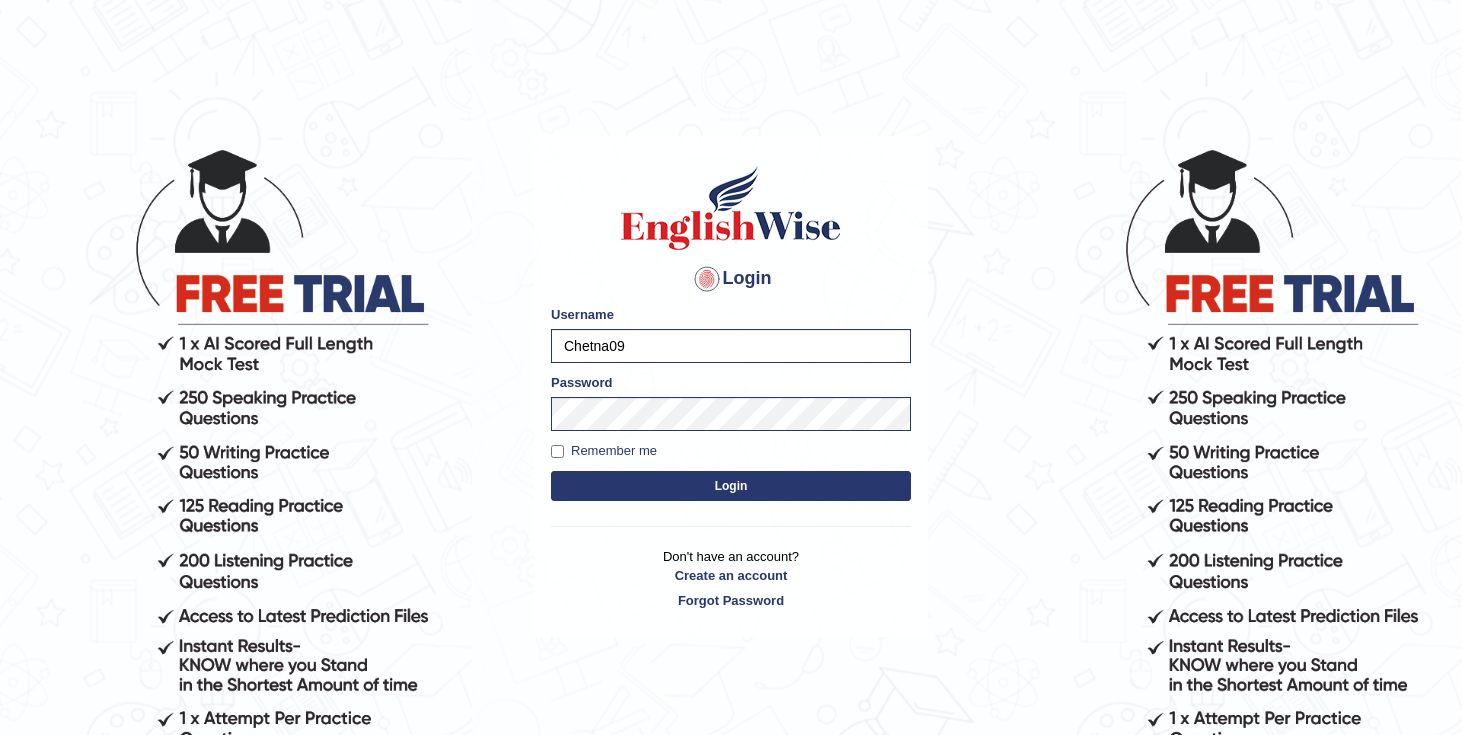 scroll, scrollTop: 0, scrollLeft: 0, axis: both 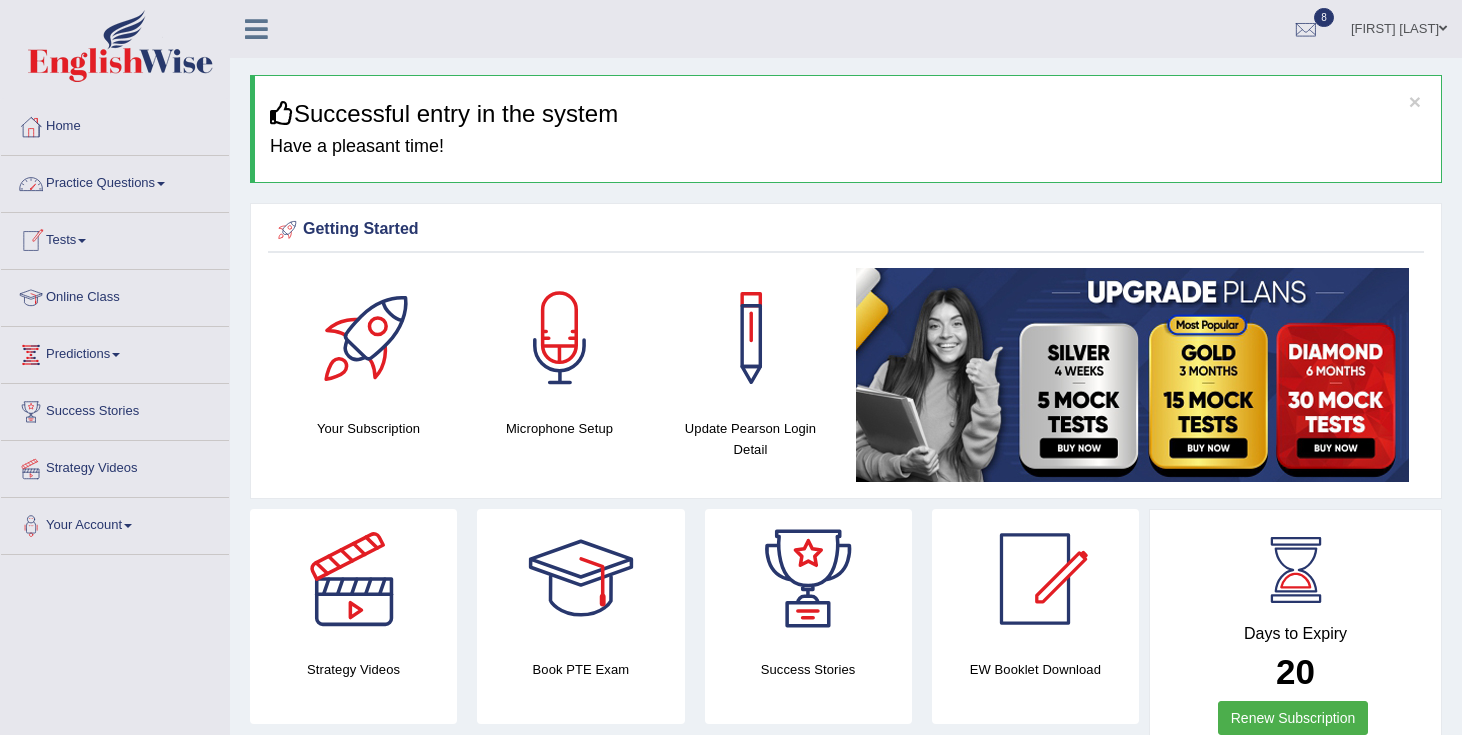 click on "Practice Questions" at bounding box center [115, 181] 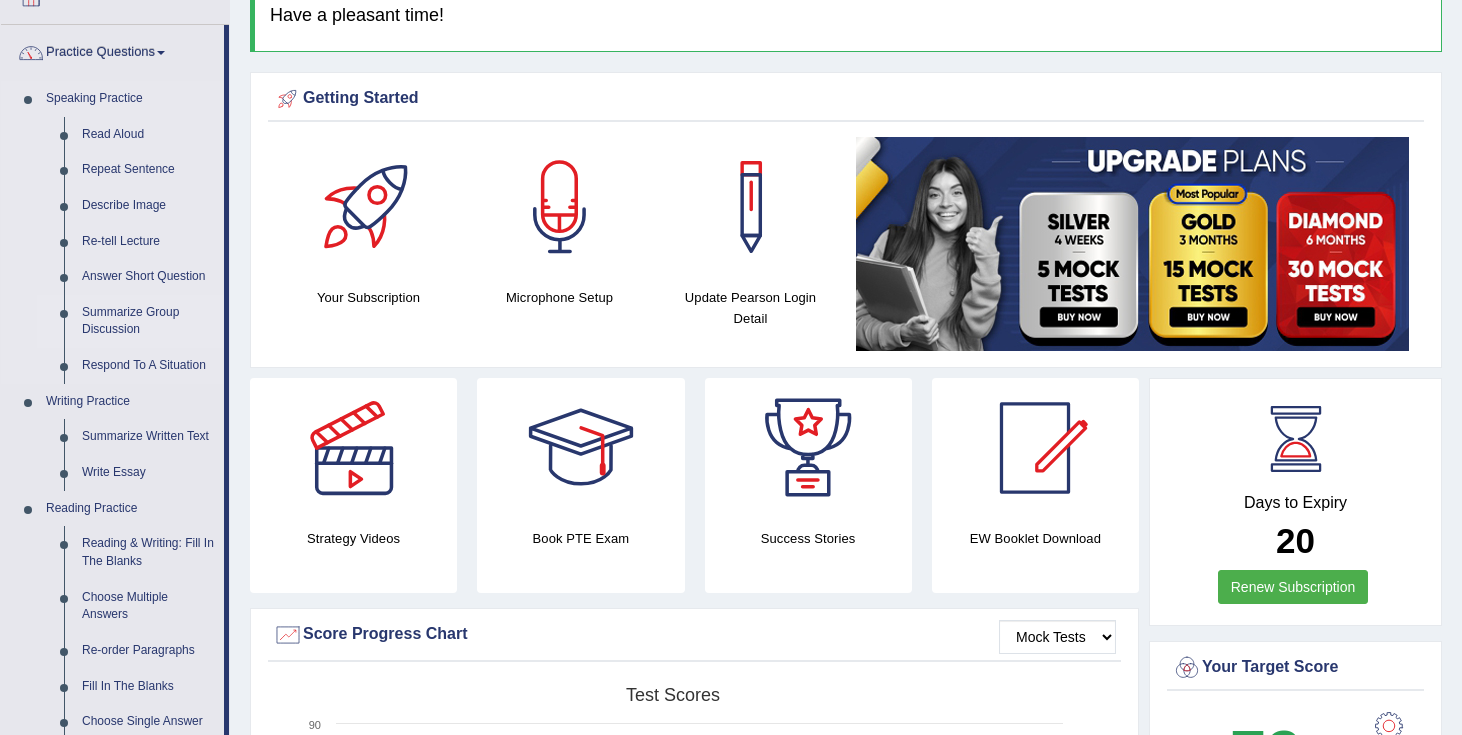 scroll, scrollTop: 144, scrollLeft: 0, axis: vertical 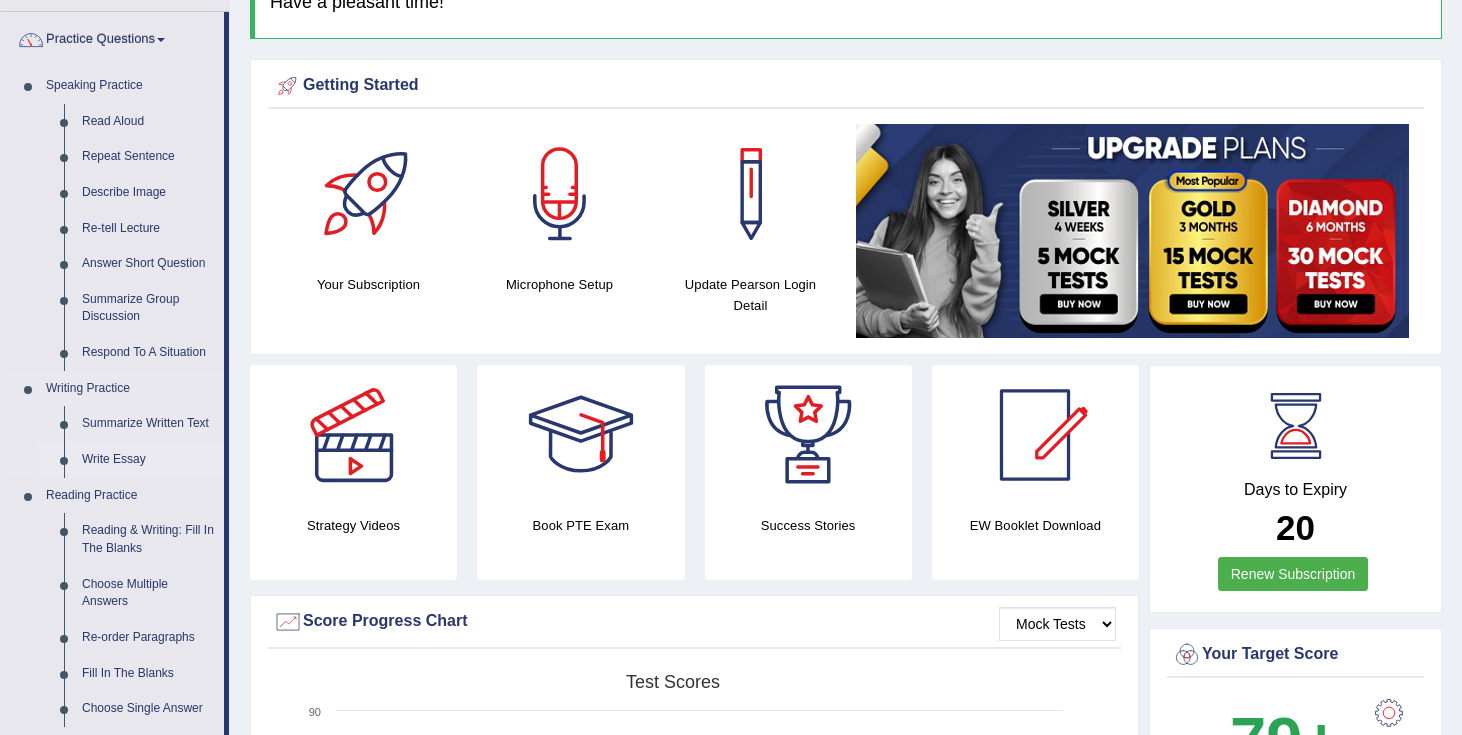 click on "Write Essay" at bounding box center [148, 460] 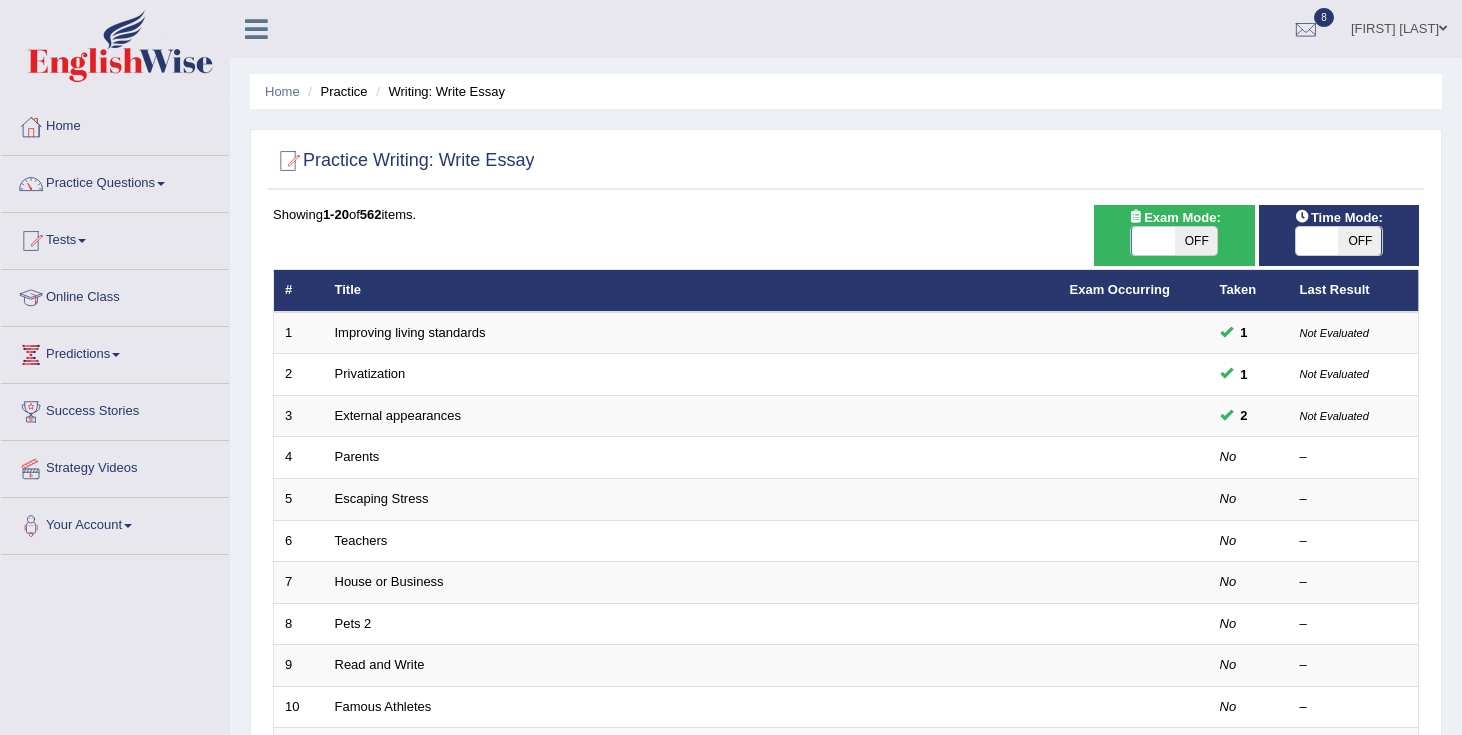 scroll, scrollTop: 0, scrollLeft: 0, axis: both 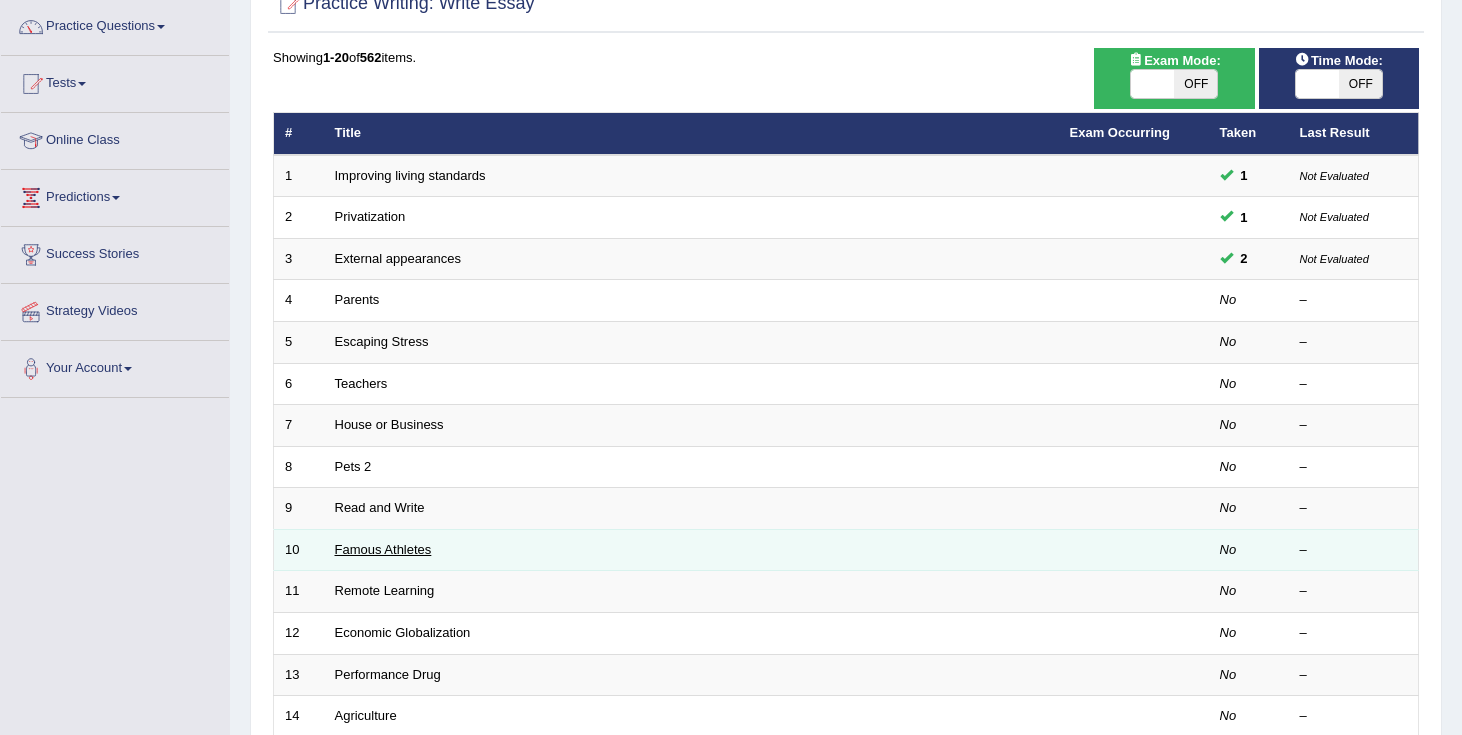 click on "Famous Athletes" at bounding box center (383, 549) 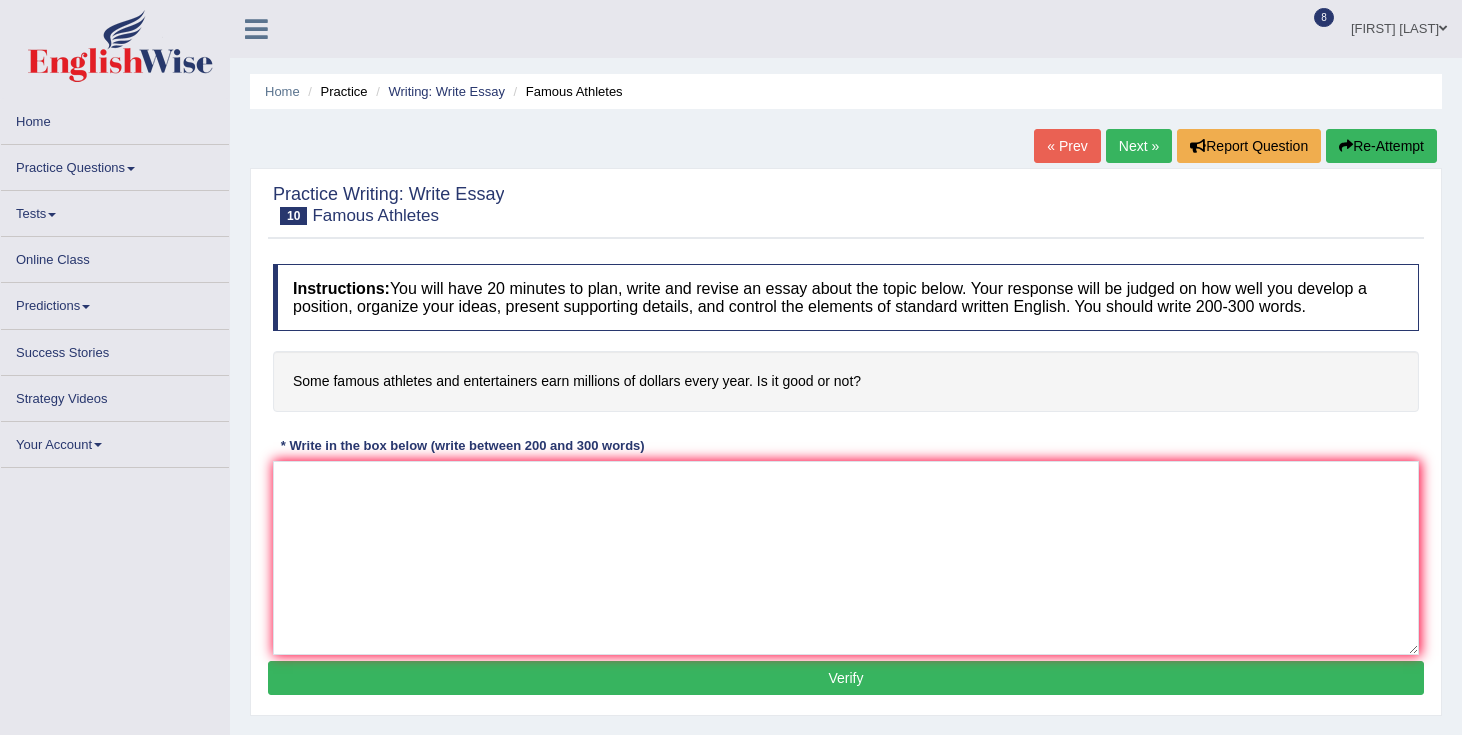scroll, scrollTop: 0, scrollLeft: 0, axis: both 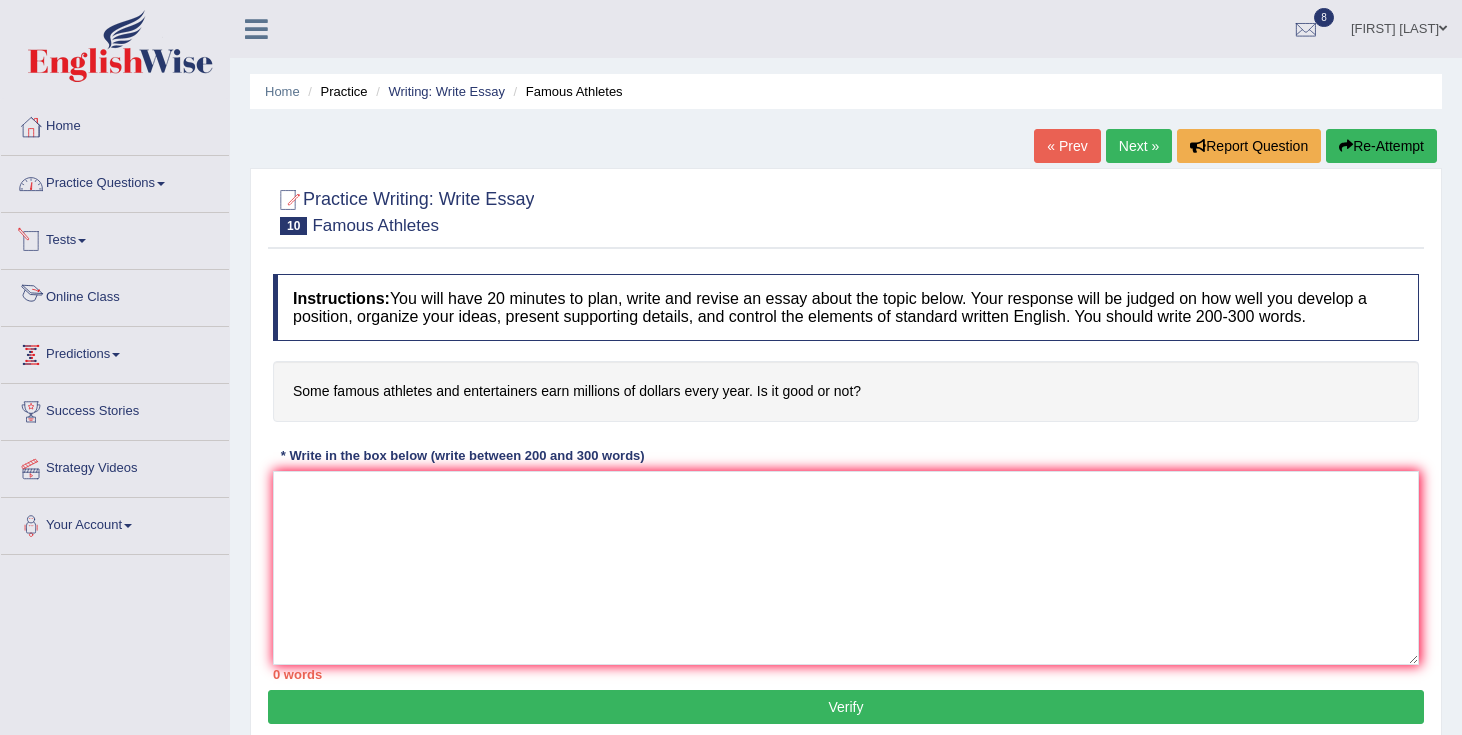 click on "Practice Questions" at bounding box center (115, 181) 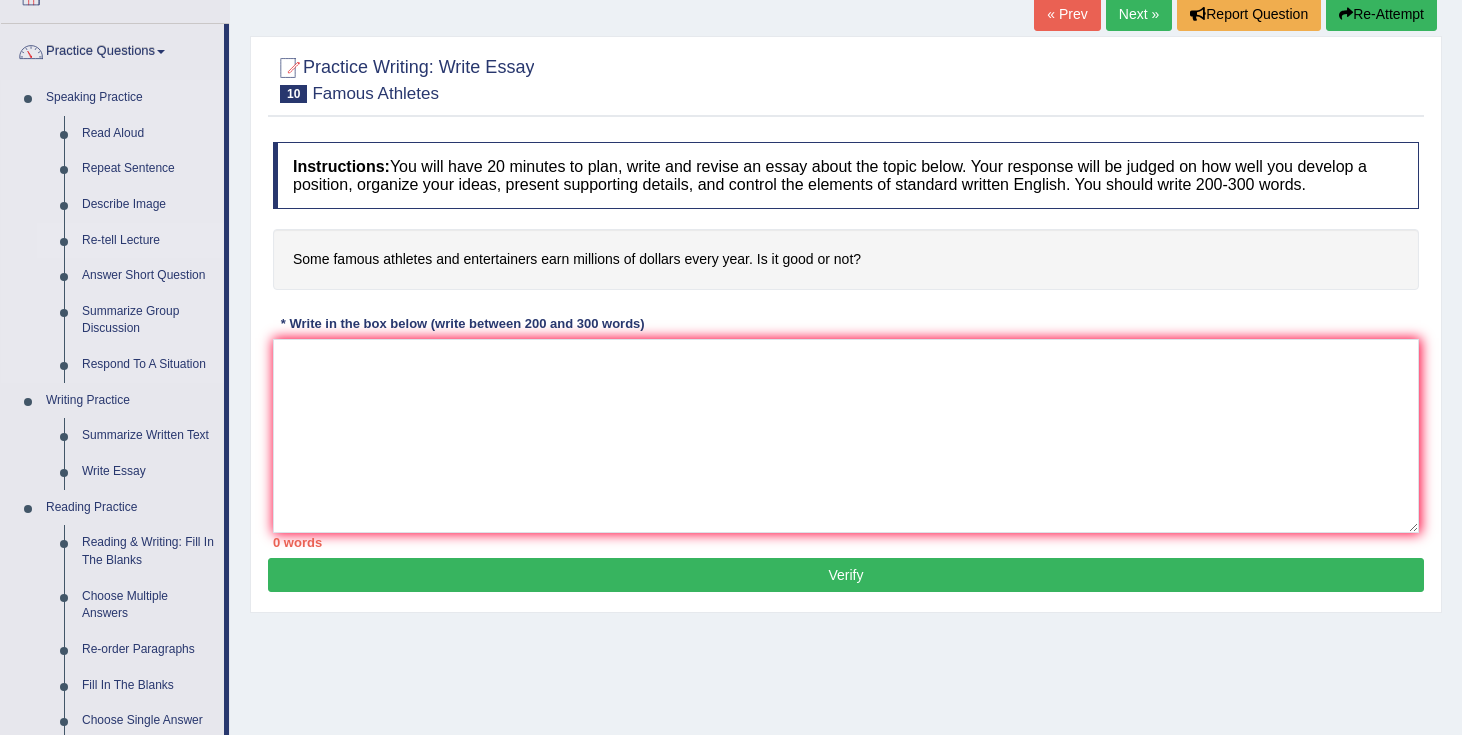 scroll, scrollTop: 145, scrollLeft: 0, axis: vertical 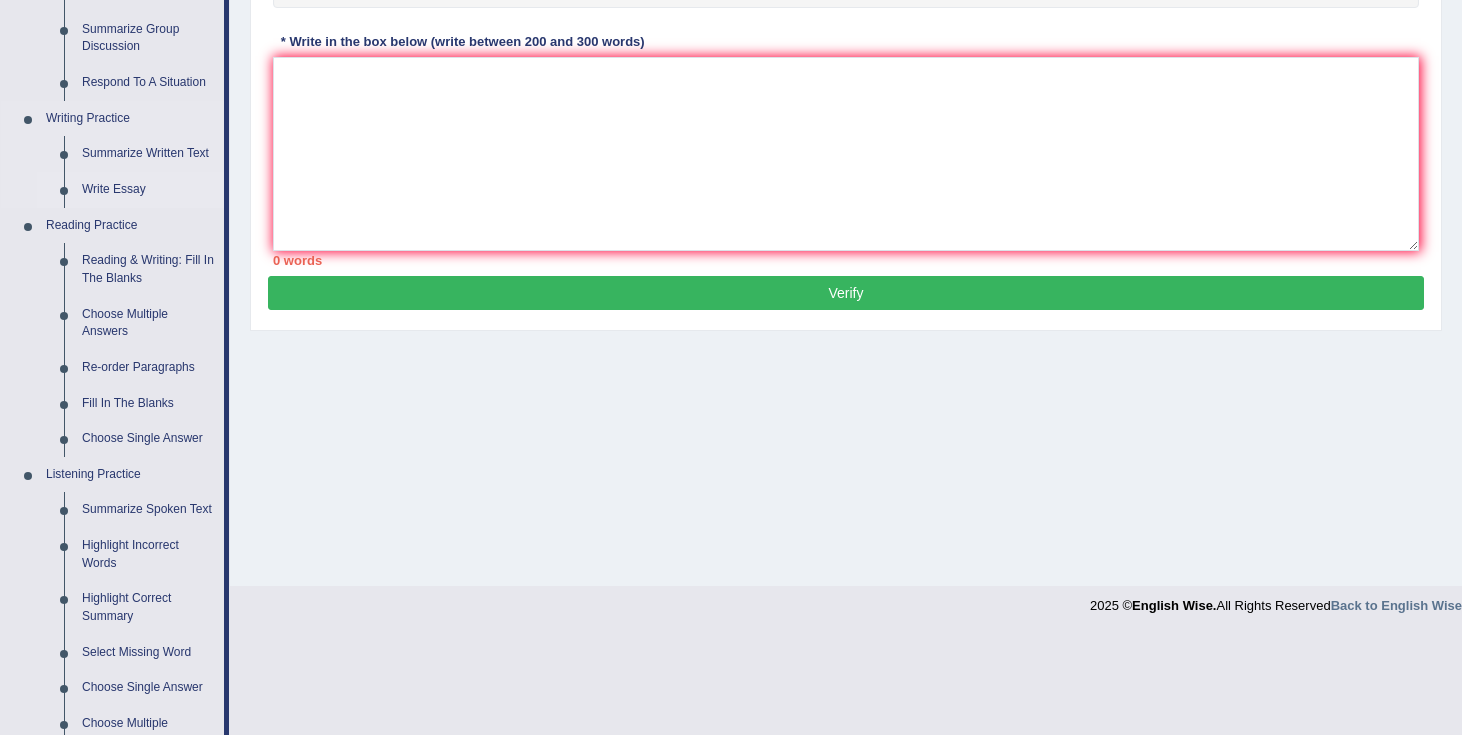 click on "Write Essay" at bounding box center [148, 190] 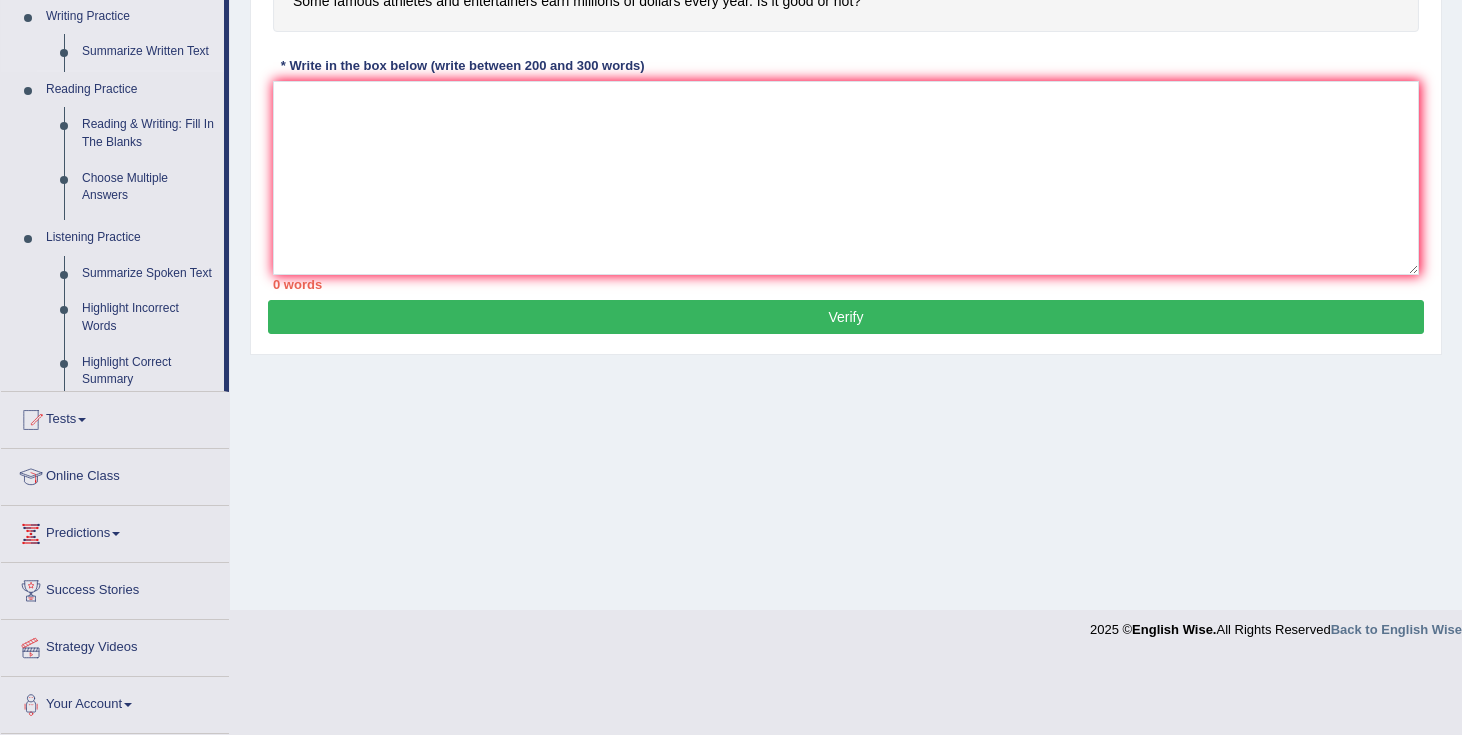 scroll, scrollTop: 315, scrollLeft: 0, axis: vertical 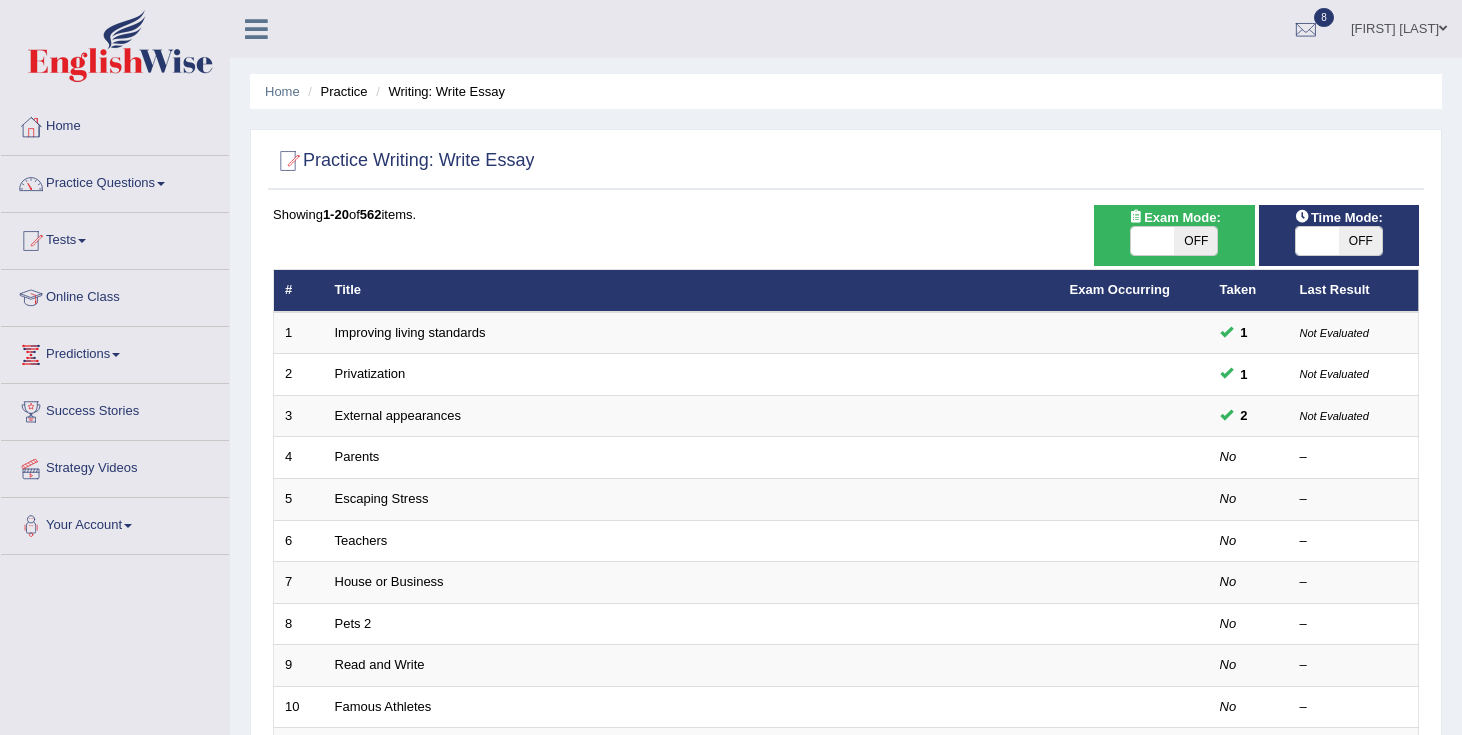 click on "OFF" at bounding box center [1195, 241] 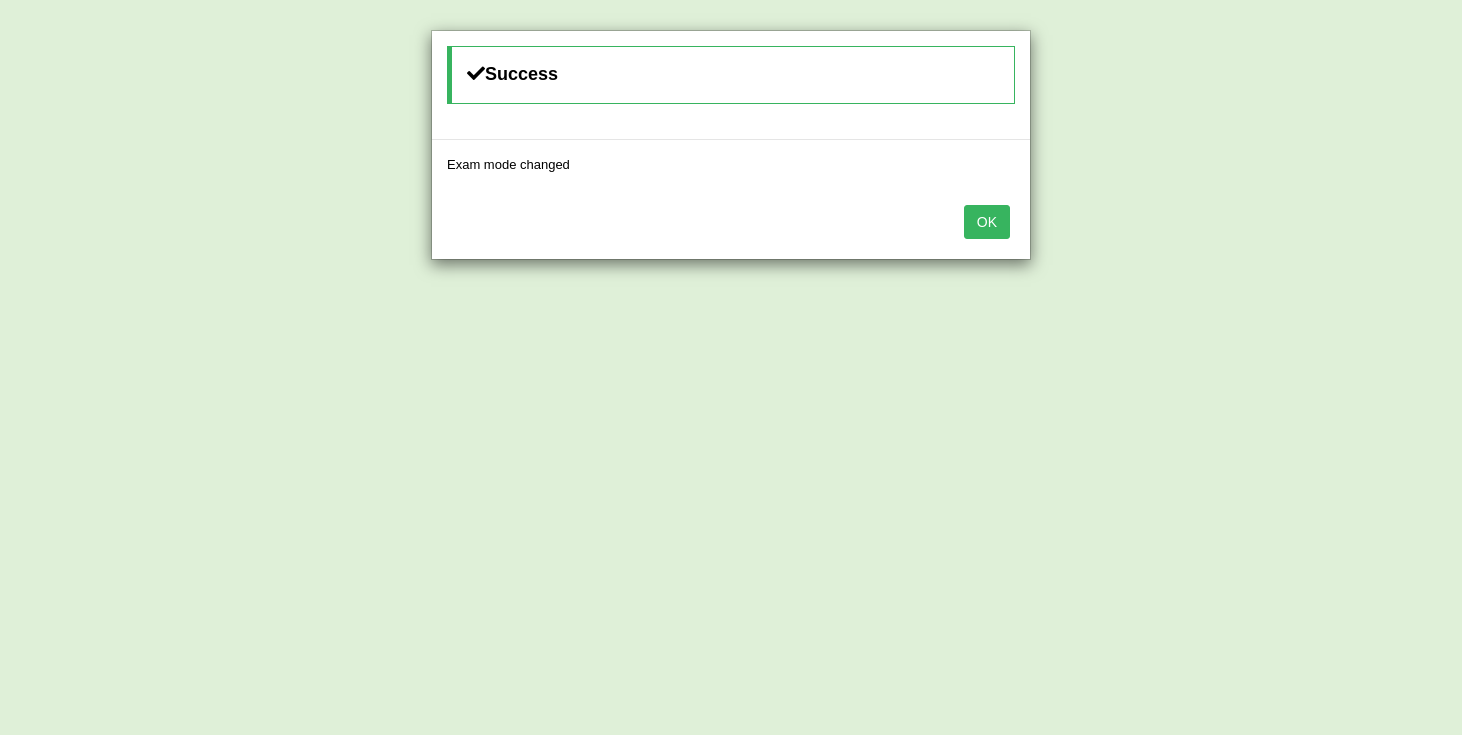 click on "OK" at bounding box center (987, 222) 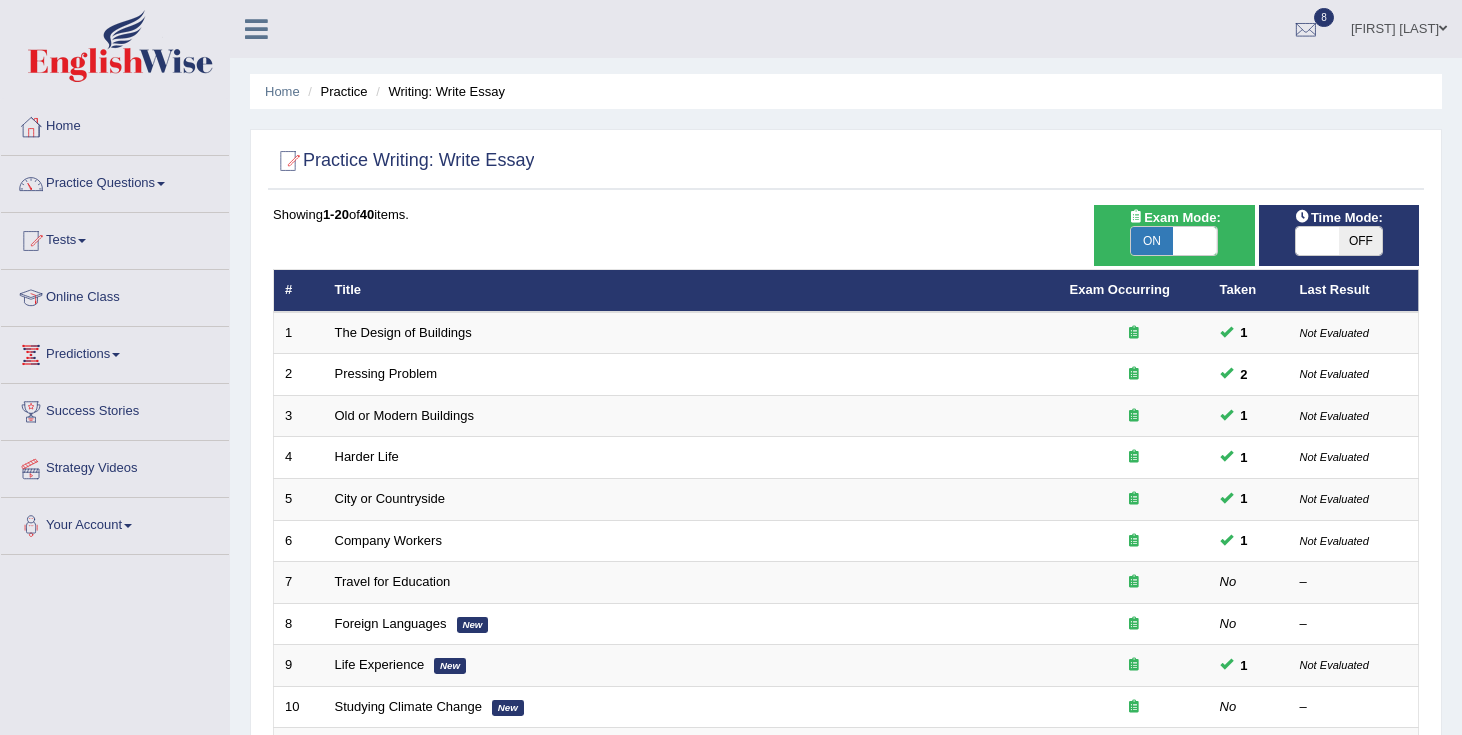 scroll, scrollTop: 0, scrollLeft: 0, axis: both 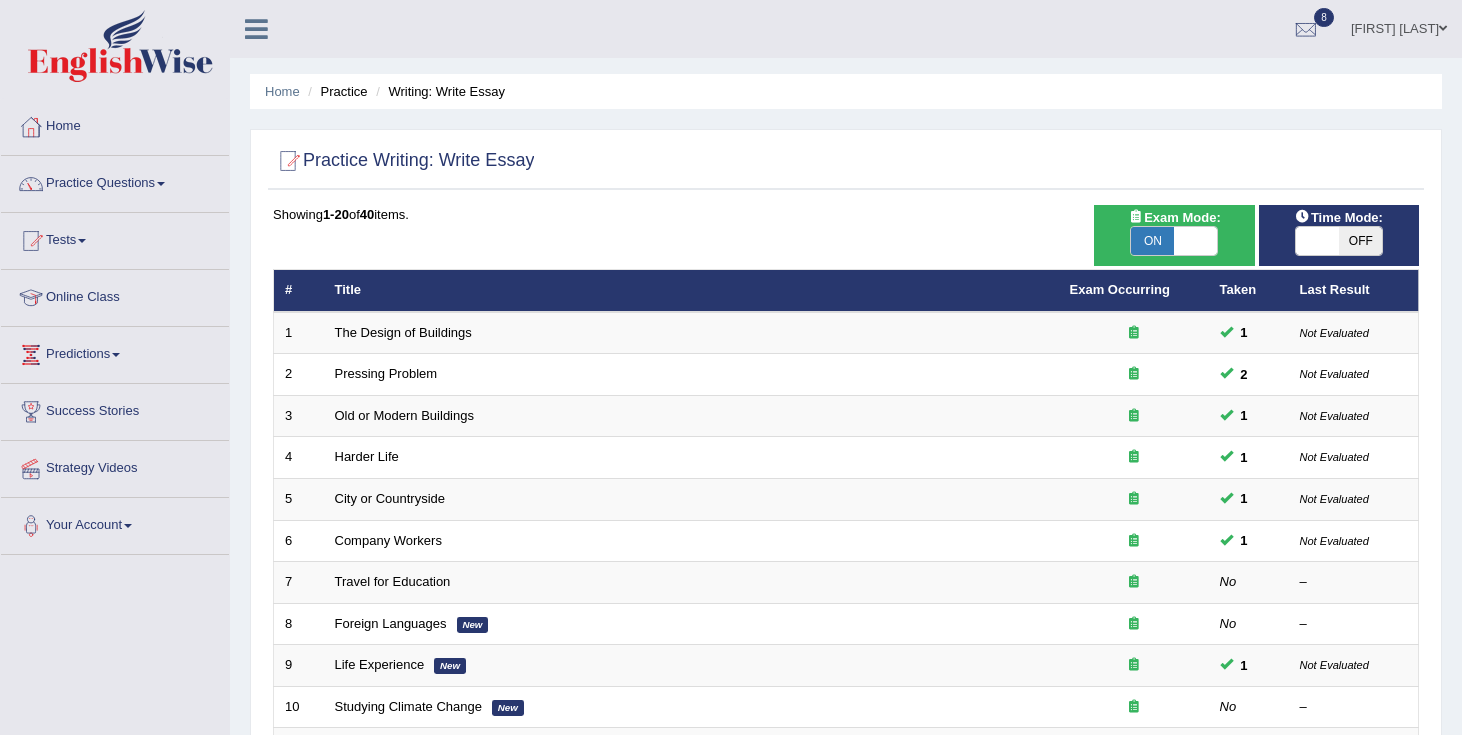 click on "Showing  1-20  of  40  items." at bounding box center (846, 214) 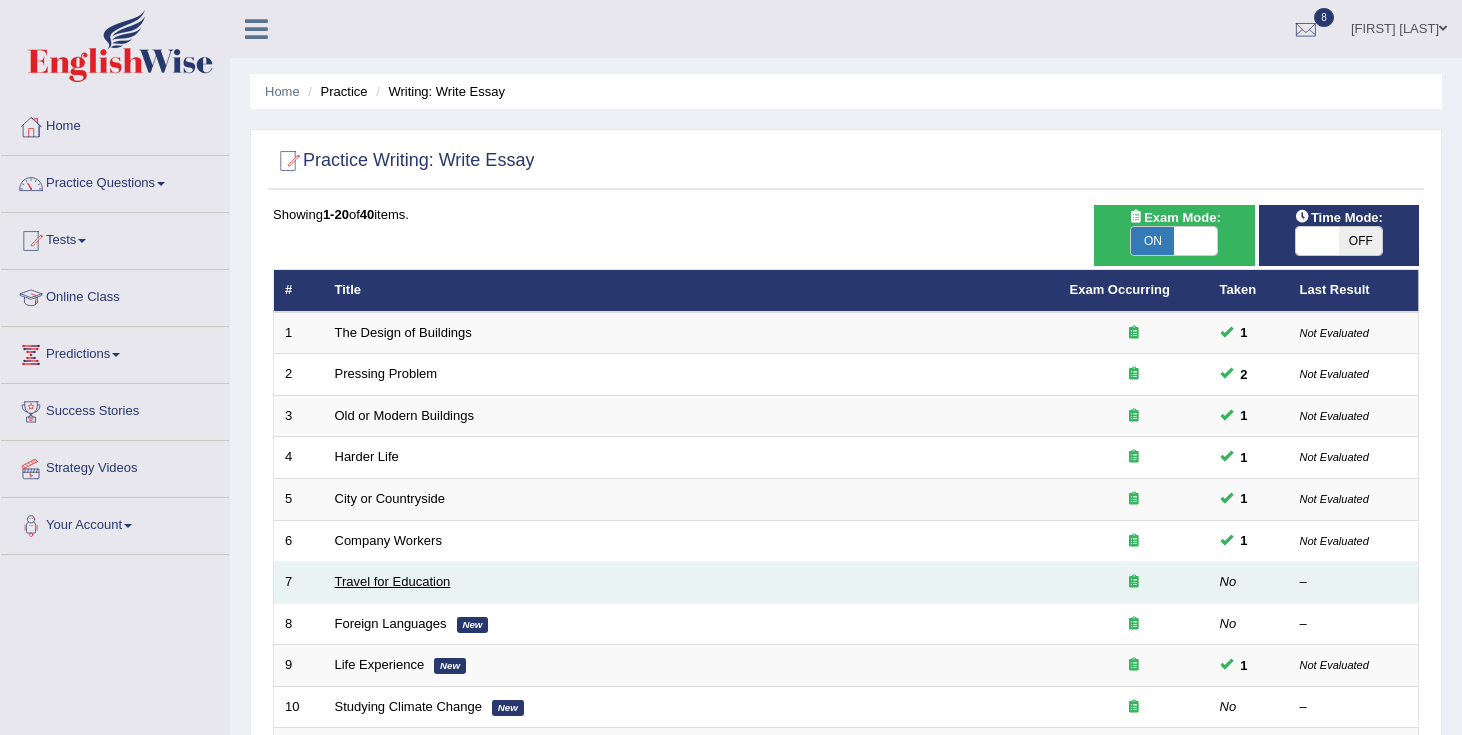 click on "Travel for Education" at bounding box center (393, 581) 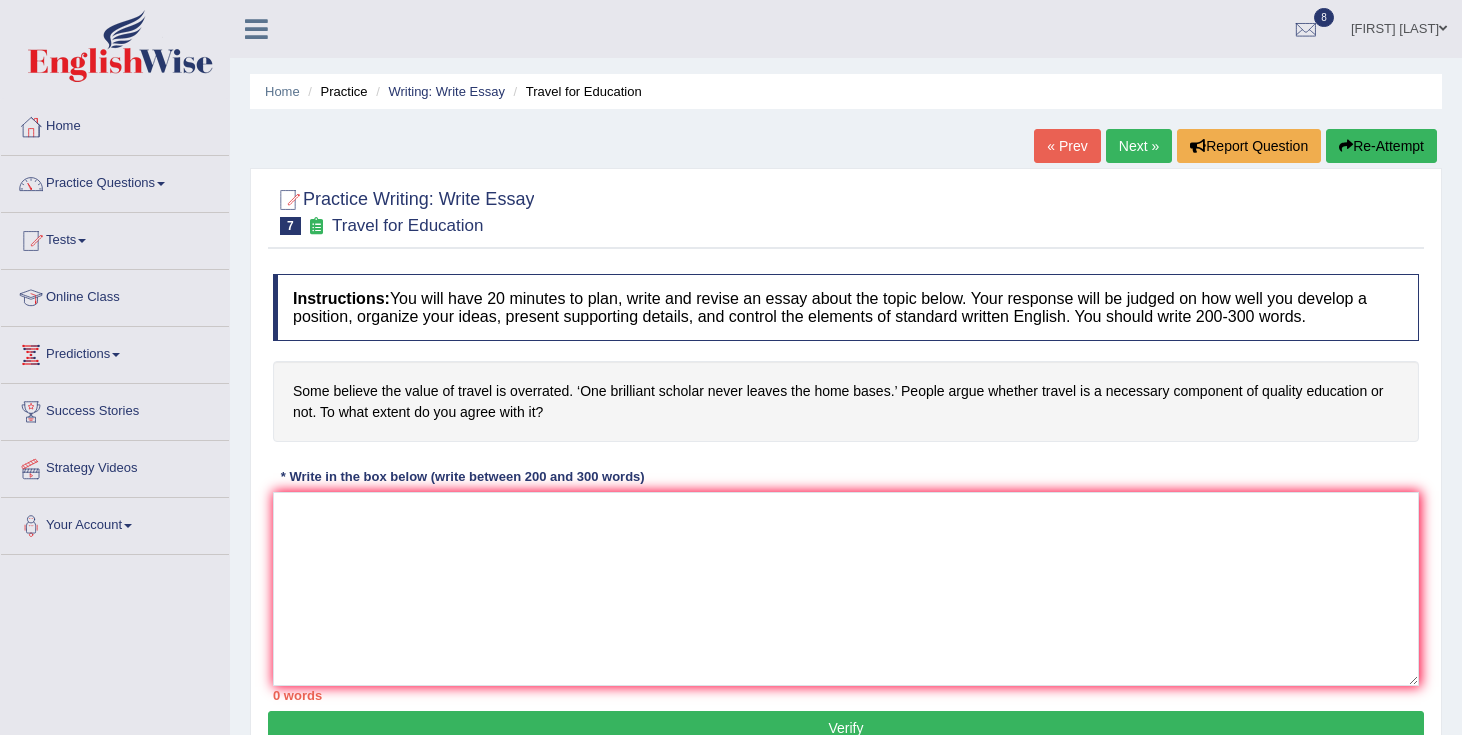 scroll, scrollTop: 0, scrollLeft: 0, axis: both 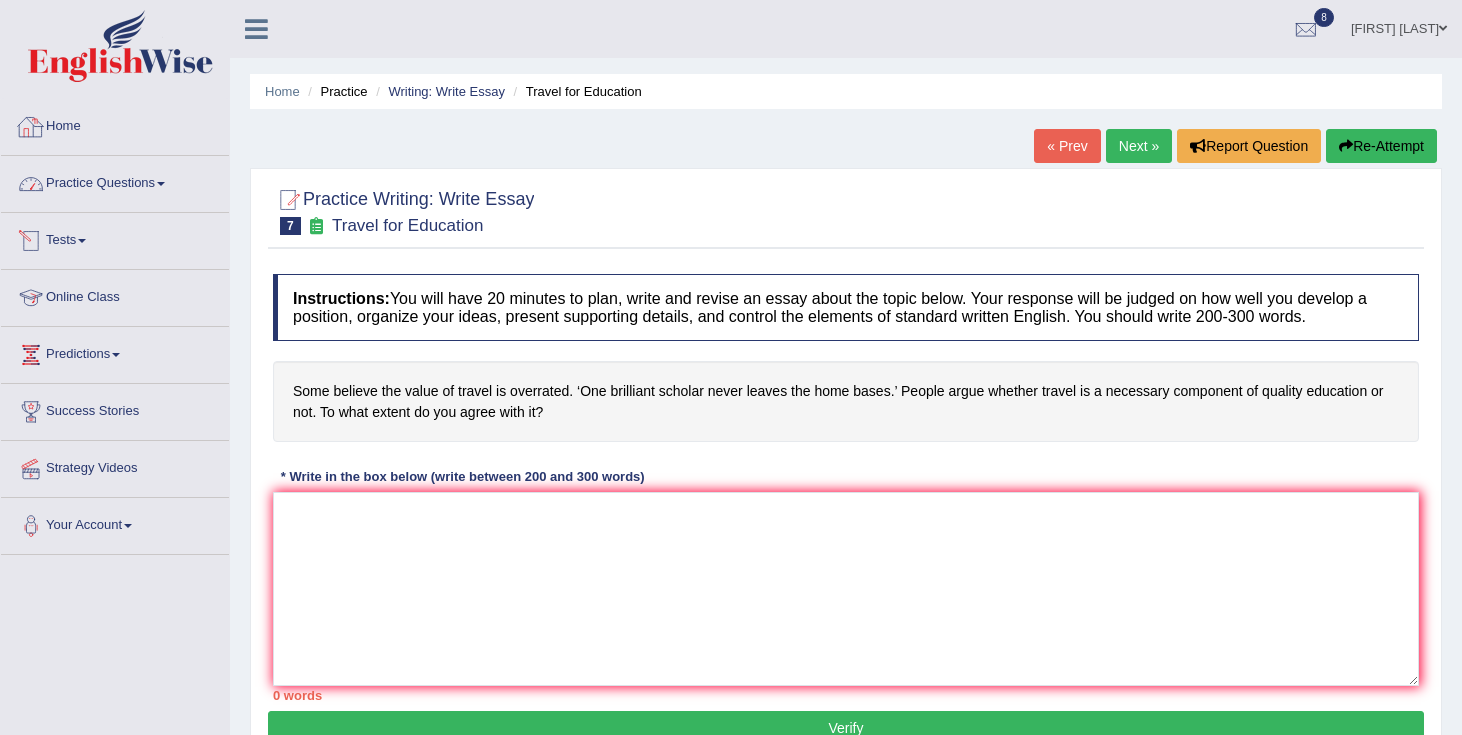 click on "Home" at bounding box center (115, 124) 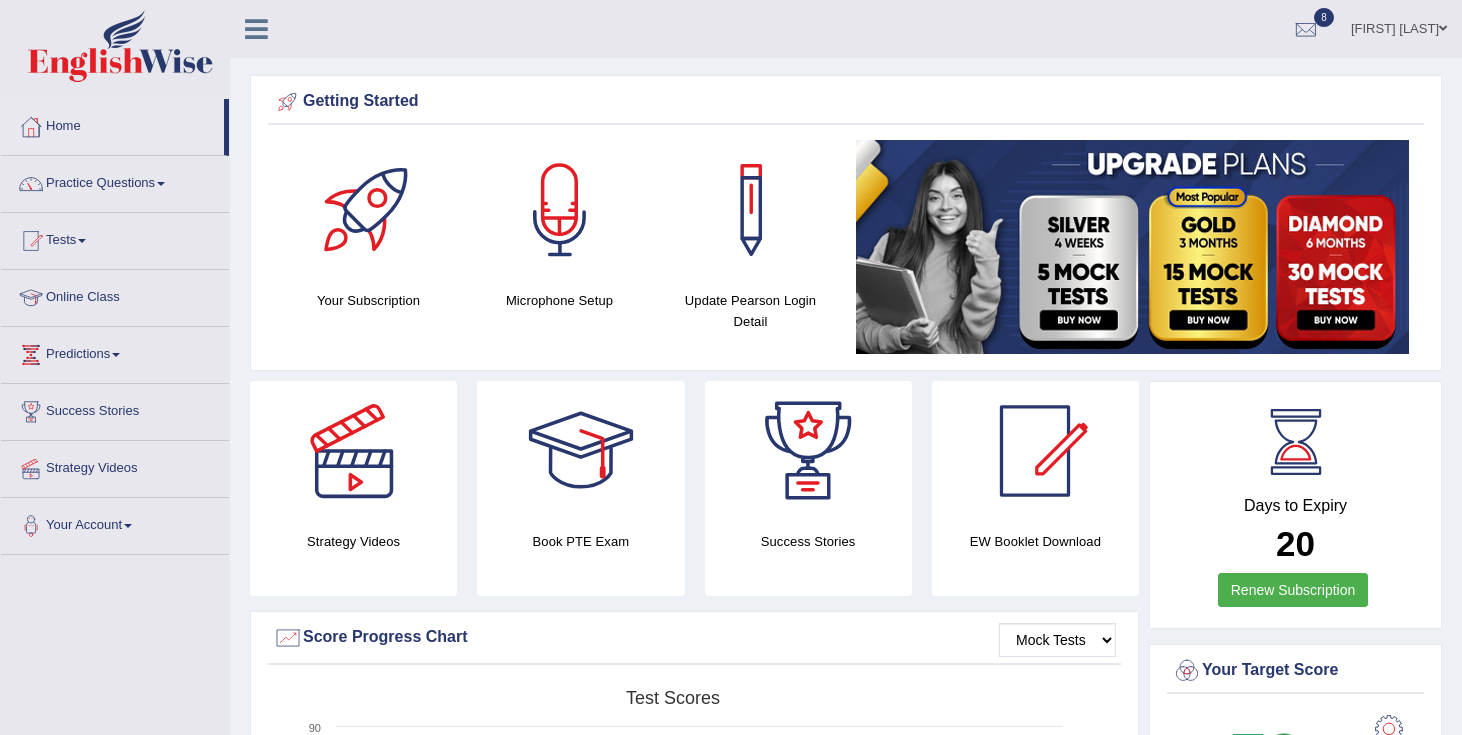 scroll, scrollTop: 0, scrollLeft: 0, axis: both 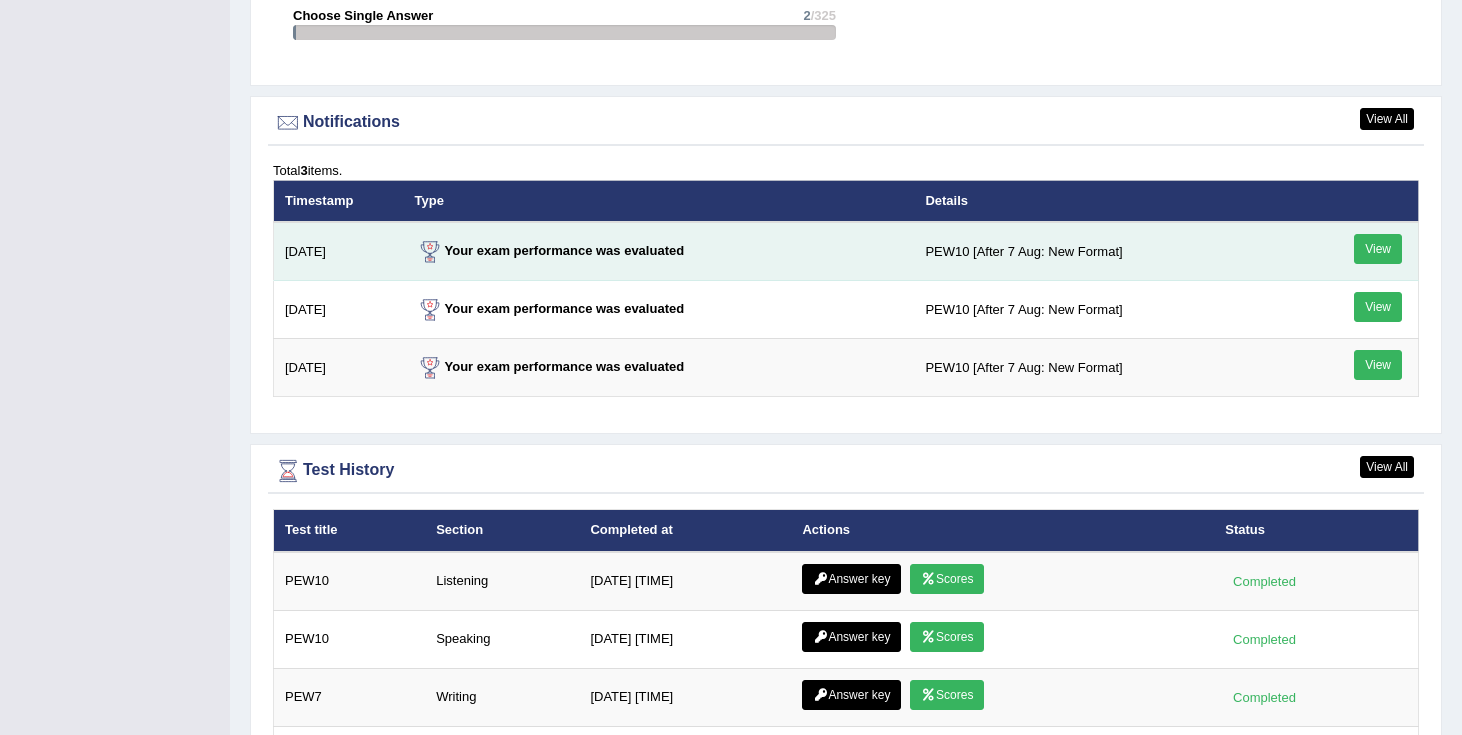 click on "View" at bounding box center (1378, 249) 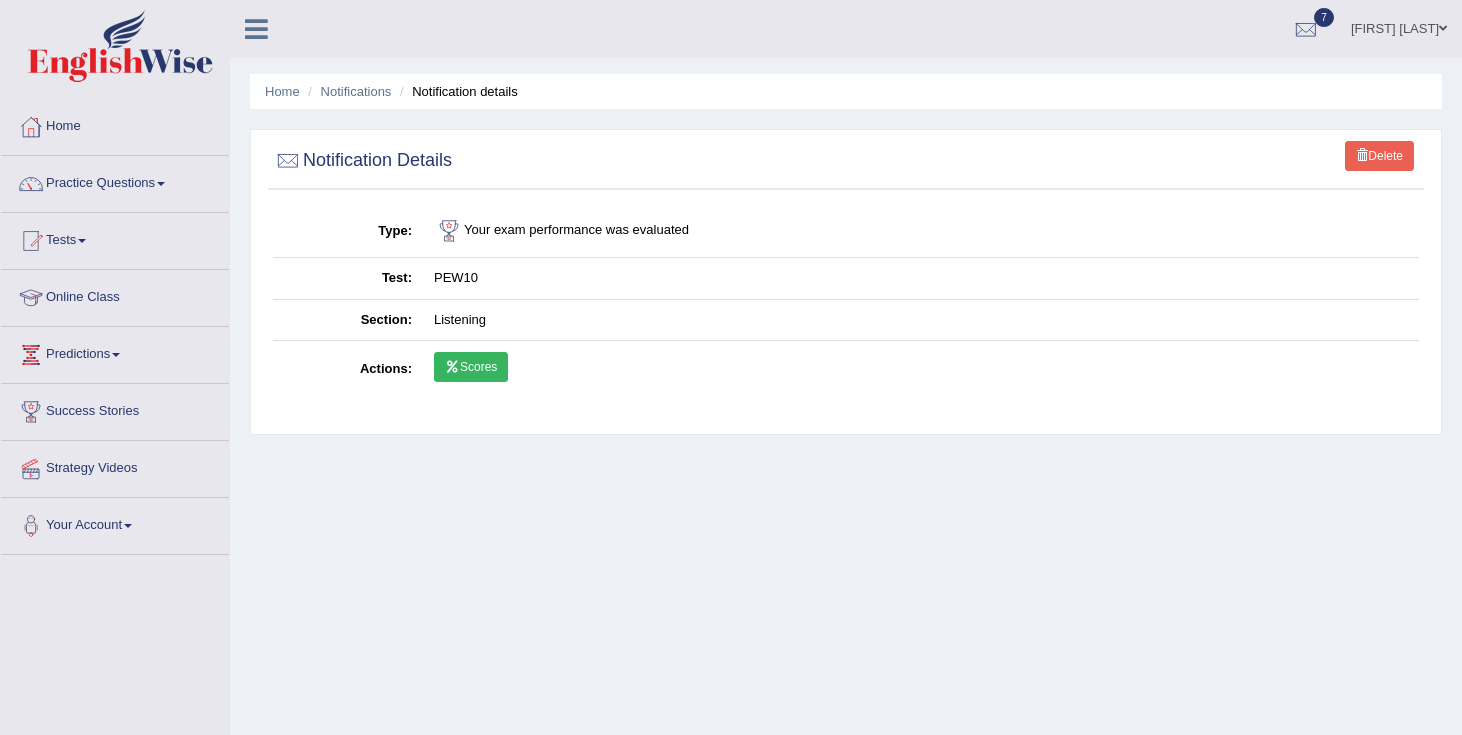 scroll, scrollTop: 0, scrollLeft: 0, axis: both 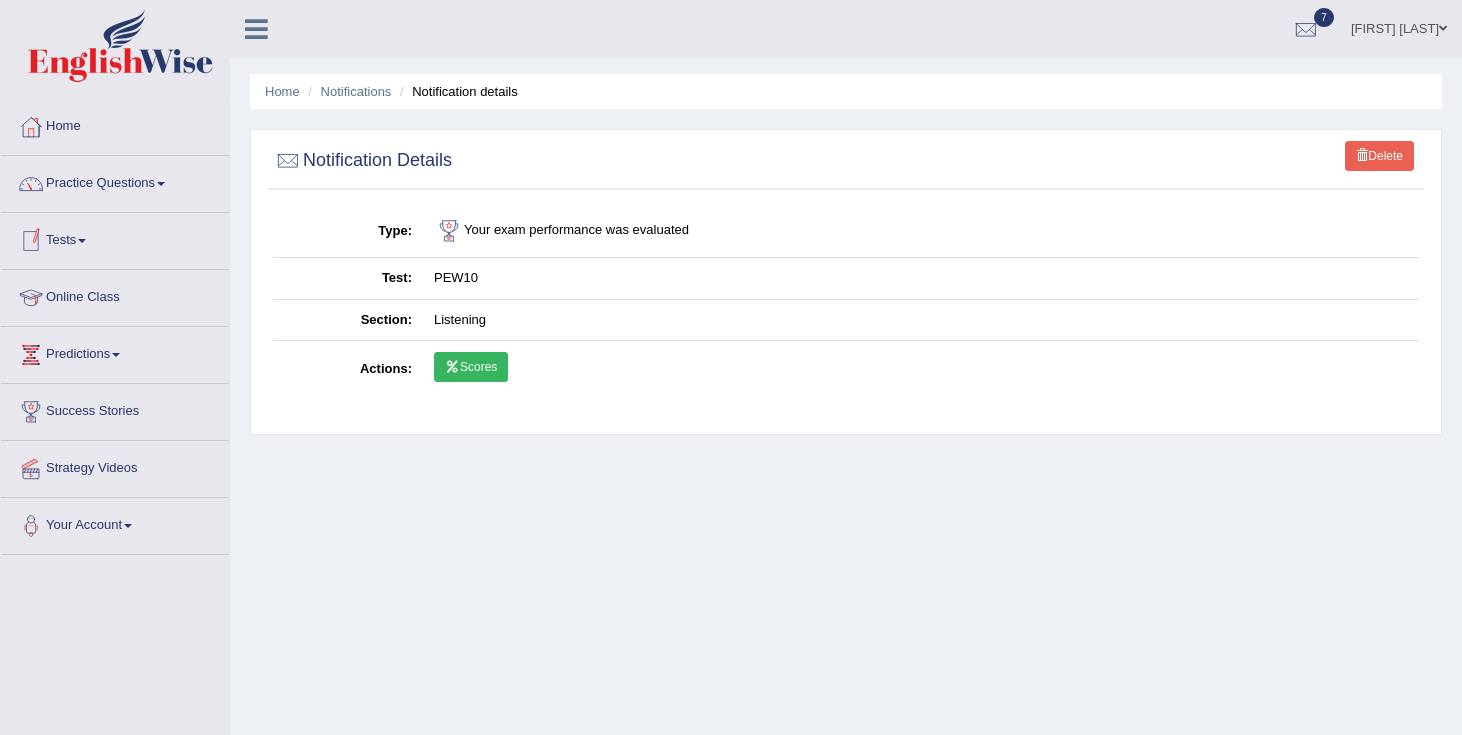 click on "Tests" at bounding box center [115, 238] 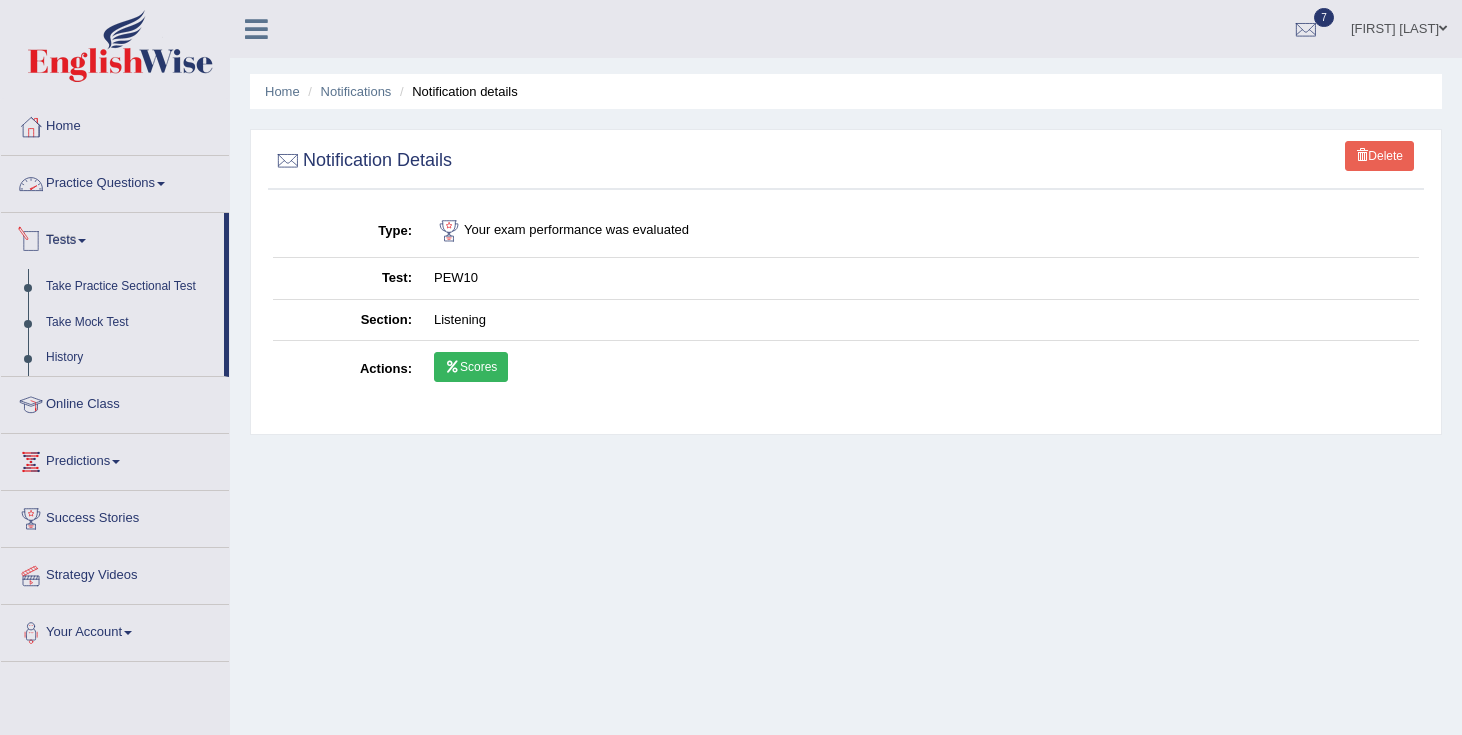 click on "Practice Questions" at bounding box center [115, 181] 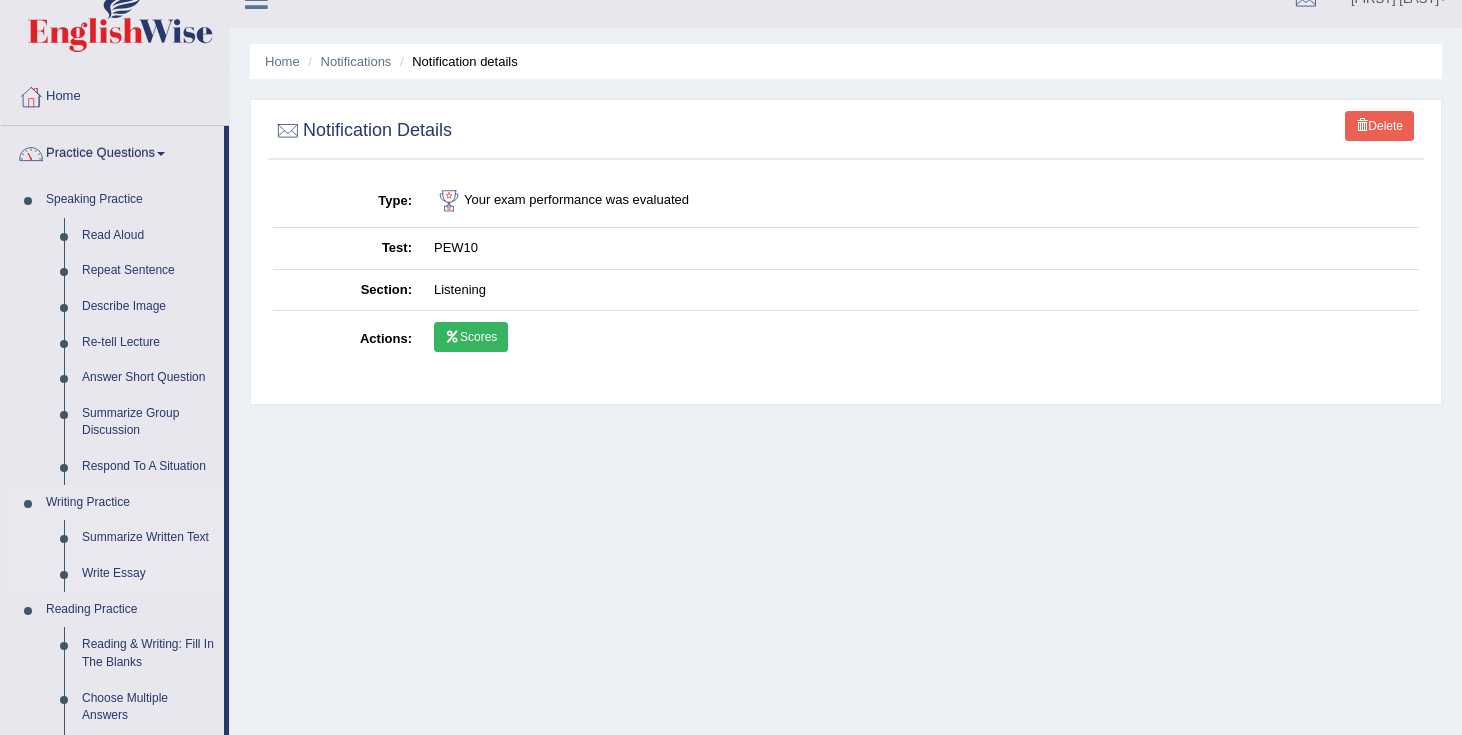 scroll, scrollTop: 42, scrollLeft: 0, axis: vertical 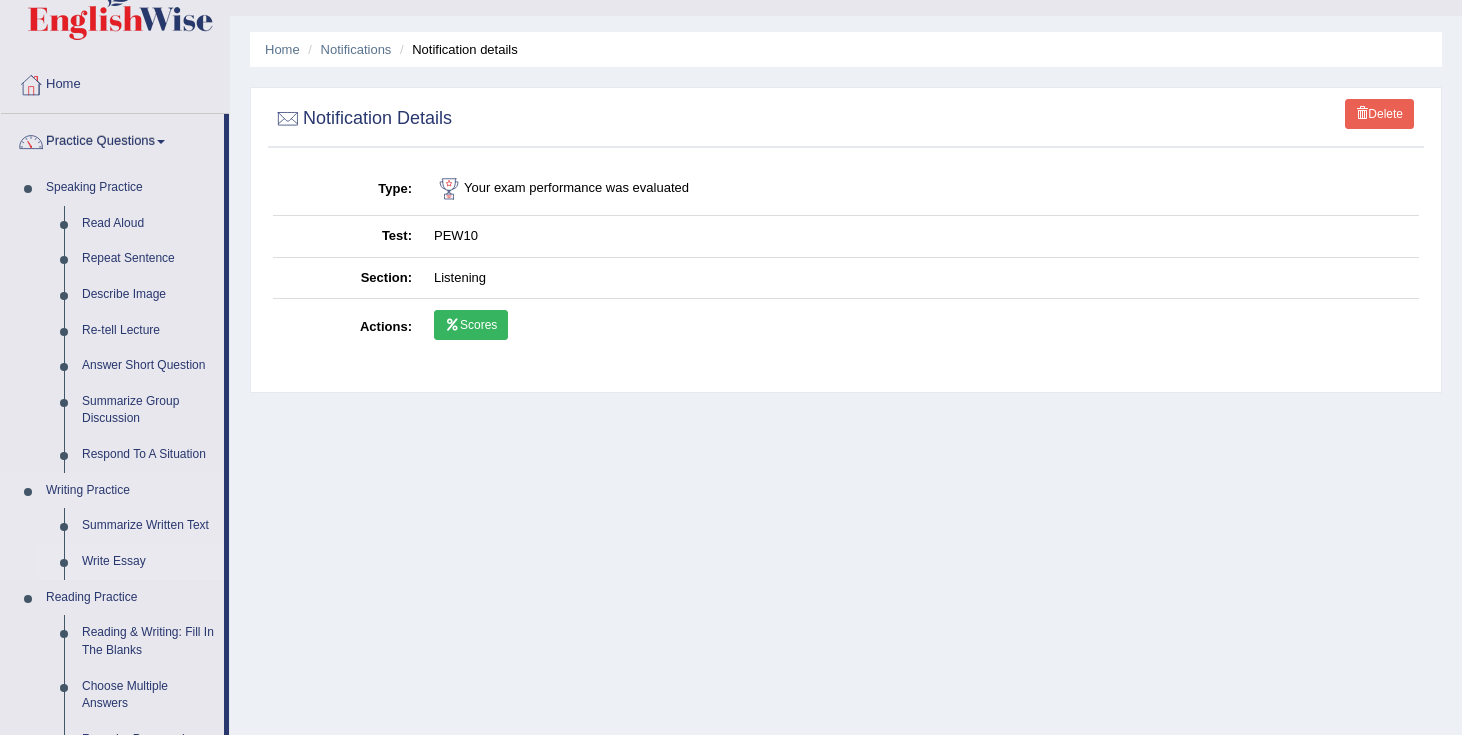 click on "Write Essay" at bounding box center [148, 562] 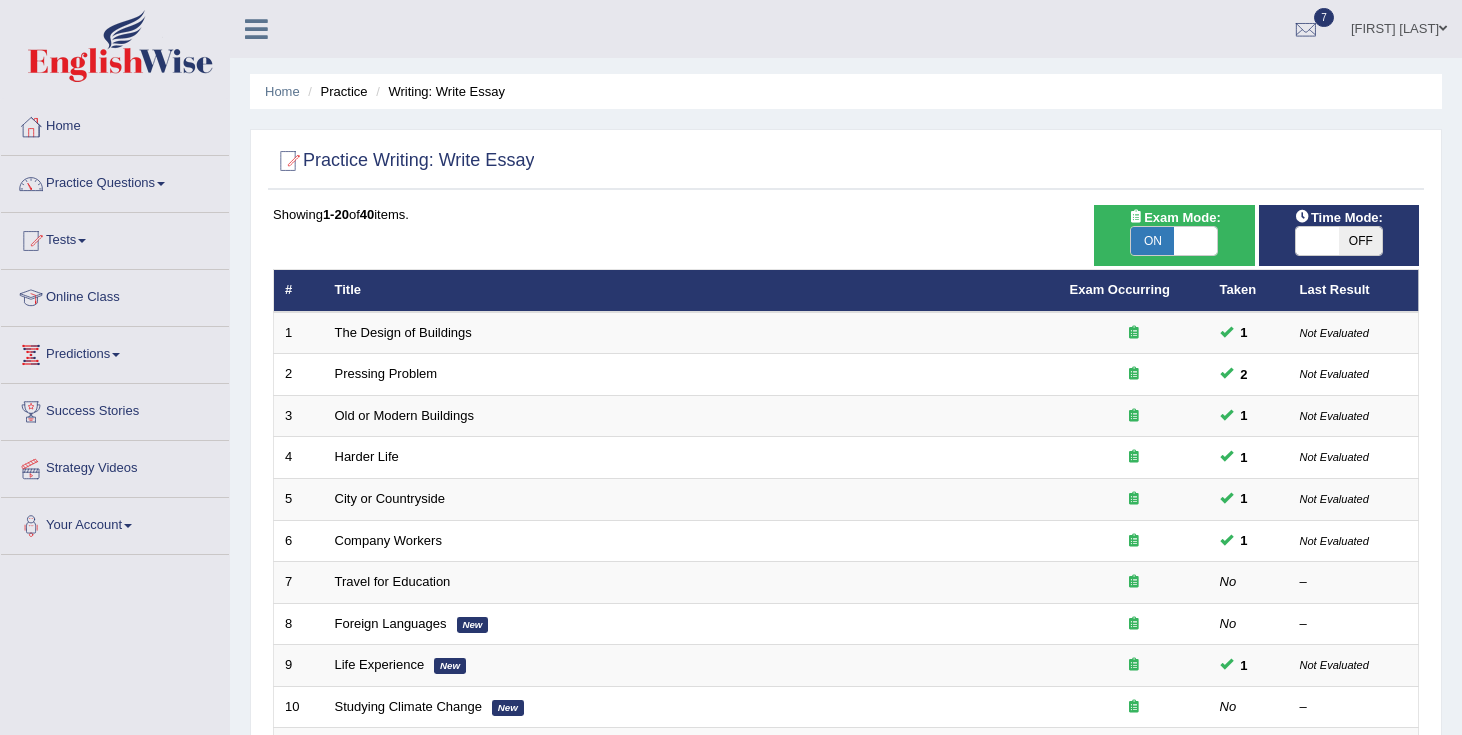 scroll, scrollTop: 0, scrollLeft: 0, axis: both 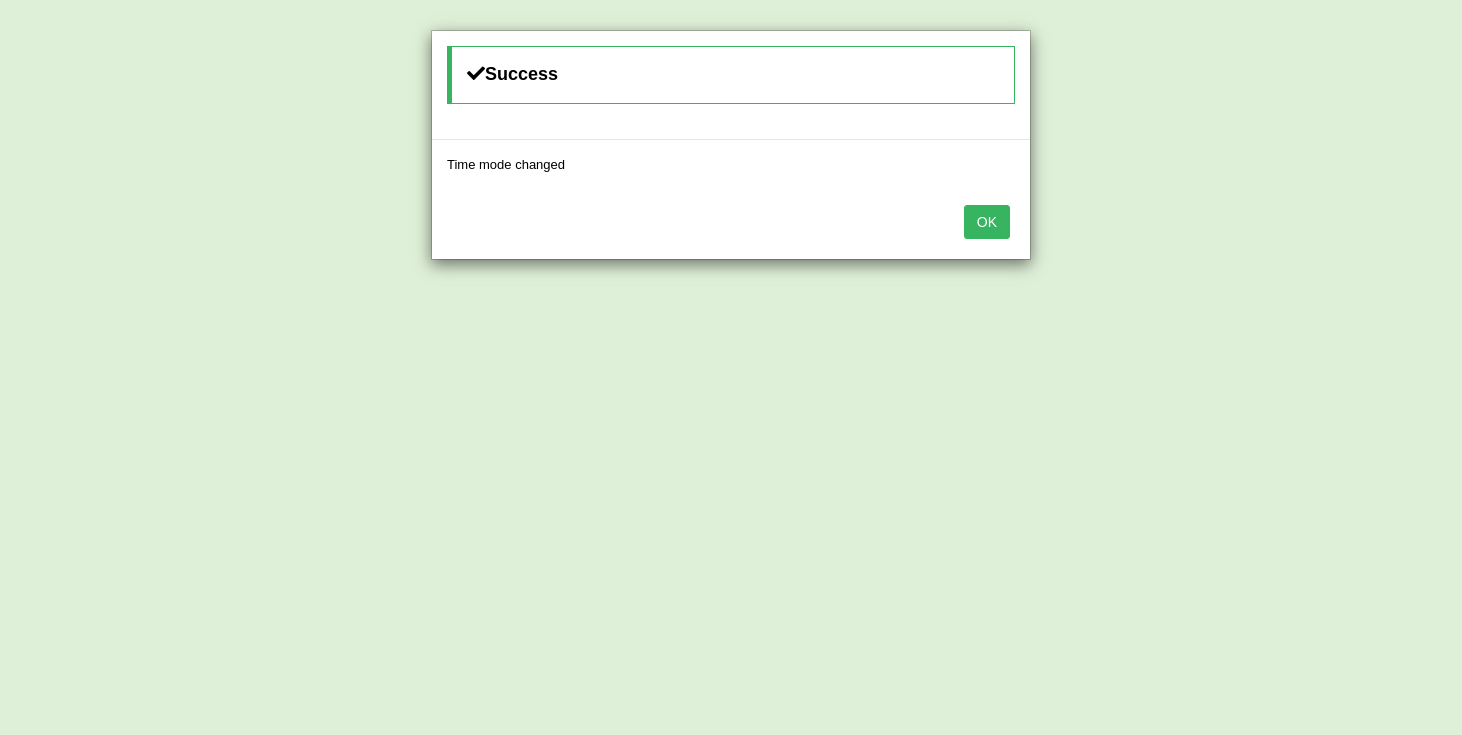 click on "OK" at bounding box center [987, 222] 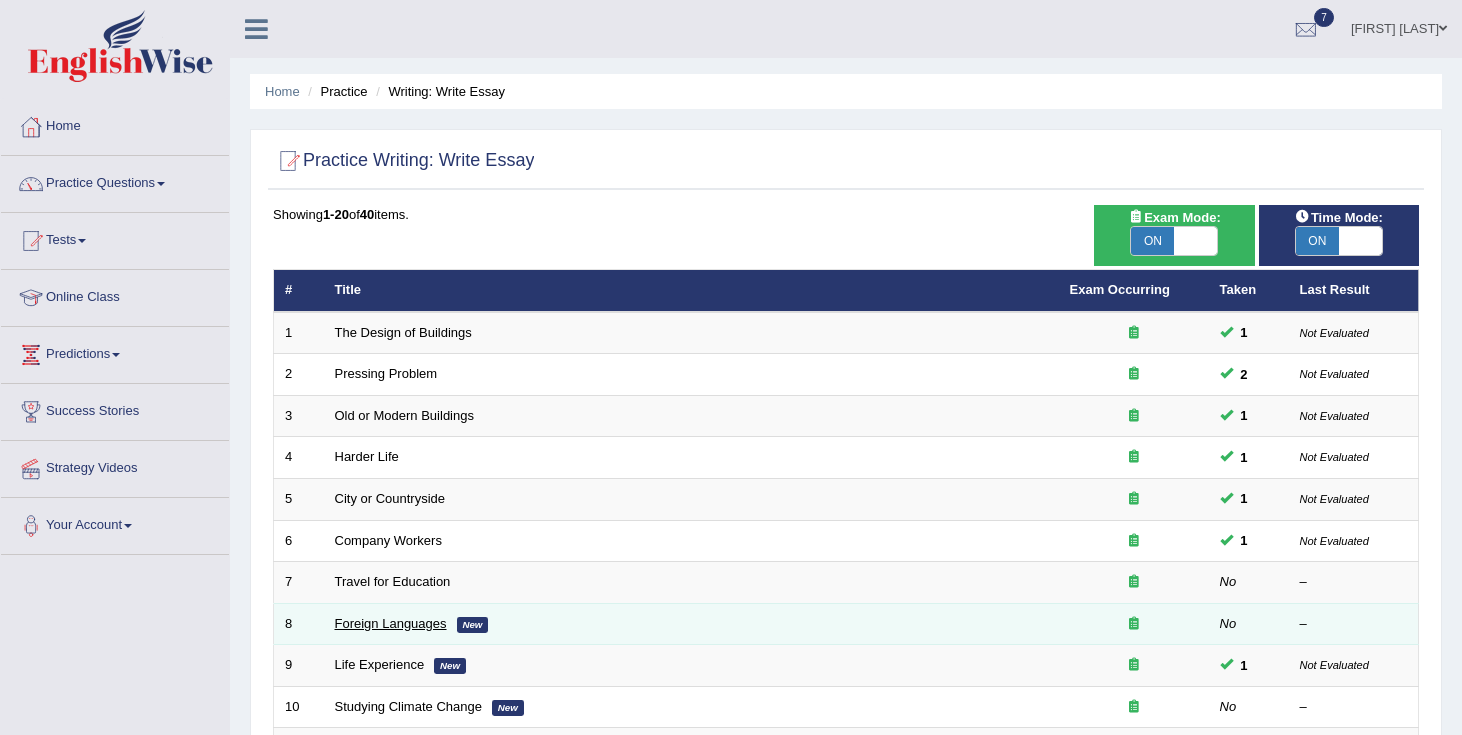 click on "Foreign Languages" at bounding box center (391, 623) 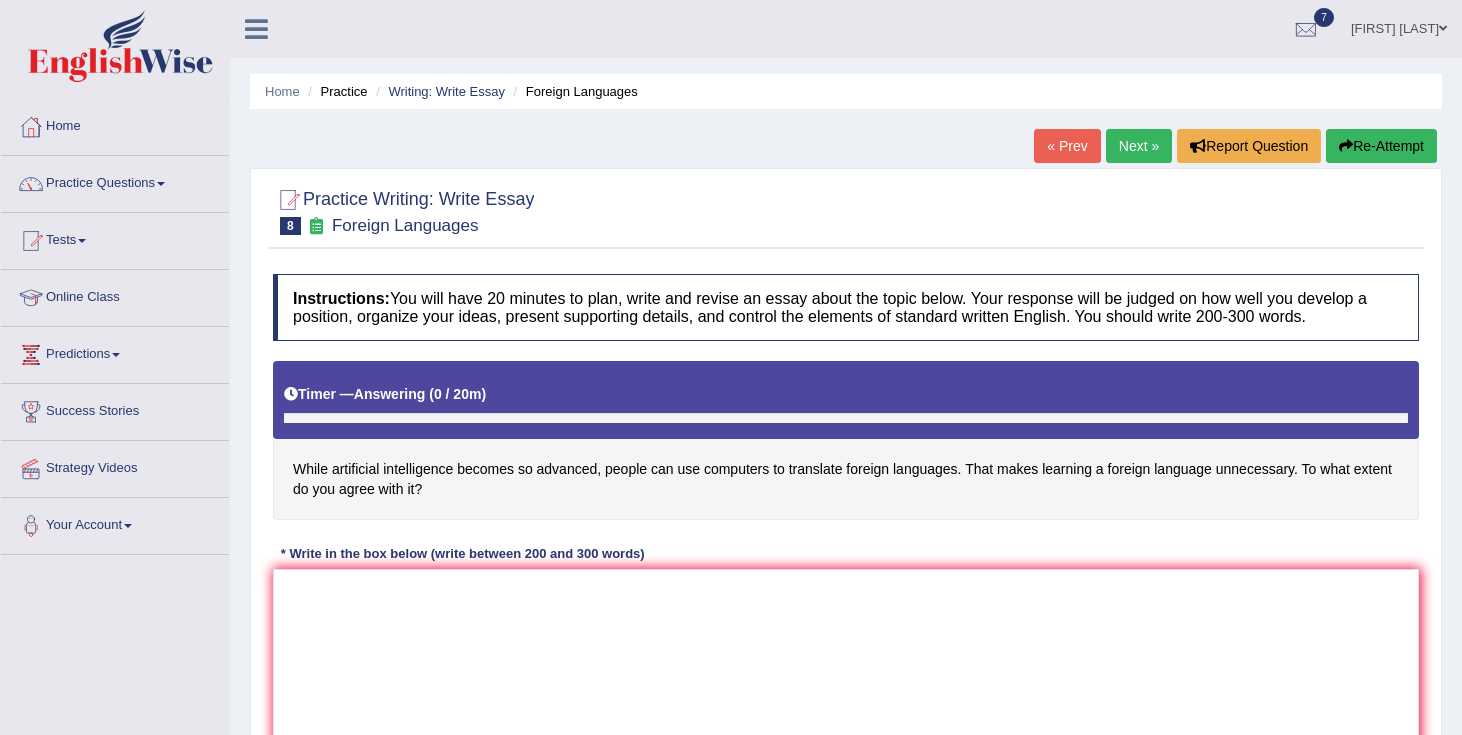 scroll, scrollTop: 0, scrollLeft: 0, axis: both 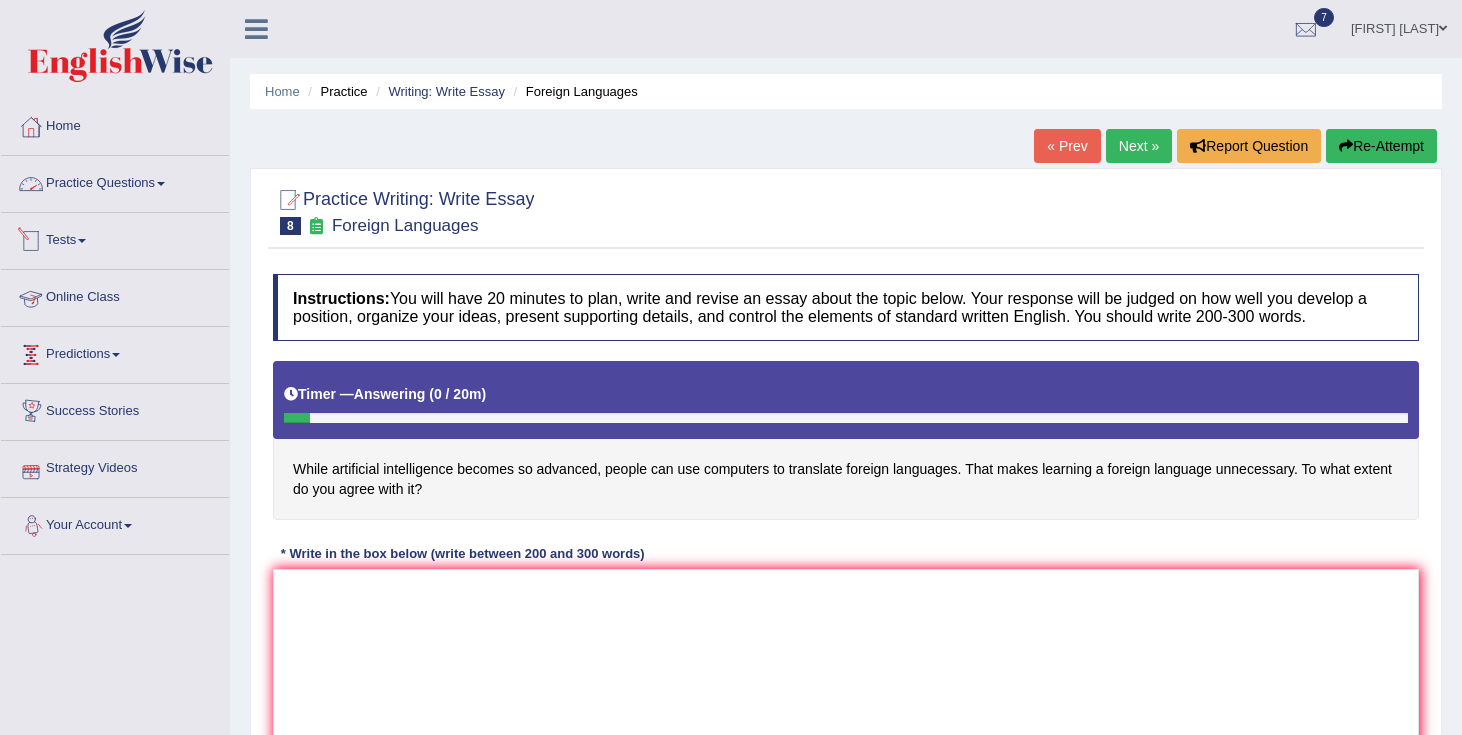 click on "Practice Questions" at bounding box center (115, 181) 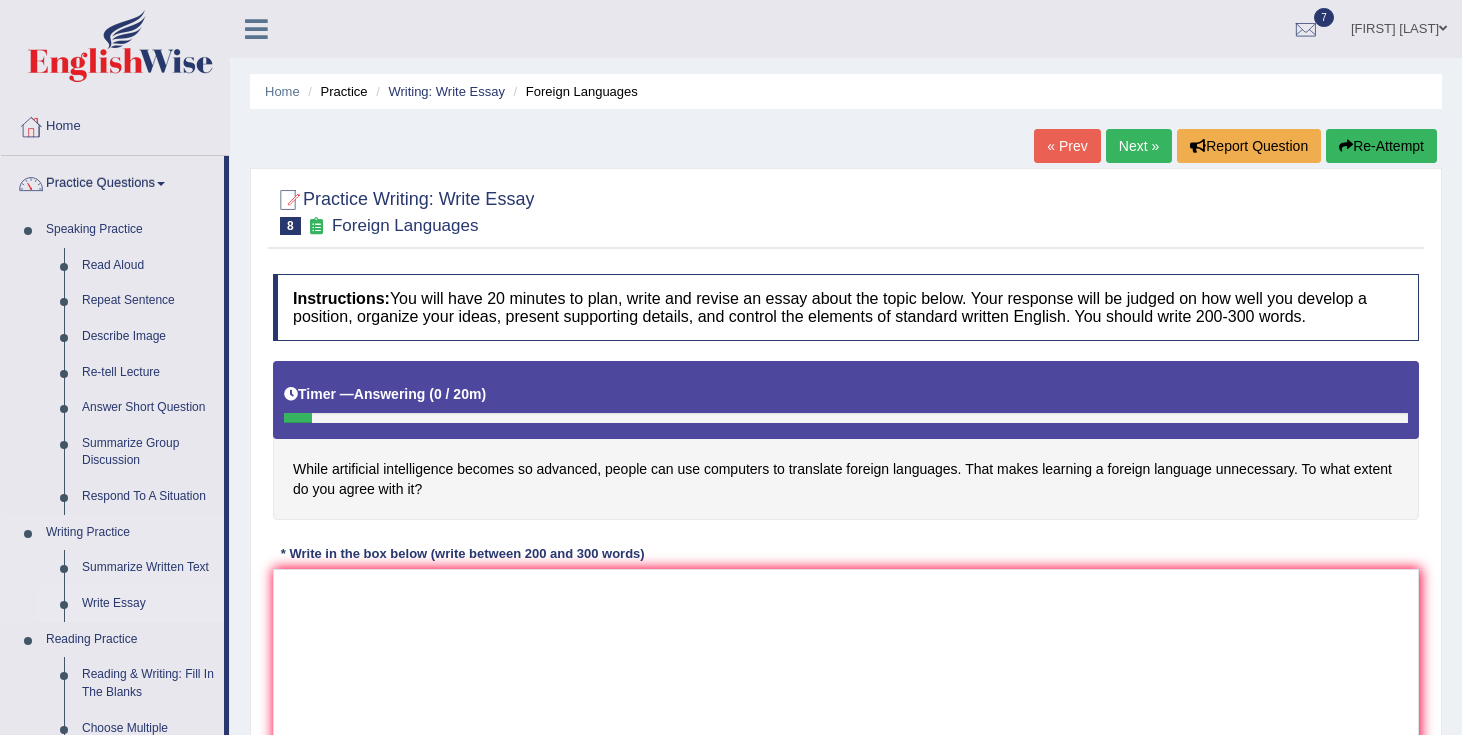 click on "Write Essay" at bounding box center [148, 604] 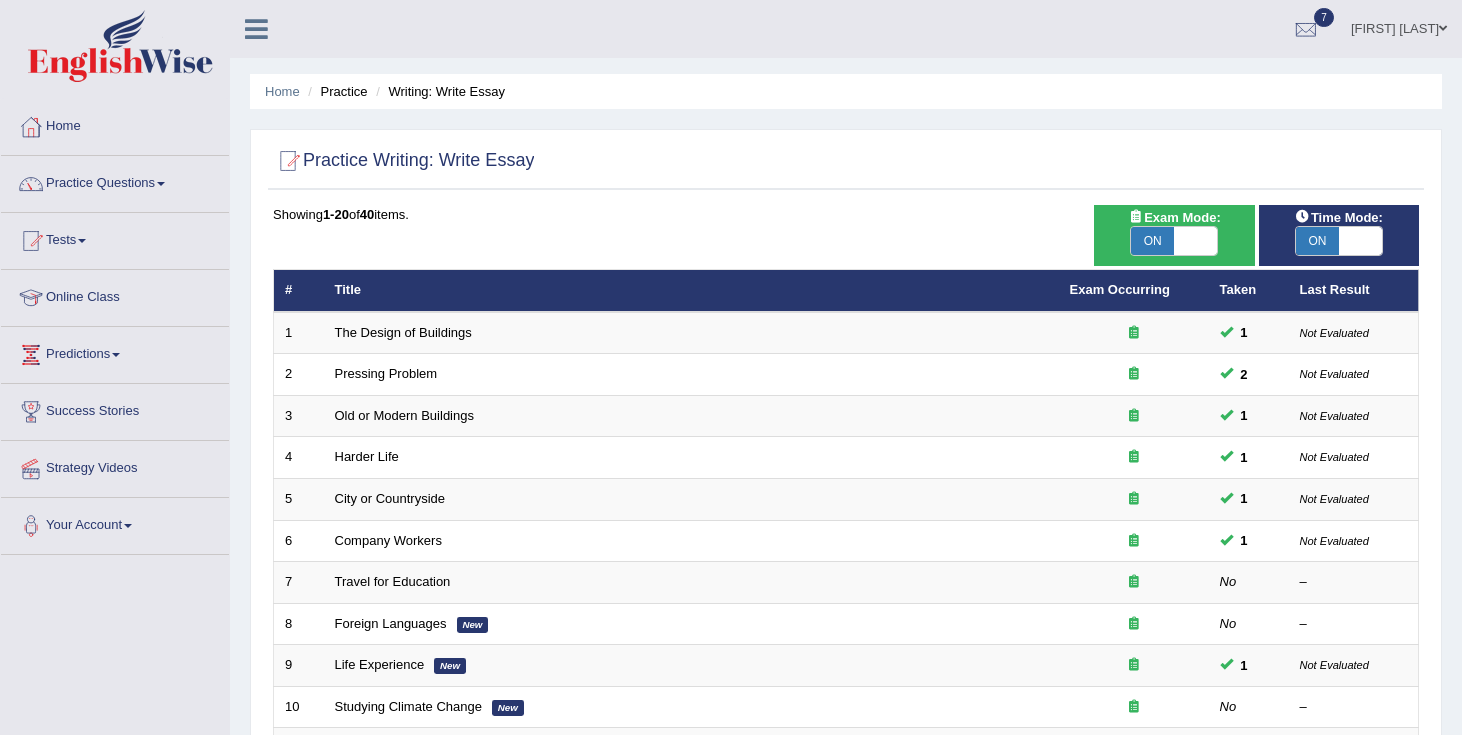scroll, scrollTop: 0, scrollLeft: 0, axis: both 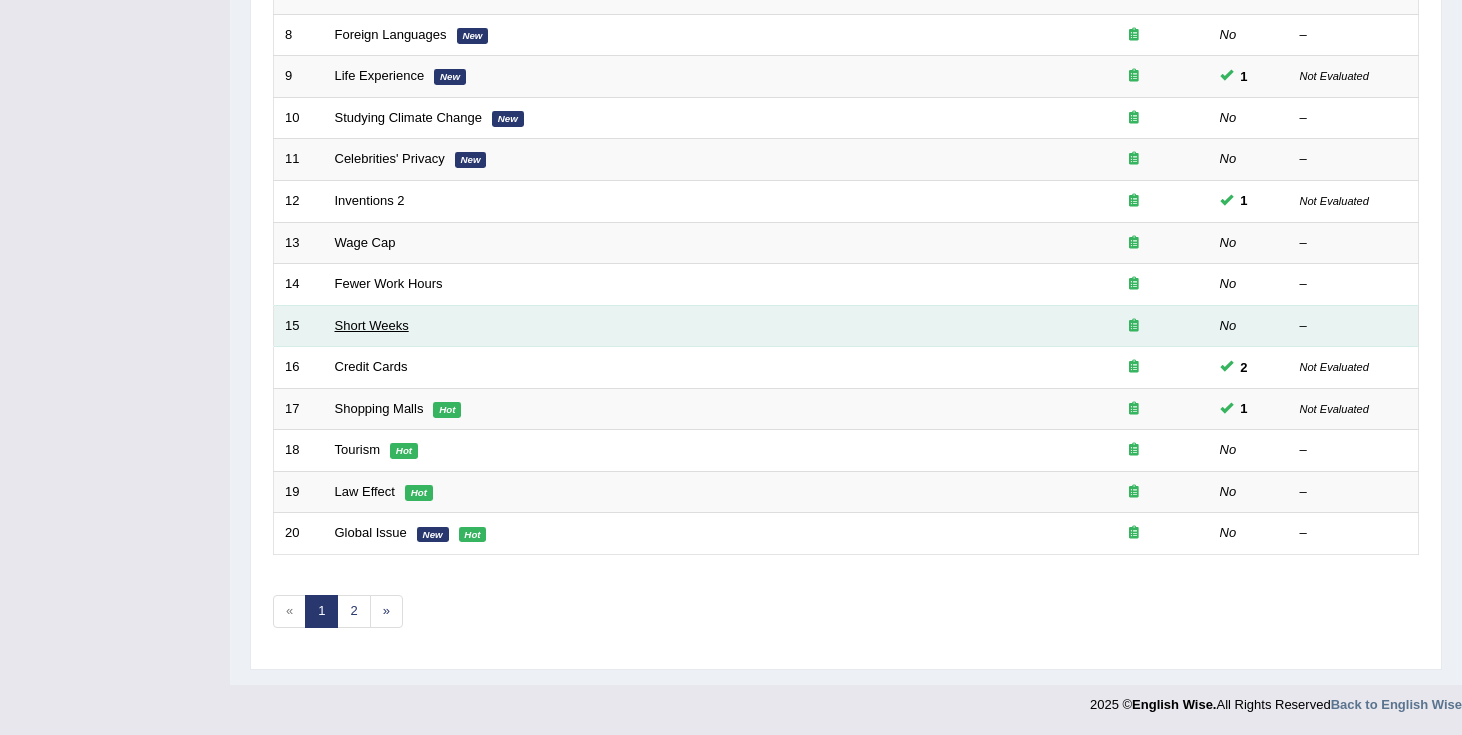 click on "Short Weeks" at bounding box center [372, 325] 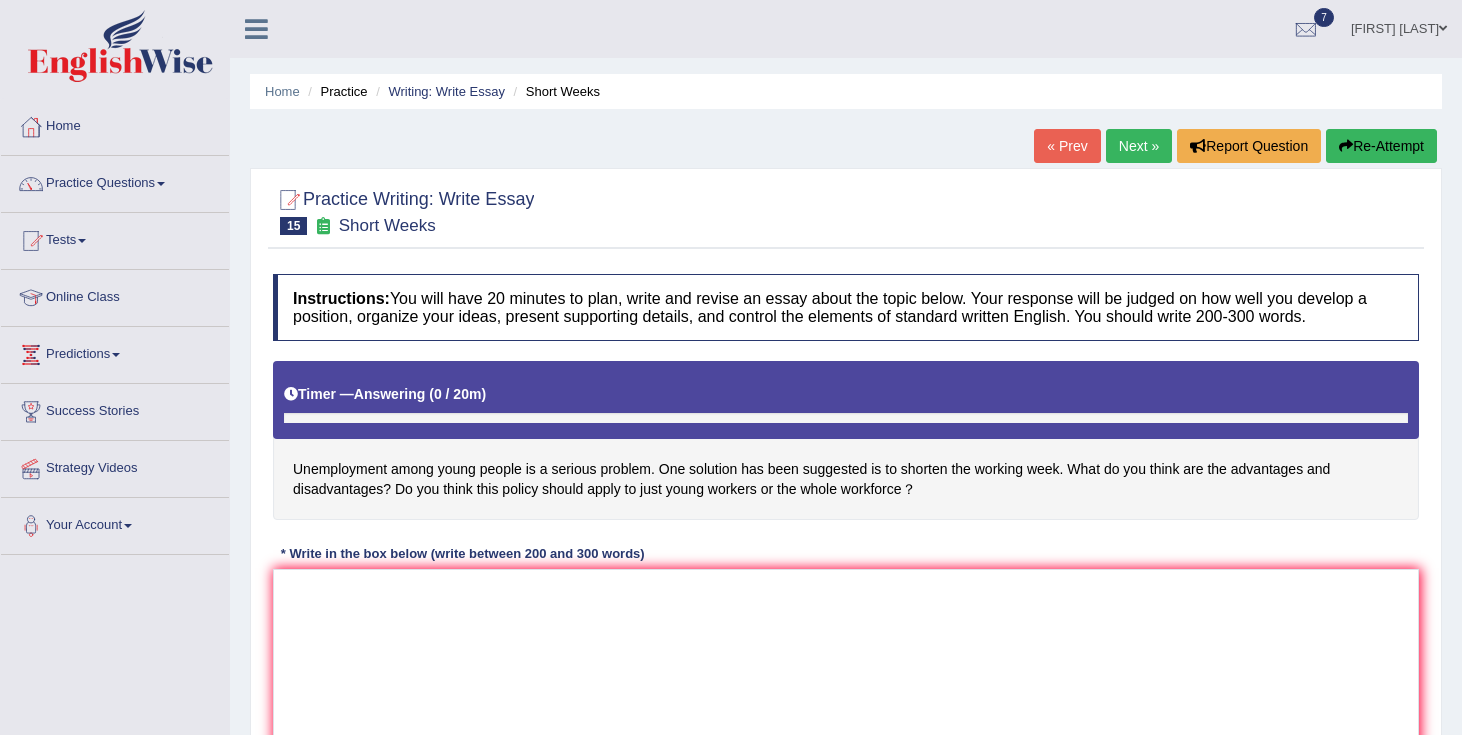 scroll, scrollTop: 0, scrollLeft: 0, axis: both 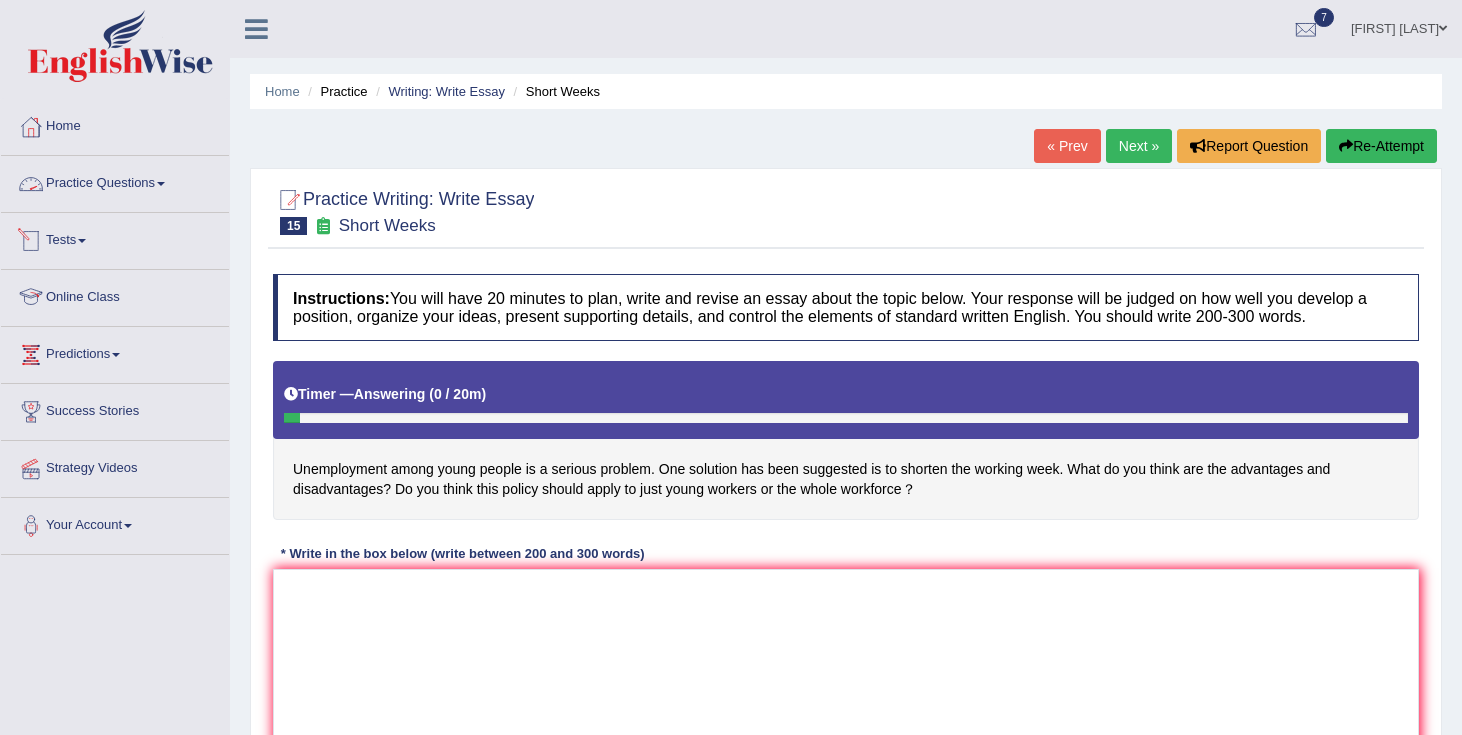 click on "Practice Questions" at bounding box center (115, 181) 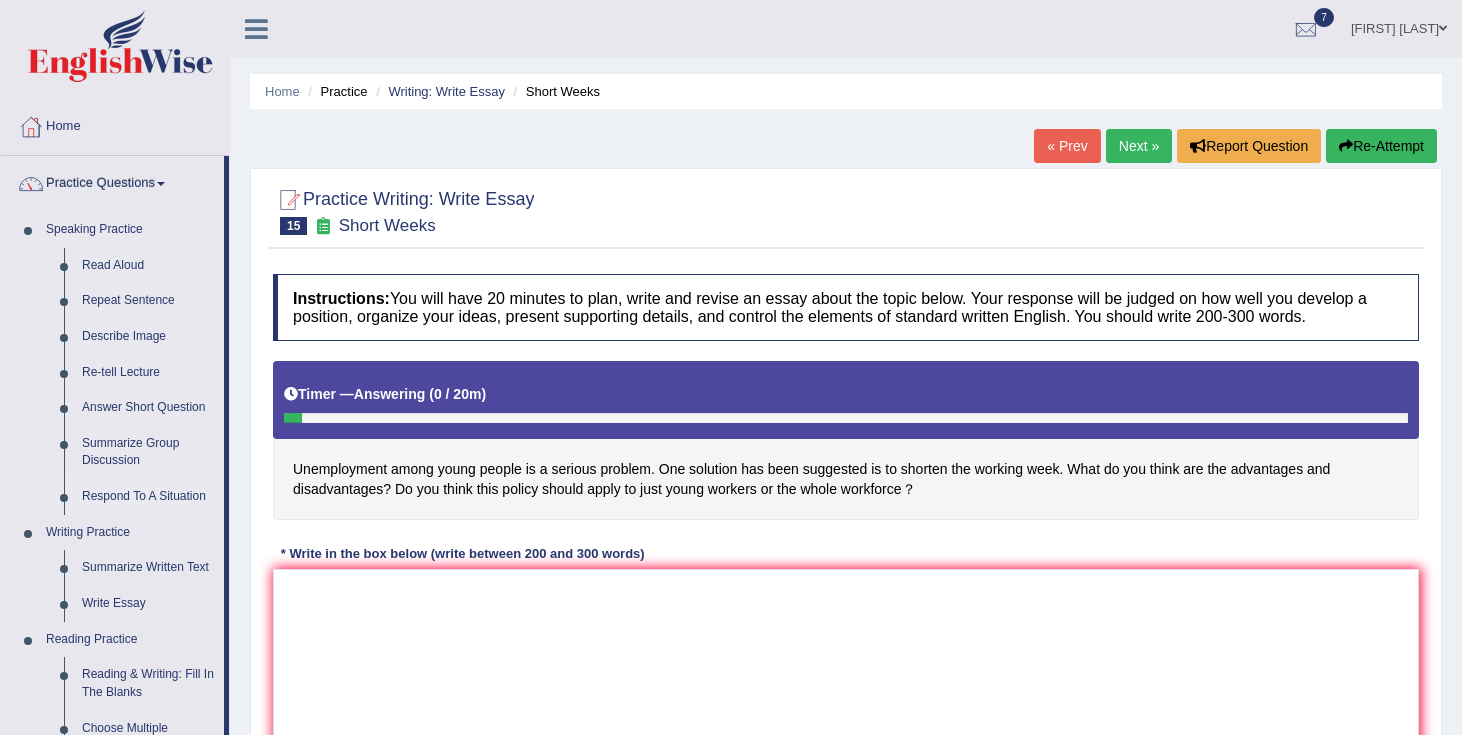 scroll, scrollTop: 45, scrollLeft: 0, axis: vertical 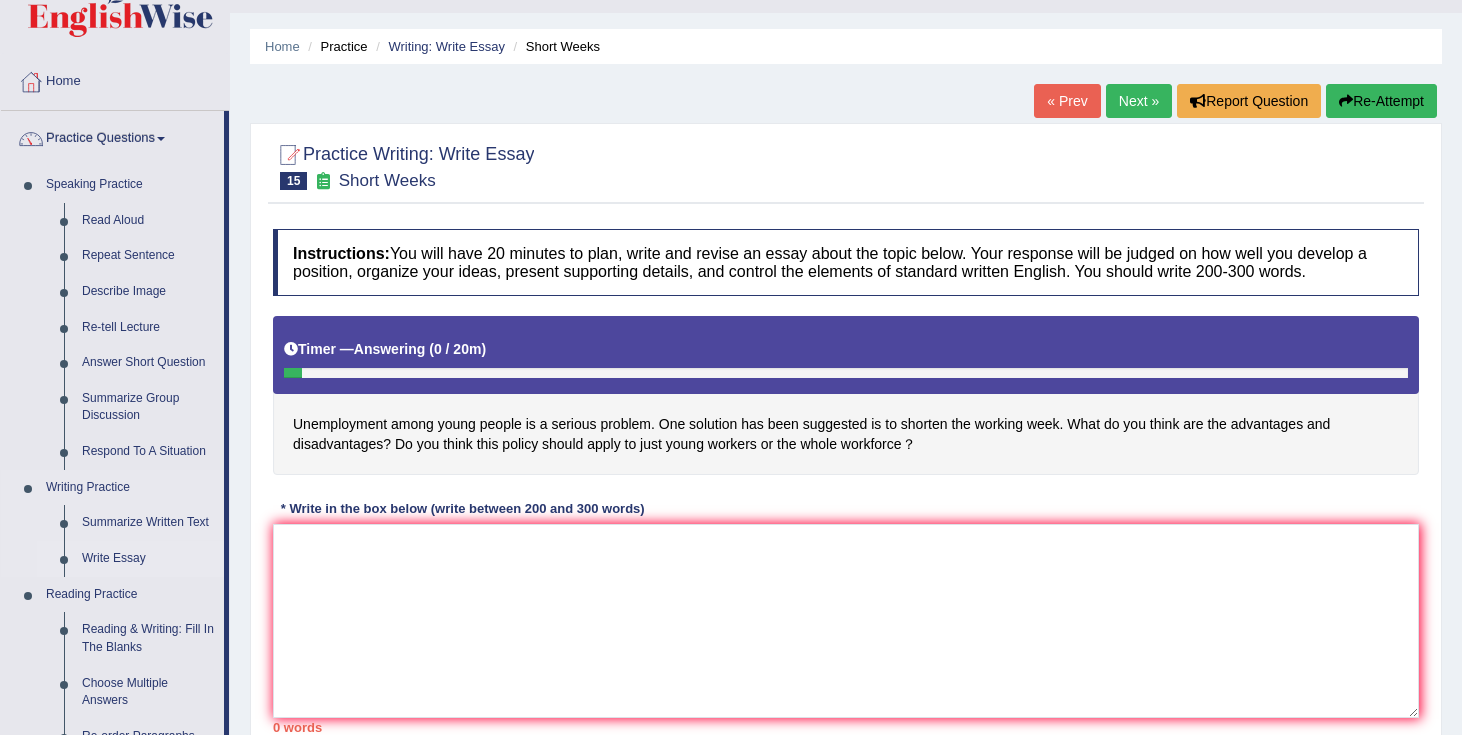 click on "Write Essay" at bounding box center [148, 559] 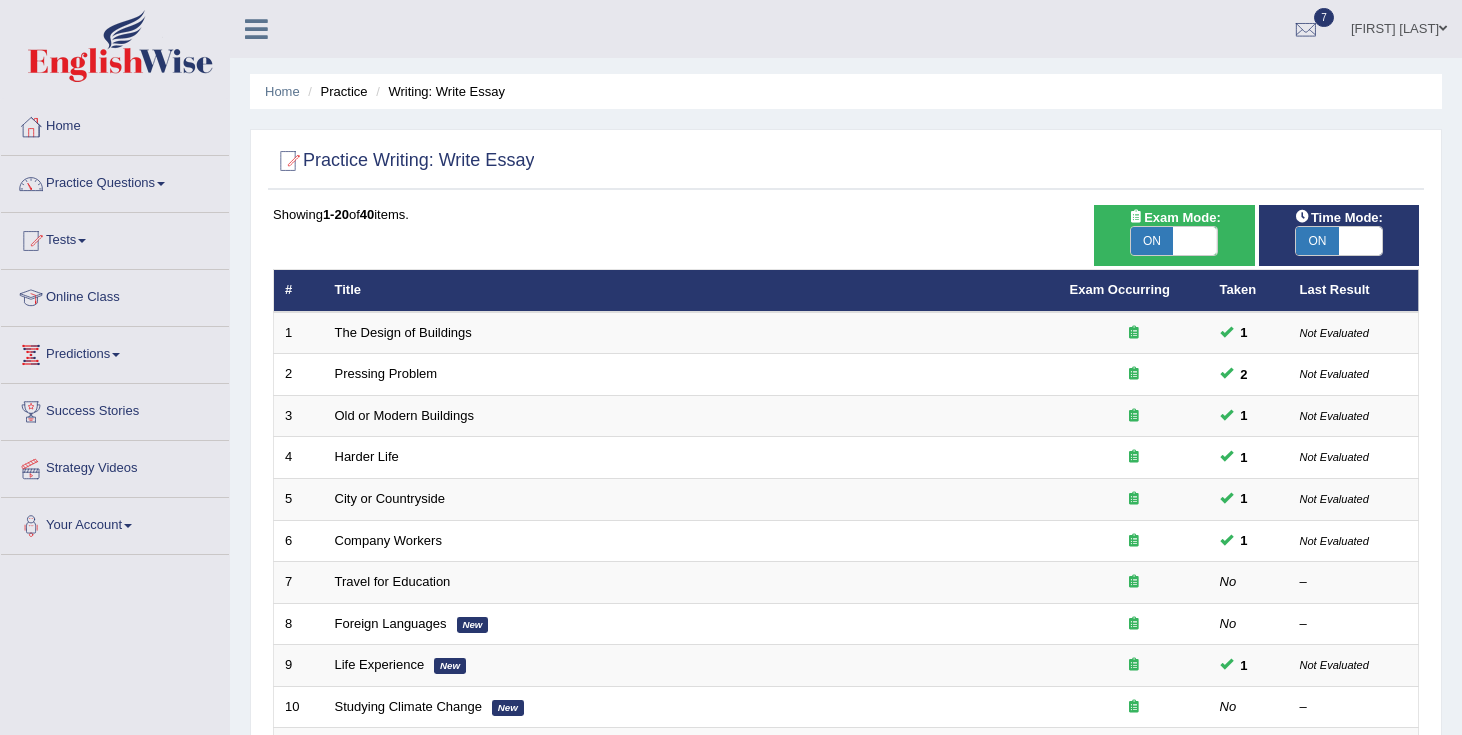 scroll, scrollTop: 0, scrollLeft: 0, axis: both 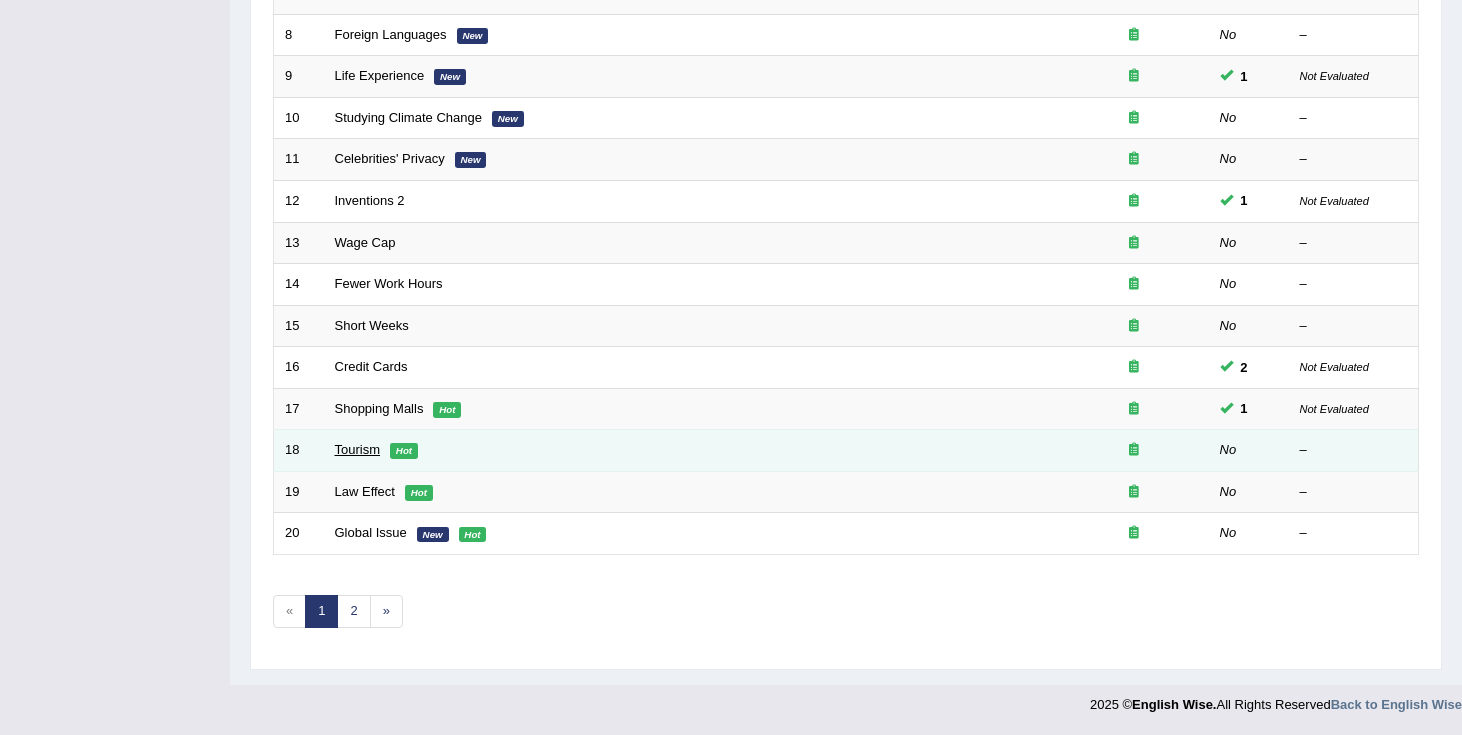 click on "Tourism" at bounding box center (358, 449) 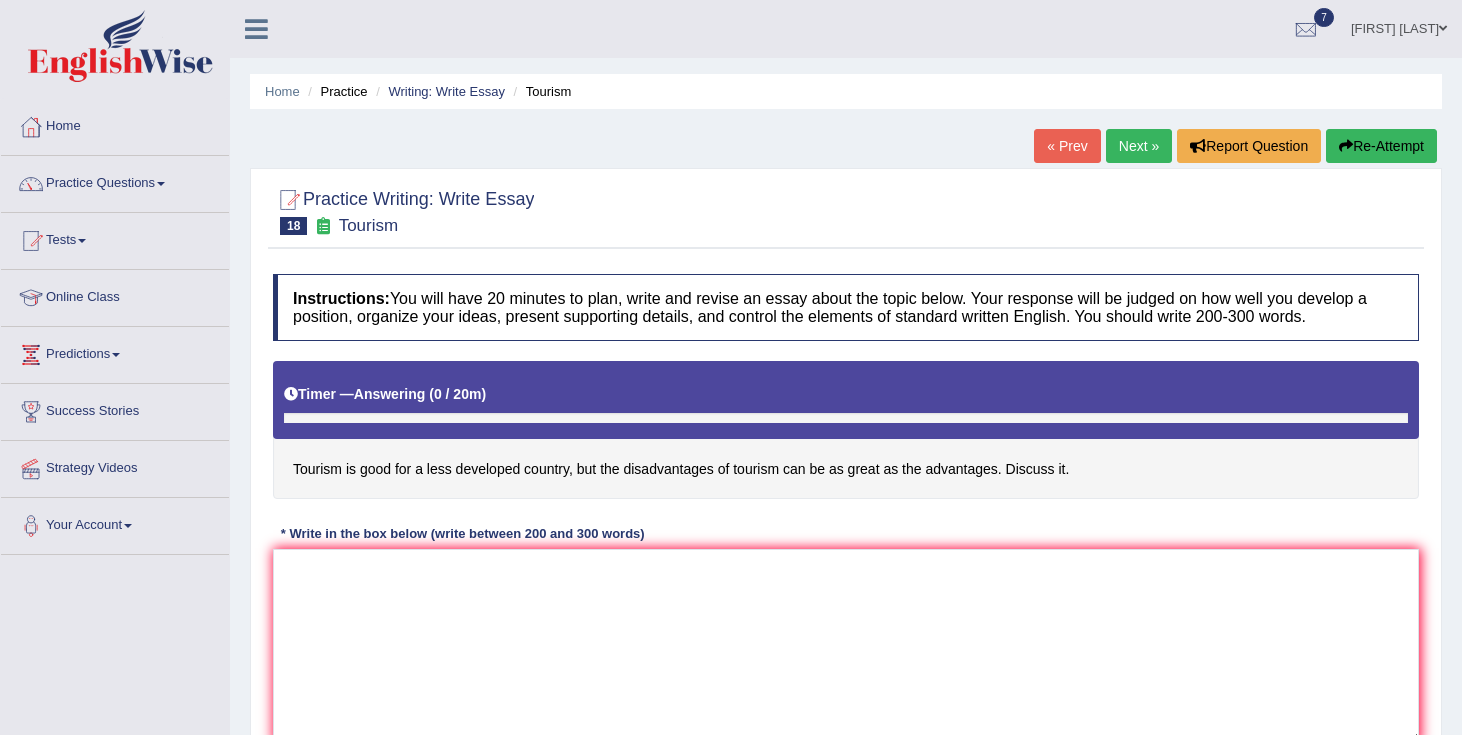 scroll, scrollTop: 0, scrollLeft: 0, axis: both 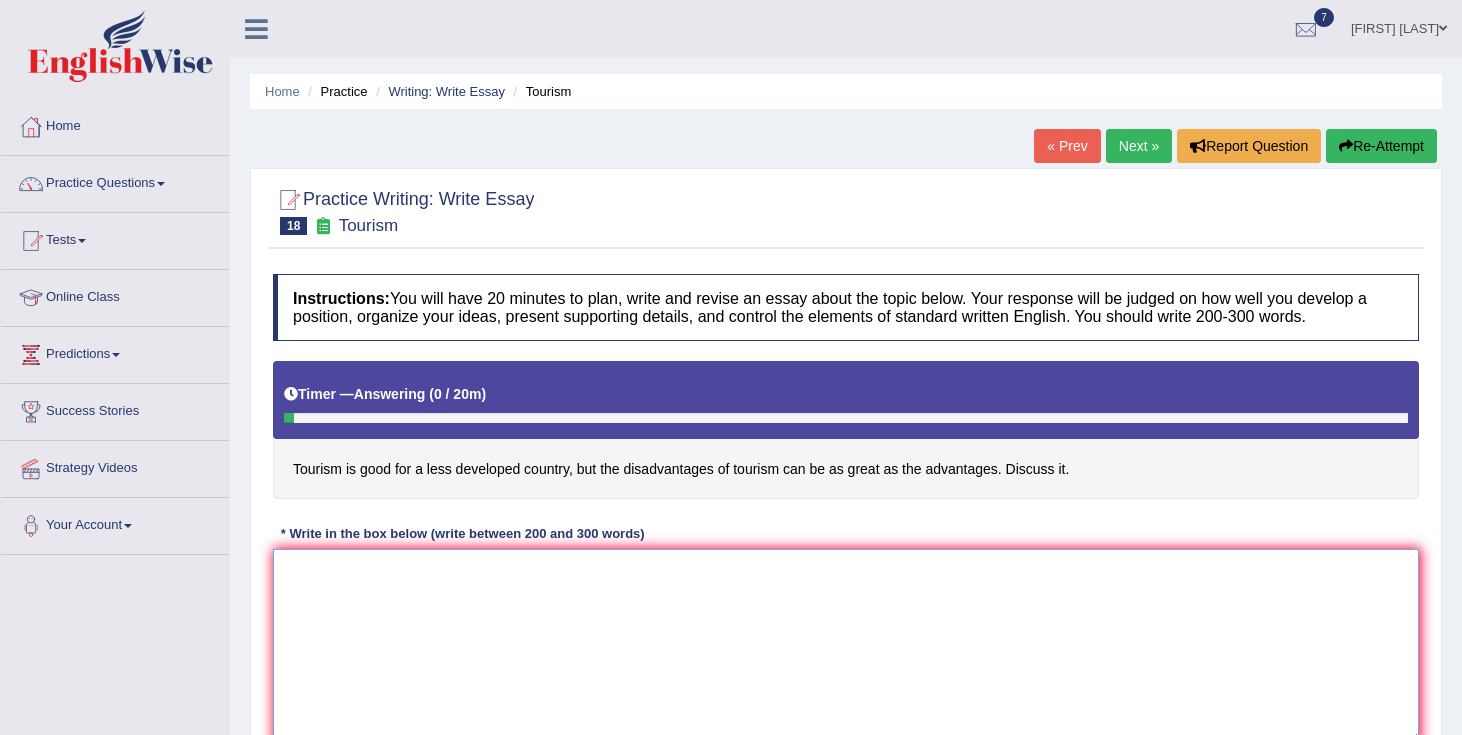 click at bounding box center [846, 646] 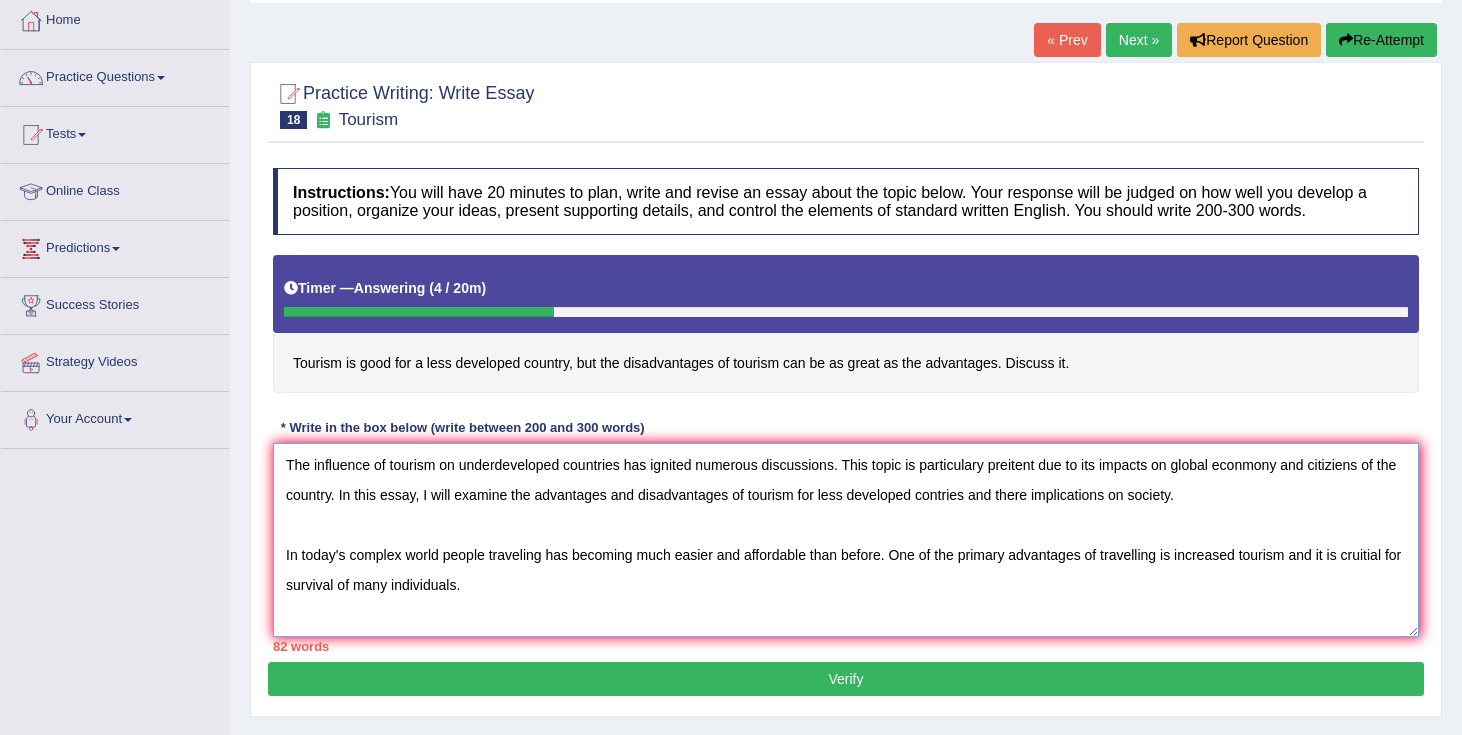 scroll, scrollTop: 110, scrollLeft: 0, axis: vertical 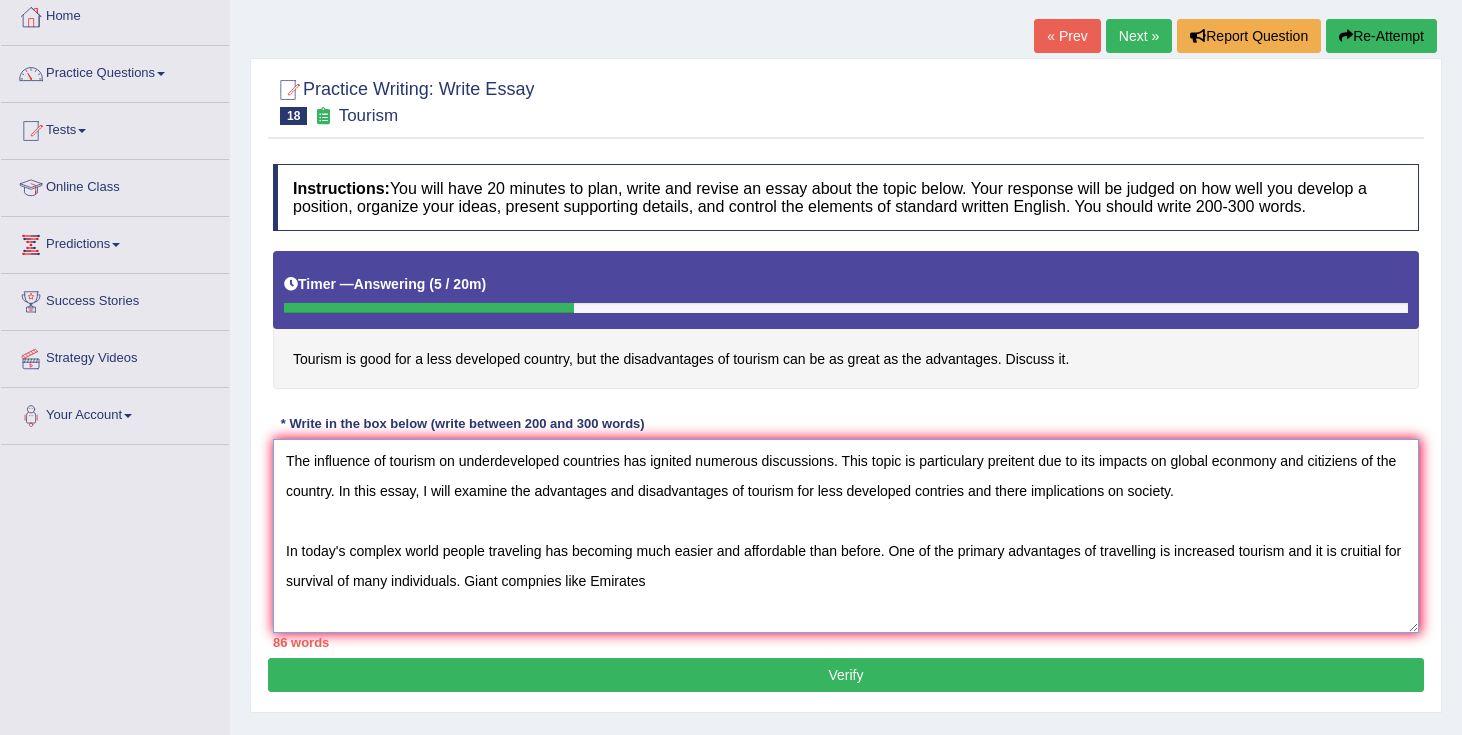 click on "The influence of tourism on underdeveloped countries has ignited numerous discussions. This topic is particulary preitent due to its impacts on global econmony and citiziens of the country. In this essay, I will examine the advantages and disadvantages of tourism for less developed contries and there implications on society.
In today's complex world people traveling has becoming much easier and affordable than before. One of the primary advantages of travelling is increased tourism and it is cruitial for survival of many individuals. Giant compnies like Emirates" at bounding box center [846, 536] 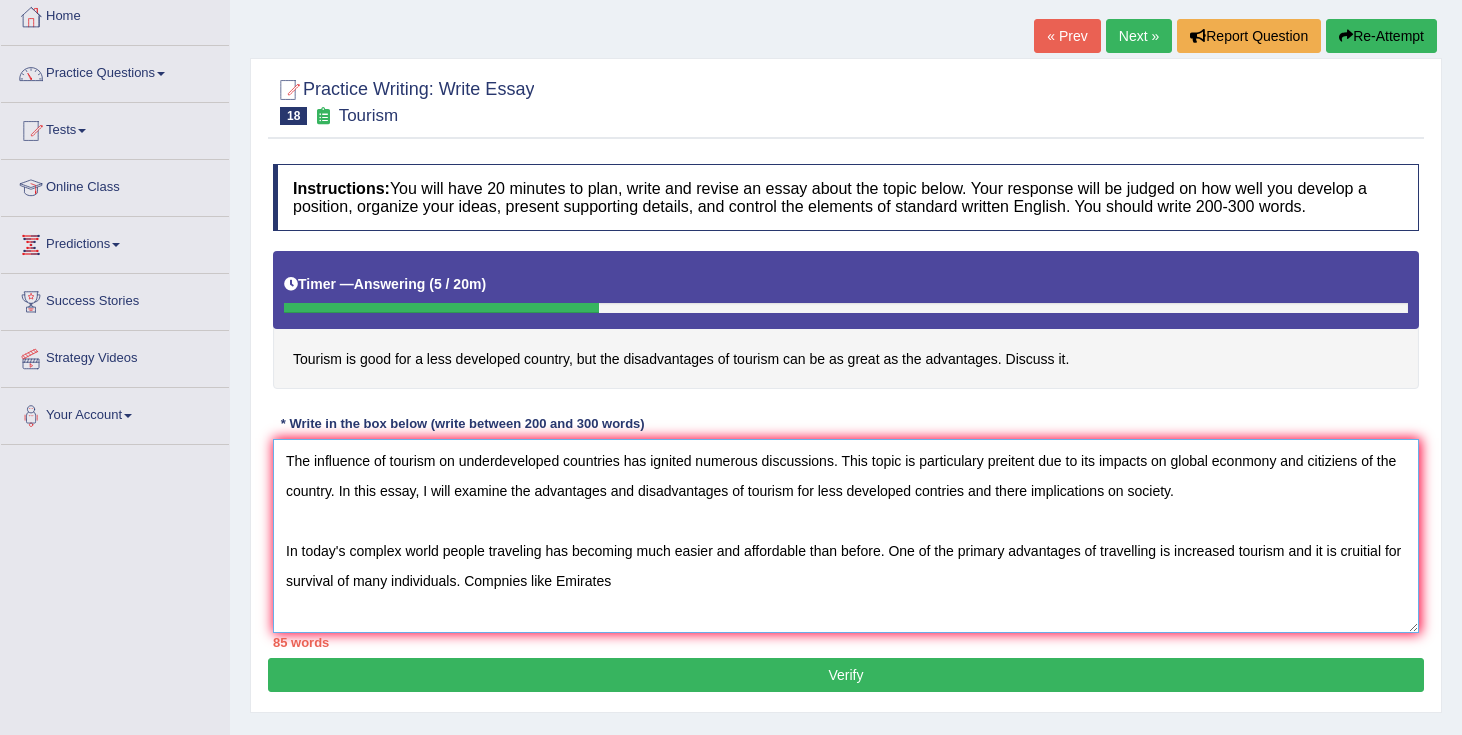 click on "The influence of tourism on underdeveloped countries has ignited numerous discussions. This topic is particulary preitent due to its impacts on global econmony and citiziens of the country. In this essay, I will examine the advantages and disadvantages of tourism for less developed contries and there implications on society.
In today's complex world people traveling has becoming much easier and affordable than before. One of the primary advantages of travelling is increased tourism and it is cruitial for survival of many individuals. Compnies like Emirates" at bounding box center (846, 536) 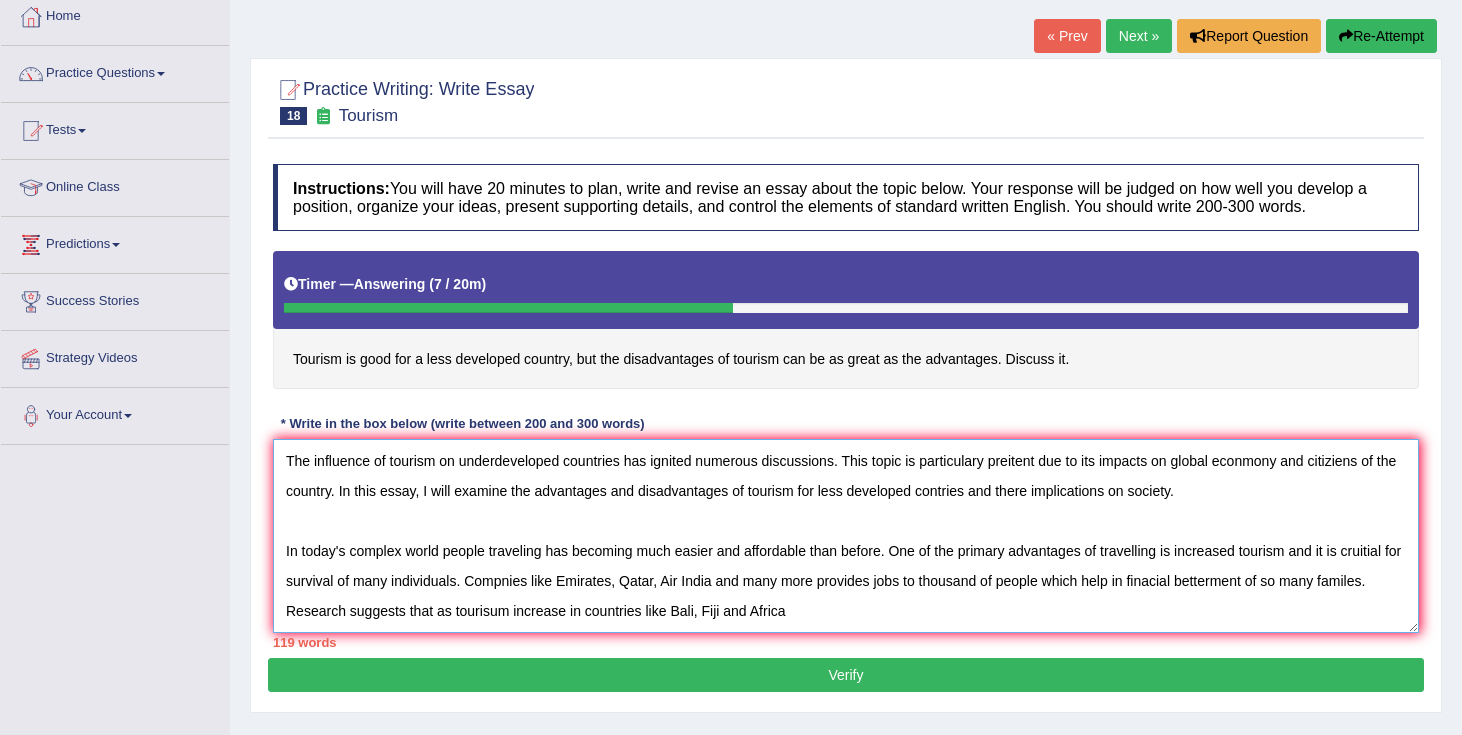 click on "The influence of tourism on underdeveloped countries has ignited numerous discussions. This topic is particulary preitent due to its impacts on global econmony and citiziens of the country. In this essay, I will examine the advantages and disadvantages of tourism for less developed contries and there implications on society.
In today's complex world people traveling has becoming much easier and affordable than before. One of the primary advantages of travelling is increased tourism and it is cruitial for survival of many individuals. Compnies like Emirates, Qatar, Air India and many more provides jobs to thousand of people which help in finacial betterment of so many familes. Research suggests that as tourisum increase in countries like Bali, Fiji and Africa" at bounding box center [846, 536] 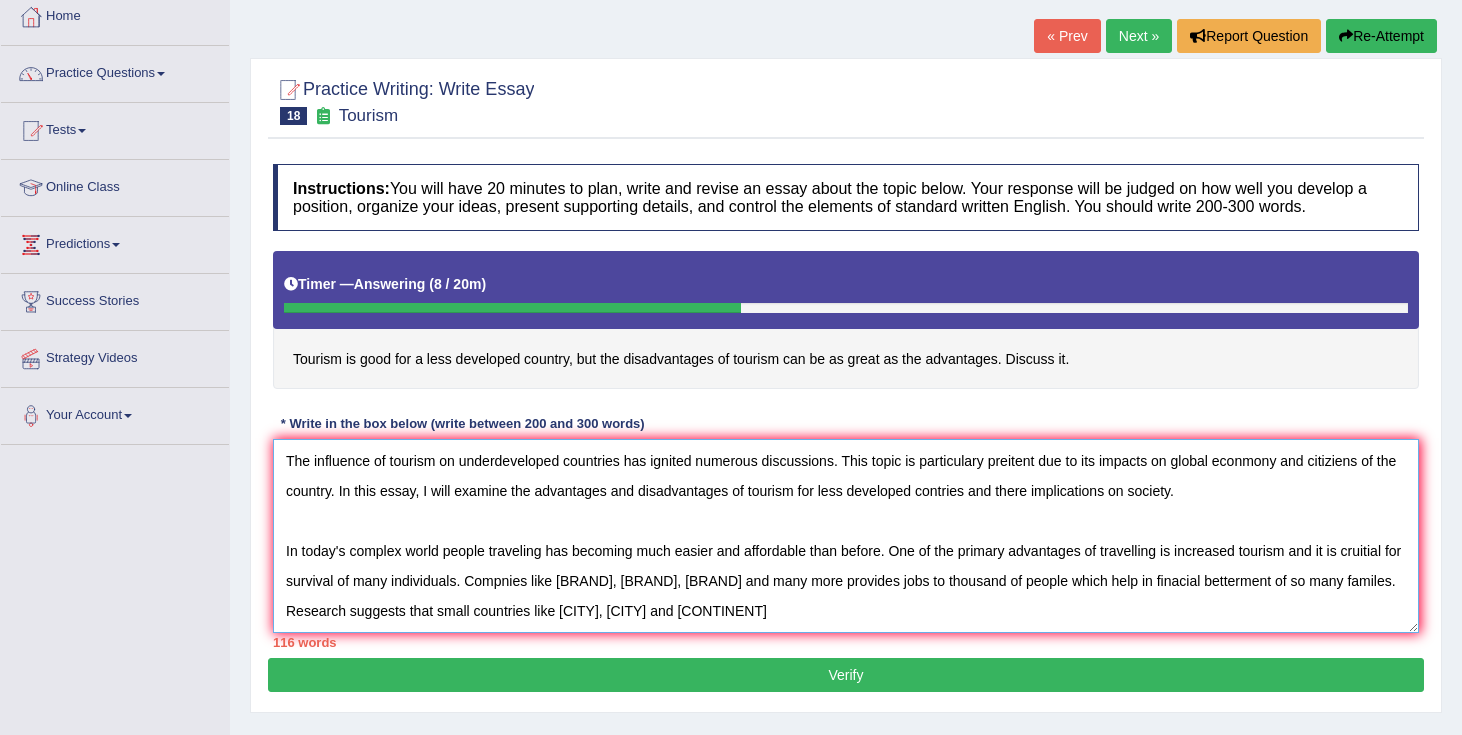 click on "The influence of tourism on underdeveloped countries has ignited numerous discussions. This topic is particulary preitent due to its impacts on global econmony and citiziens of the country. In this essay, I will examine the advantages and disadvantages of tourism for less developed contries and there implications on society.
In today's complex world people traveling has becoming much easier and affordable than before. One of the primary advantages of travelling is increased tourism and it is cruitial for survival of many individuals. Compnies like [BRAND], [BRAND], [BRAND] and many more provides jobs to thousand of people which help in finacial betterment of so many familes. Research suggests that small countries like [CITY], [CITY] and [CONTINENT]" at bounding box center [846, 536] 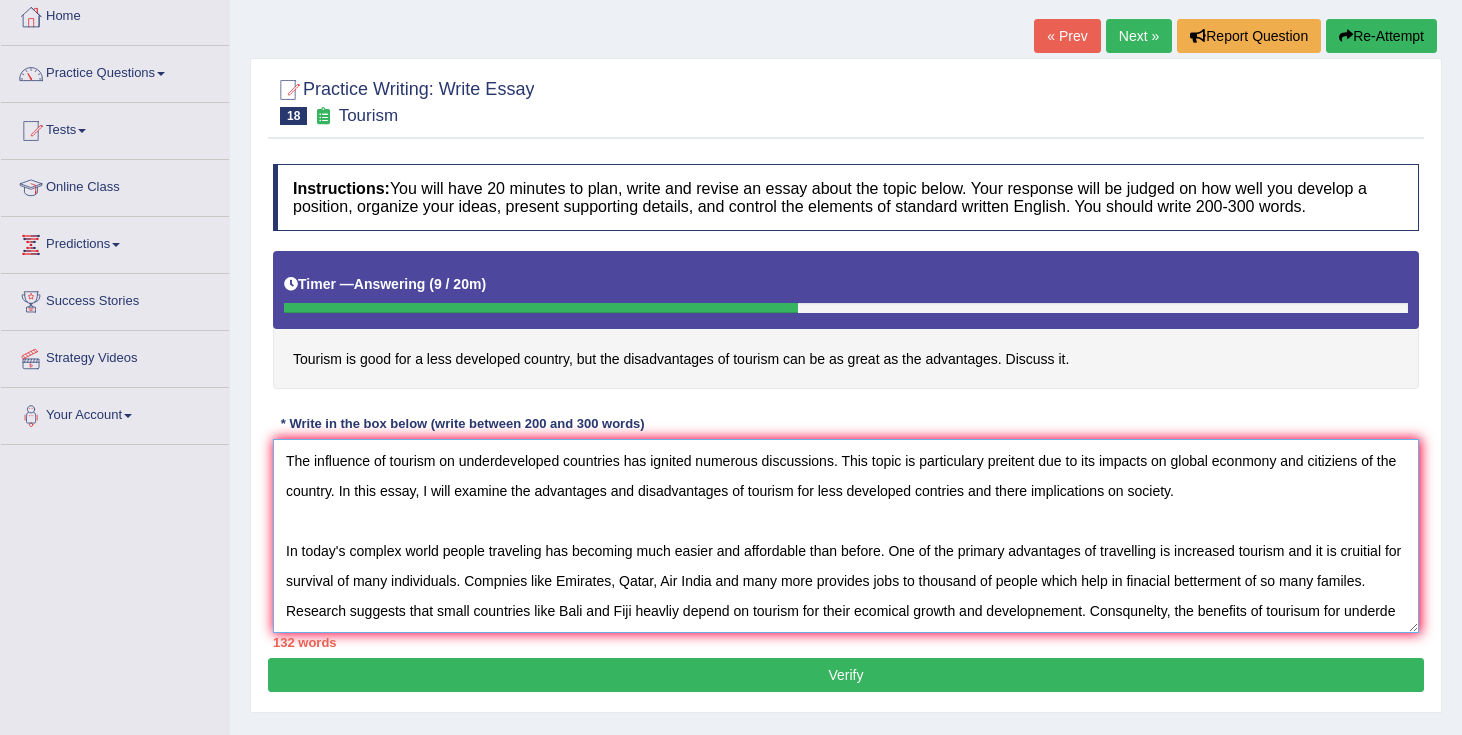scroll, scrollTop: 17, scrollLeft: 0, axis: vertical 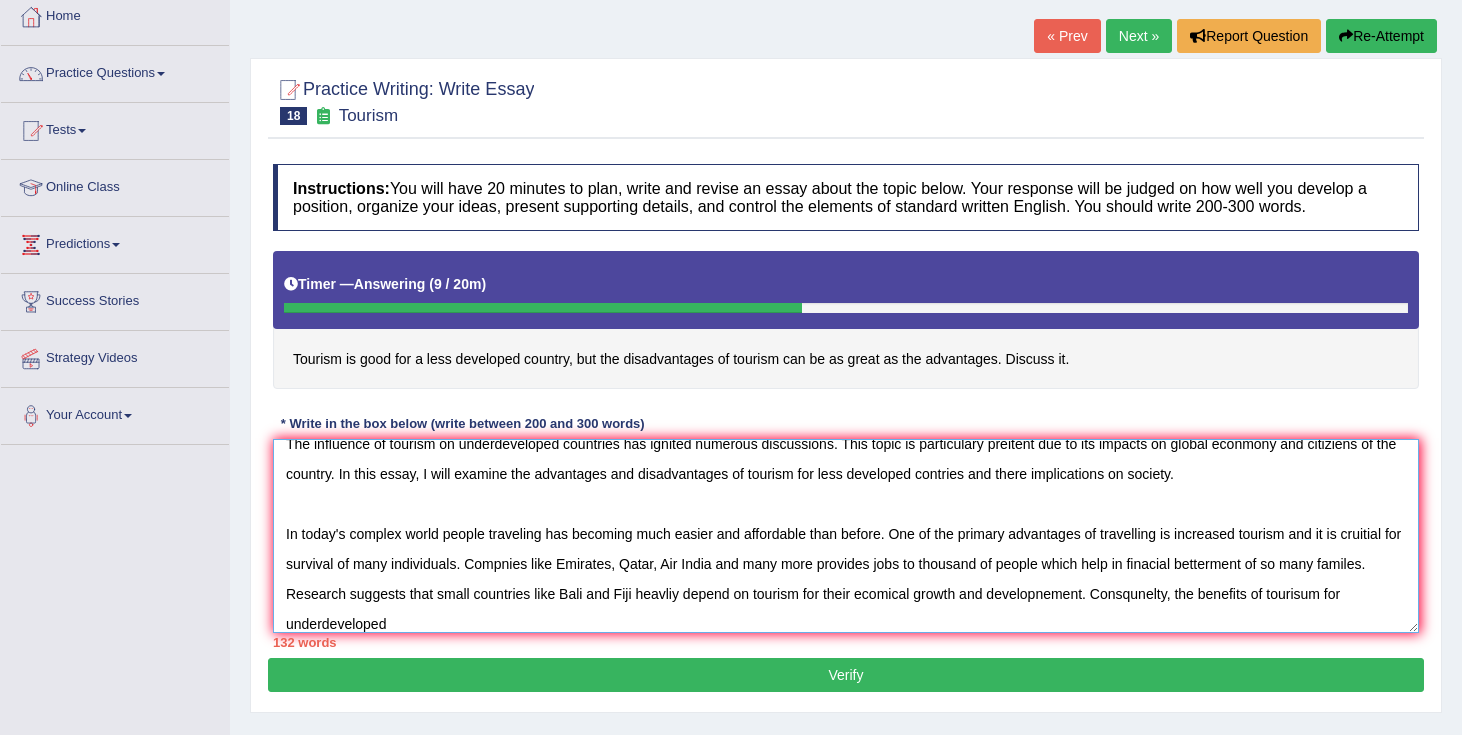 click on "The influence of tourism on underdeveloped countries has ignited numerous discussions. This topic is particulary preitent due to its impacts on global econmony and citiziens of the country. In this essay, I will examine the advantages and disadvantages of tourism for less developed contries and there implications on society.
In today's complex world people traveling has becoming much easier and affordable than before. One of the primary advantages of travelling is increased tourism and it is cruitial for survival of many individuals. Compnies like Emirates, Qatar, Air India and many more provides jobs to thousand of people which help in finacial betterment of so many familes. Research suggests that small countries like Bali and Fiji heavliy depend on tourism for their ecomical growth and developnement. Consqunelty, the benefits of tourisum for underdeveloped" at bounding box center [846, 536] 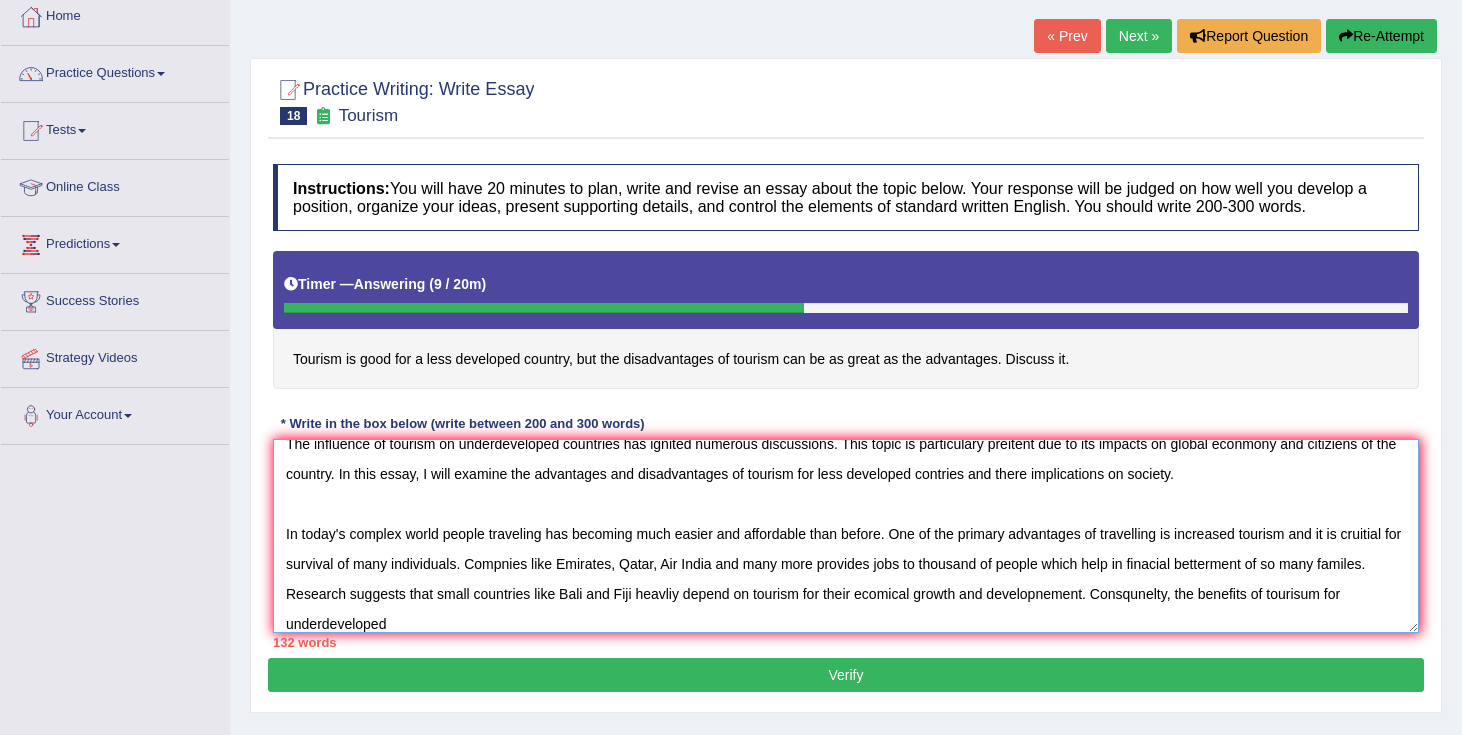 scroll, scrollTop: 30, scrollLeft: 0, axis: vertical 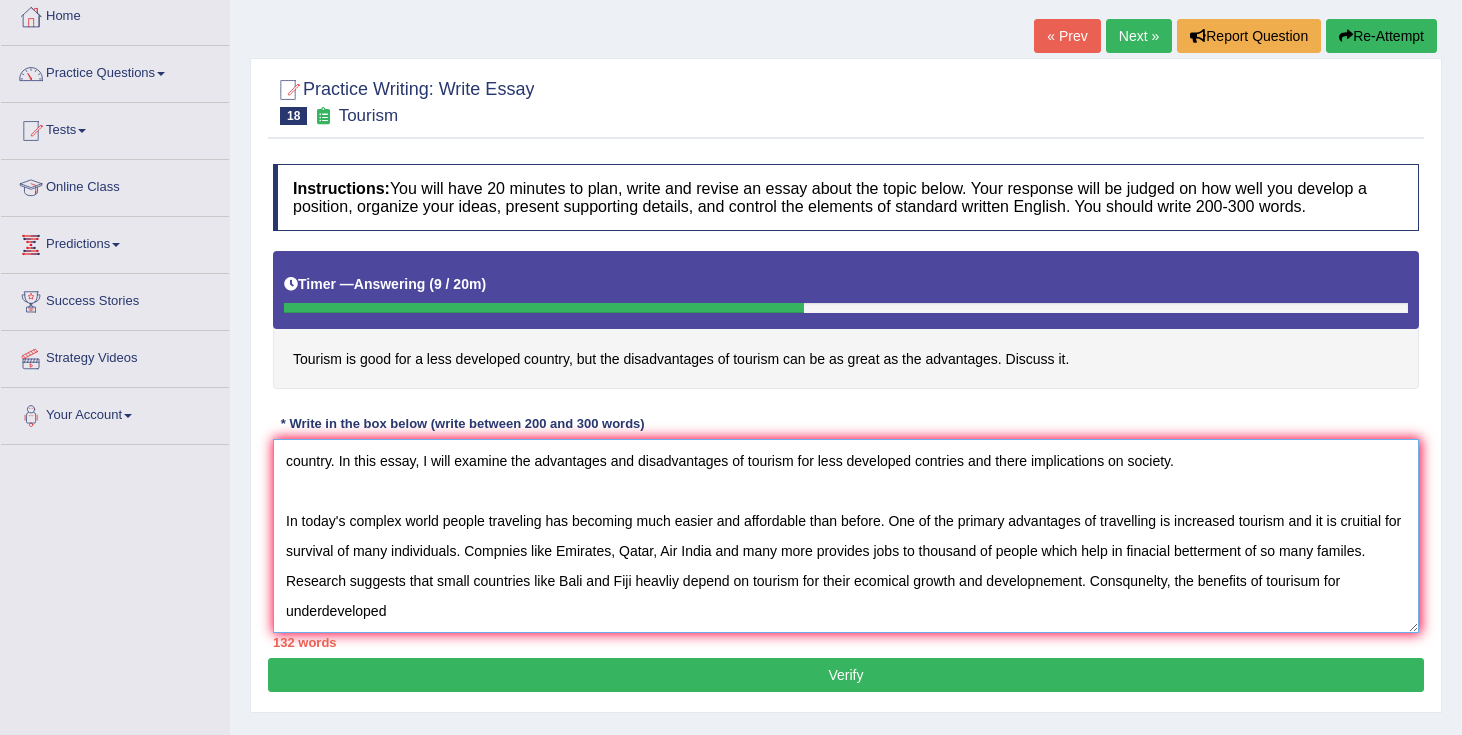 drag, startPoint x: 395, startPoint y: 628, endPoint x: 283, endPoint y: 619, distance: 112.36102 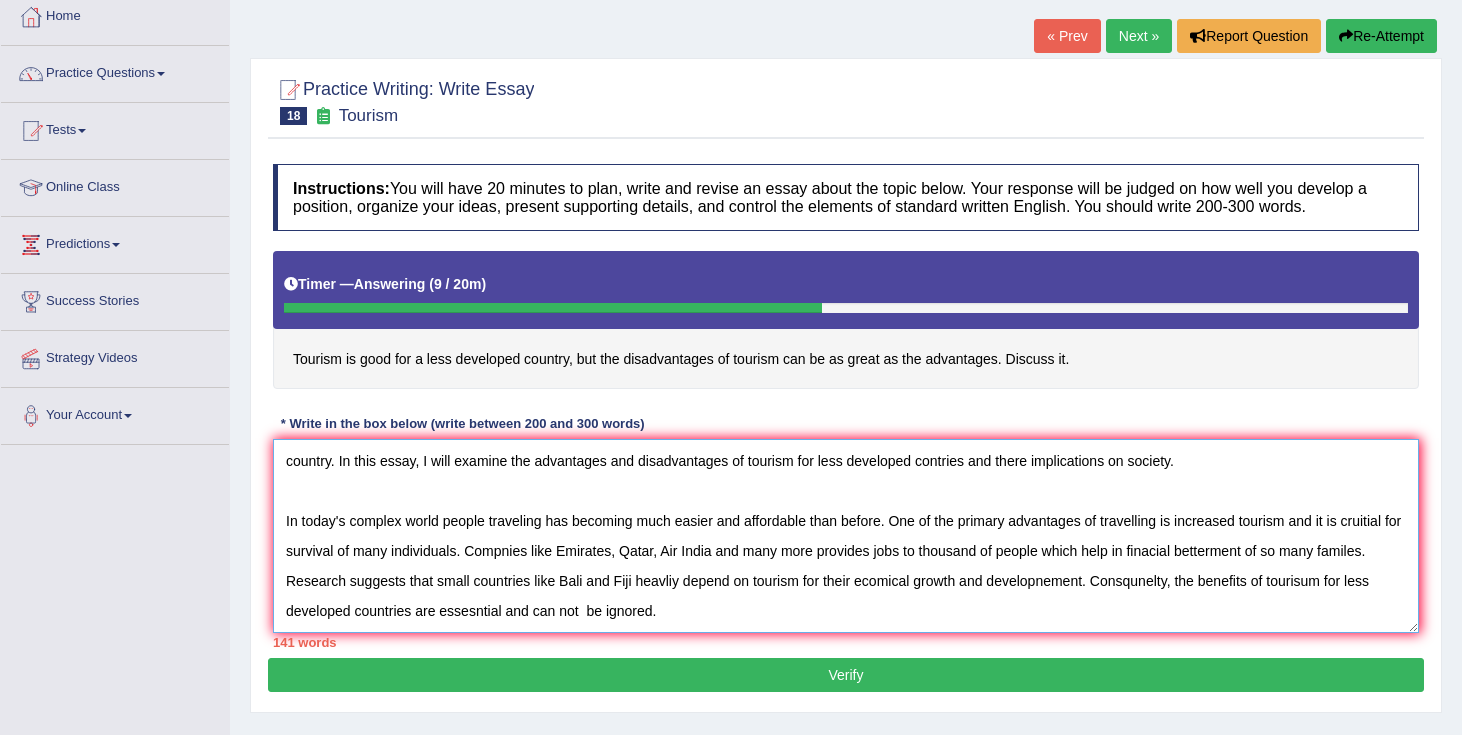 scroll, scrollTop: 77, scrollLeft: 0, axis: vertical 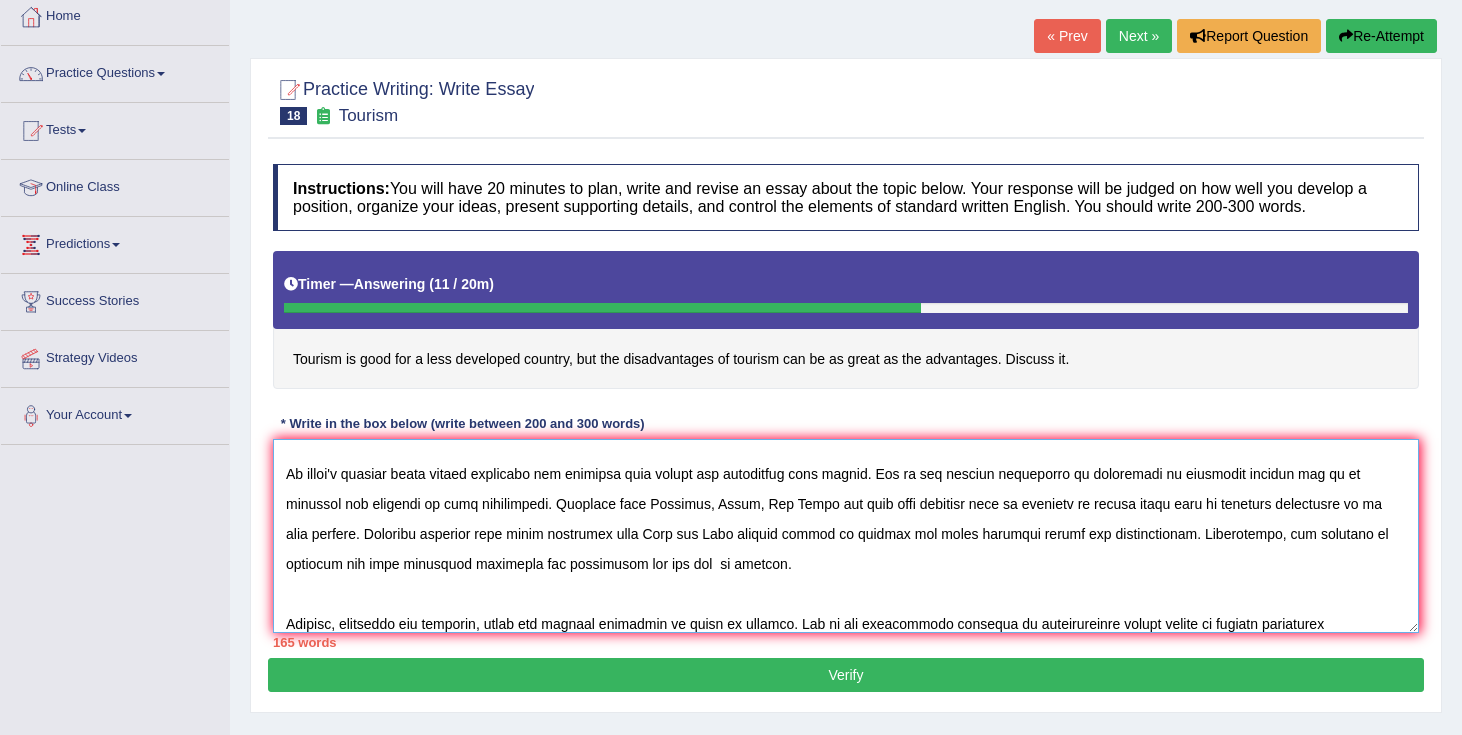 click at bounding box center (846, 536) 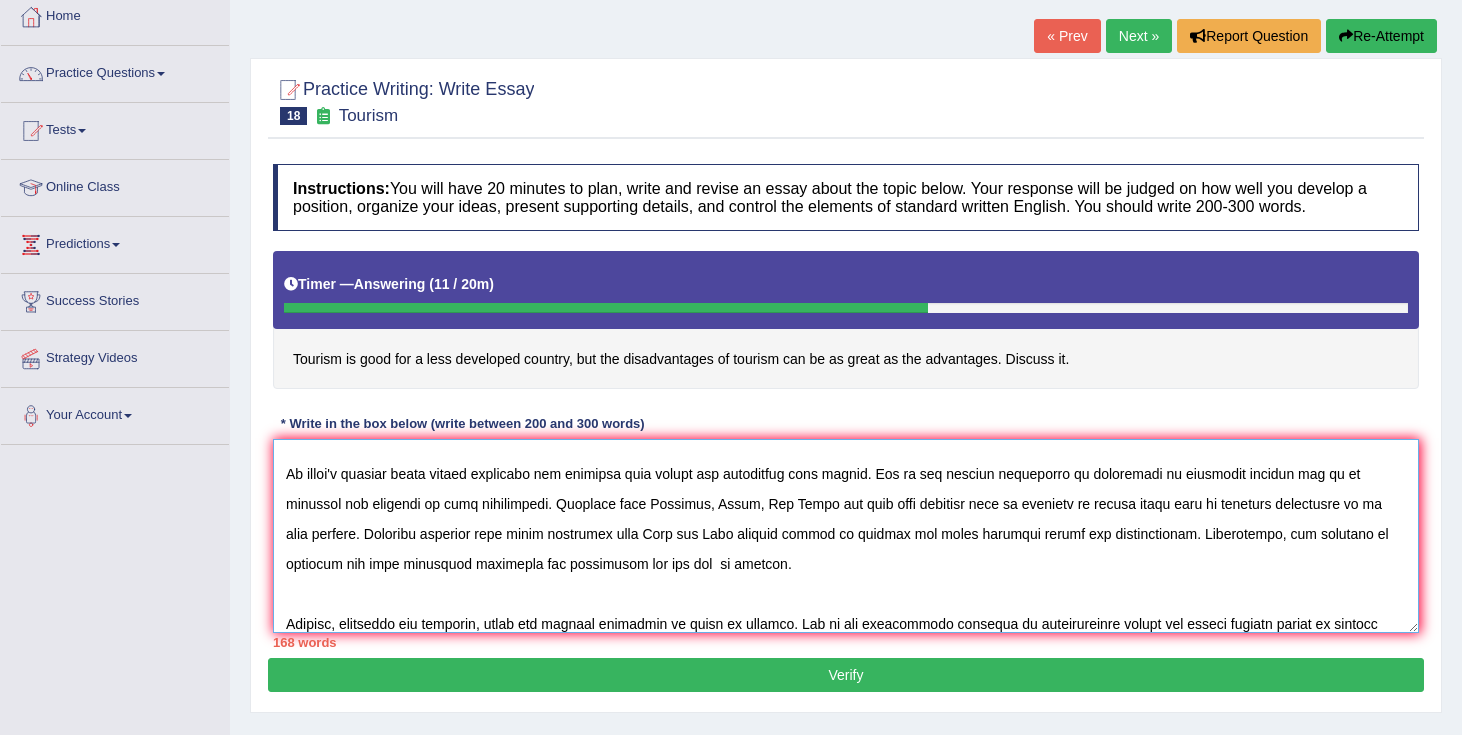 scroll, scrollTop: 120, scrollLeft: 0, axis: vertical 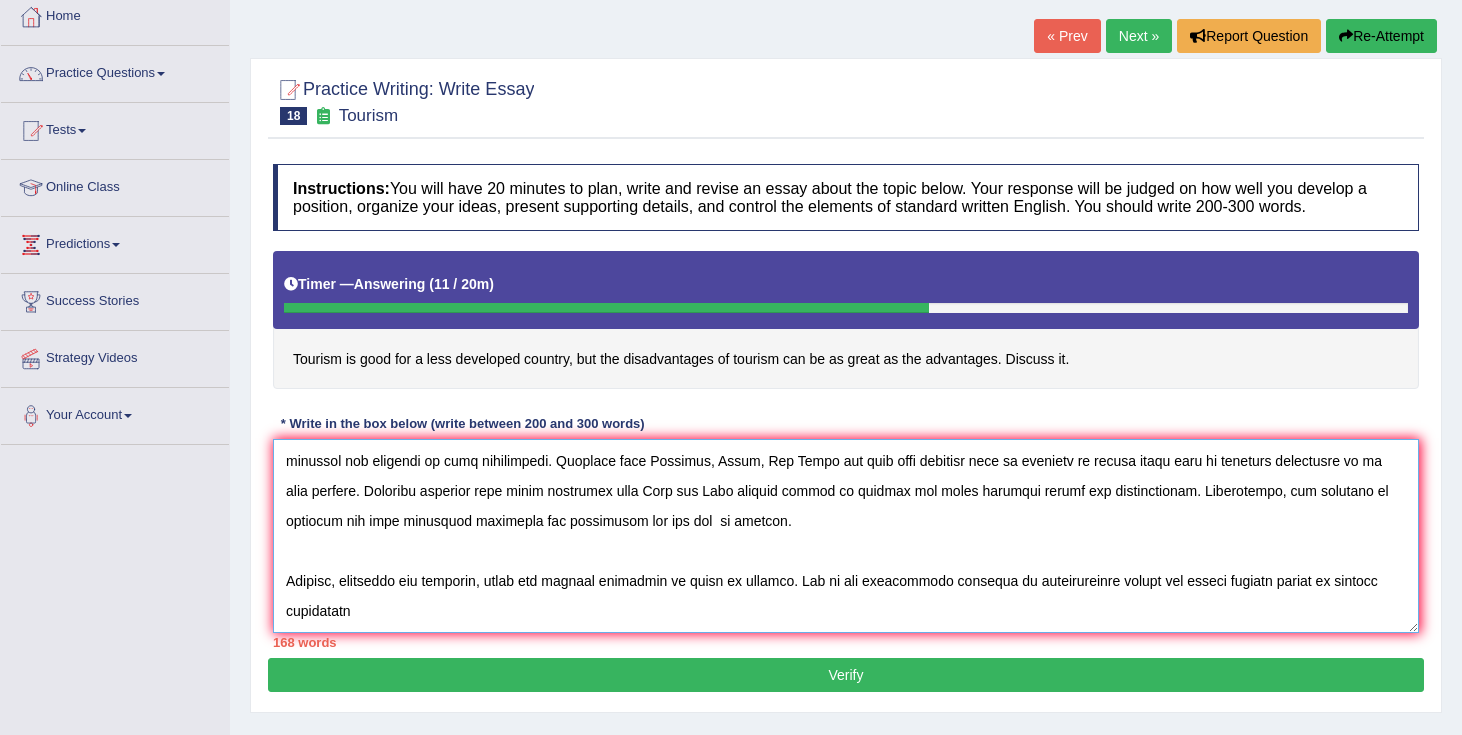 click at bounding box center (846, 536) 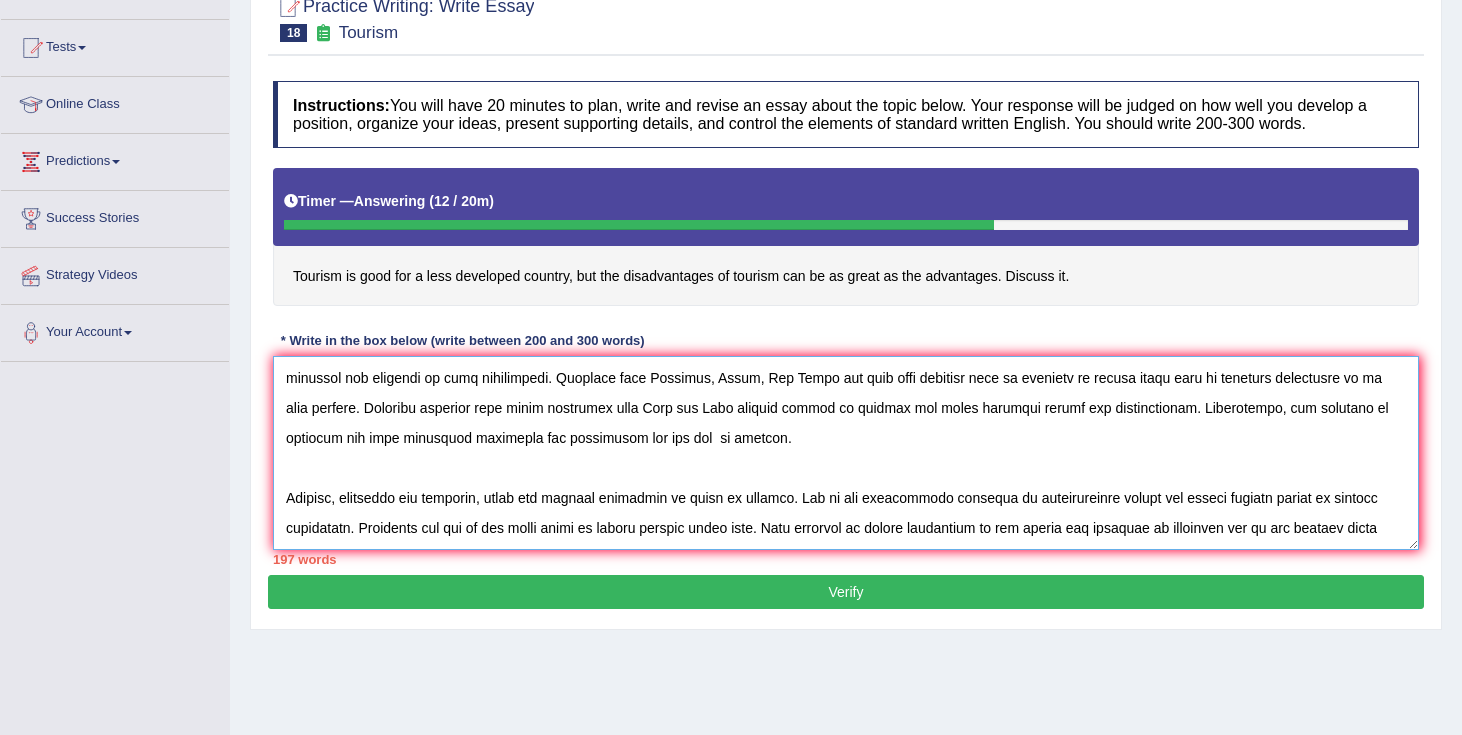 scroll, scrollTop: 202, scrollLeft: 0, axis: vertical 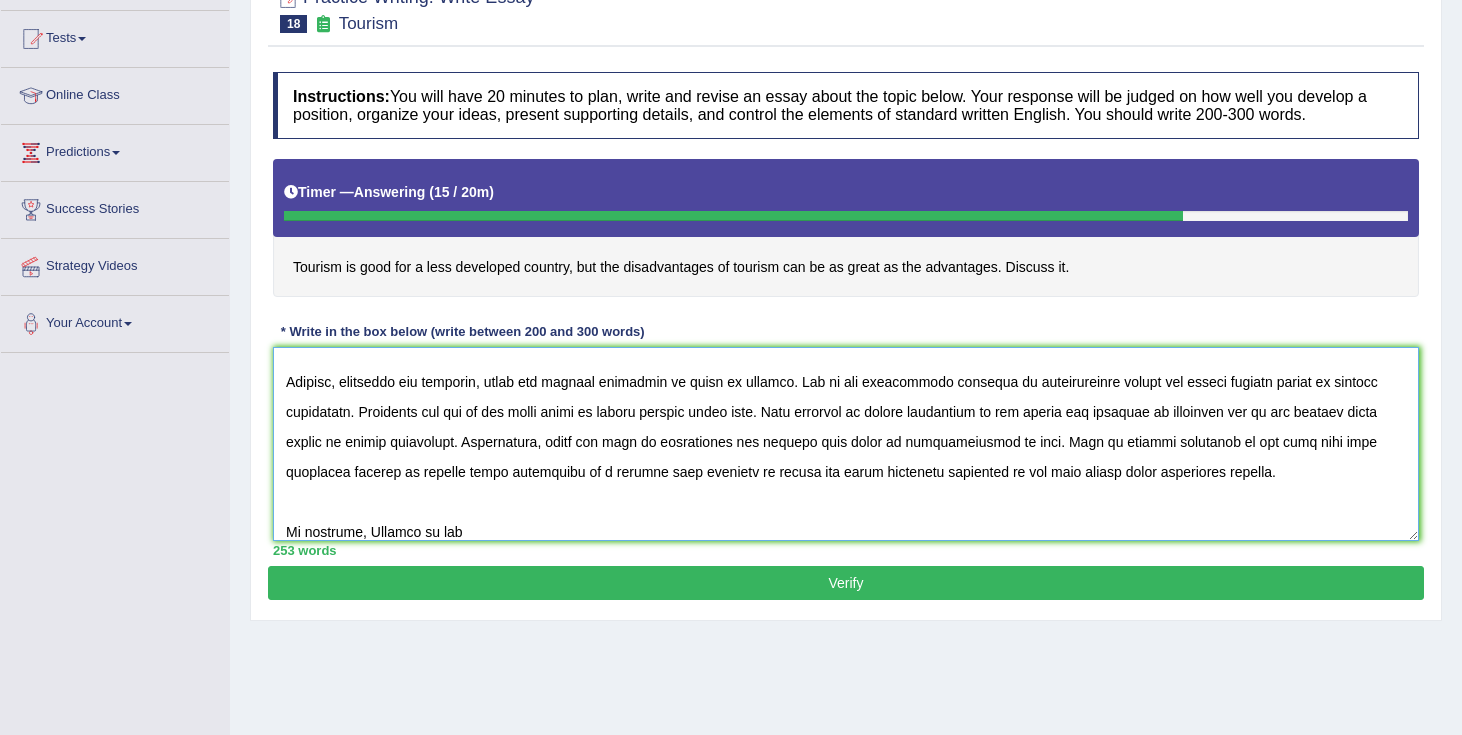 click at bounding box center [846, 444] 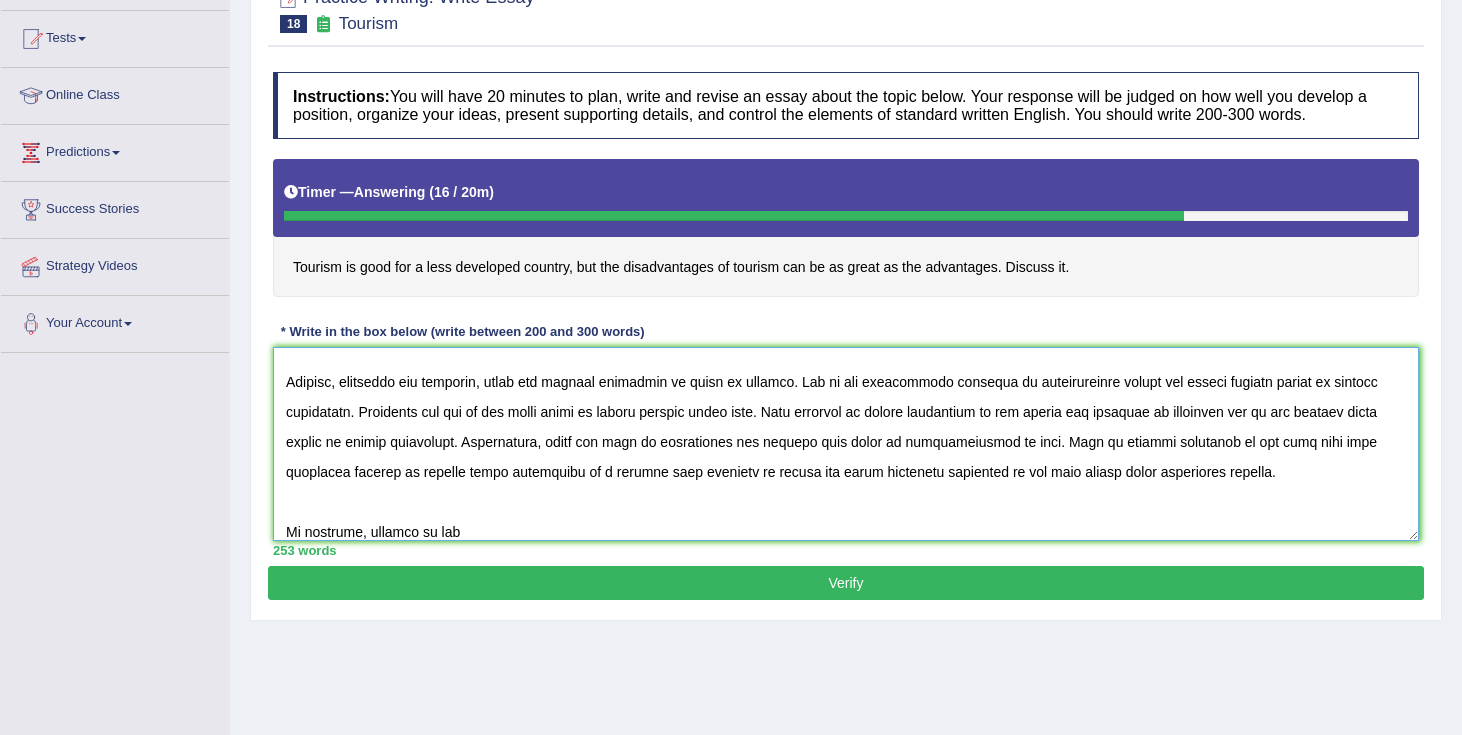 click at bounding box center [846, 444] 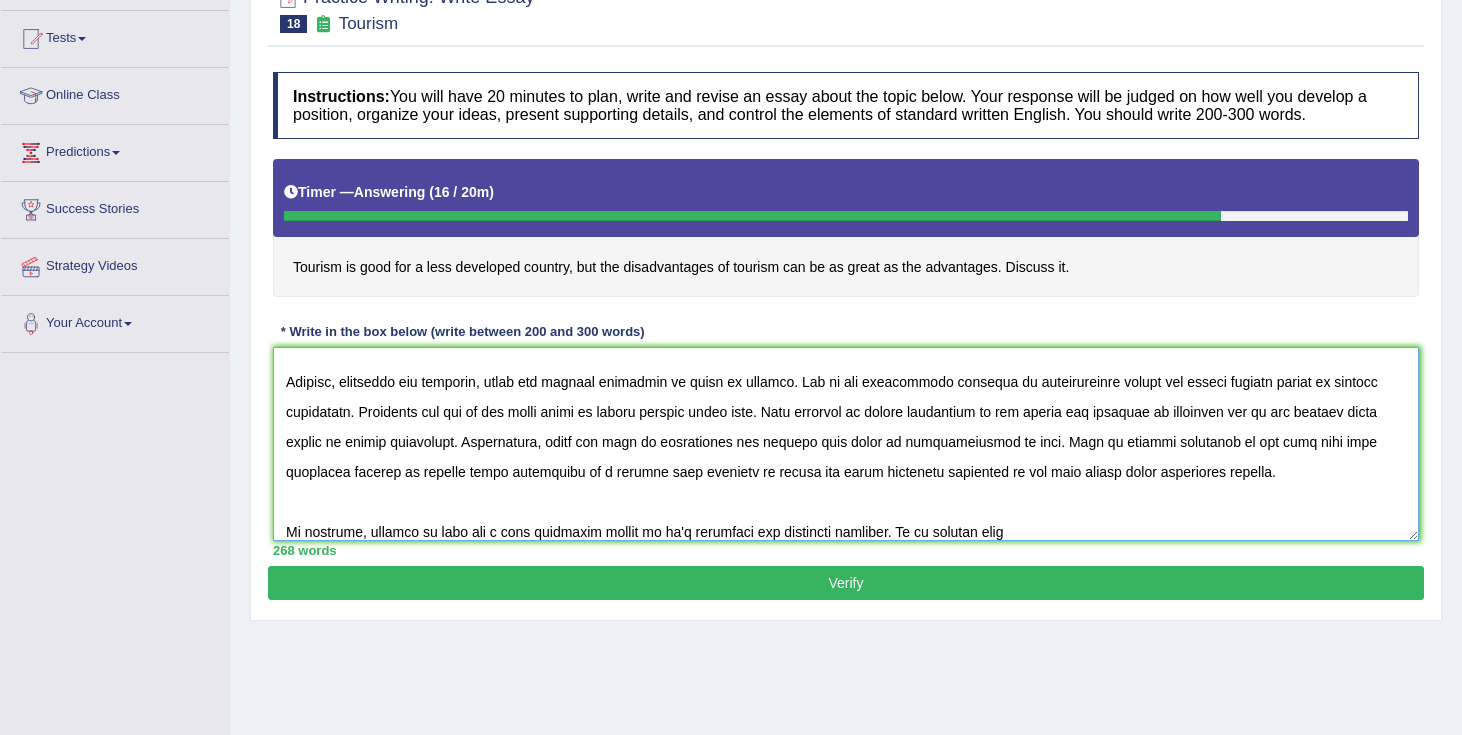 click at bounding box center (846, 444) 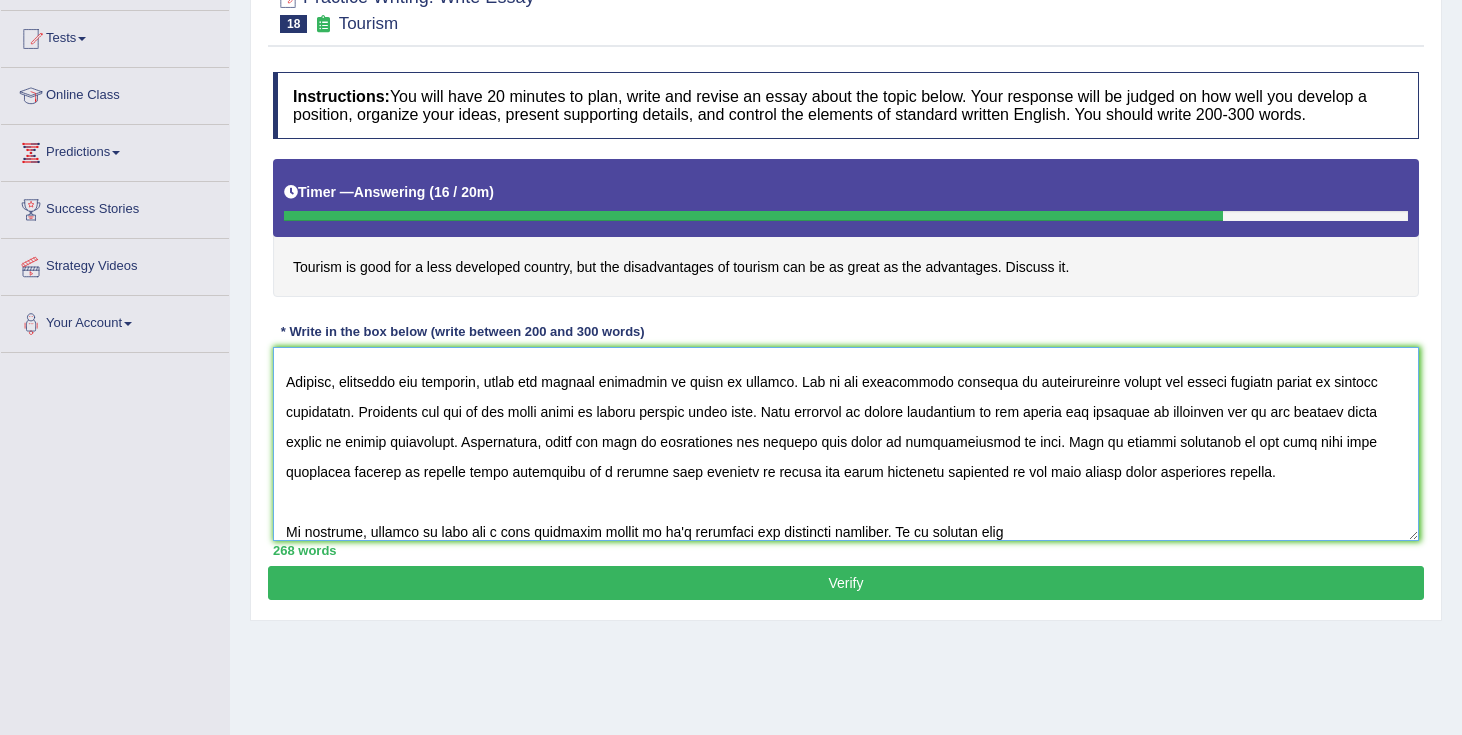 scroll, scrollTop: 240, scrollLeft: 0, axis: vertical 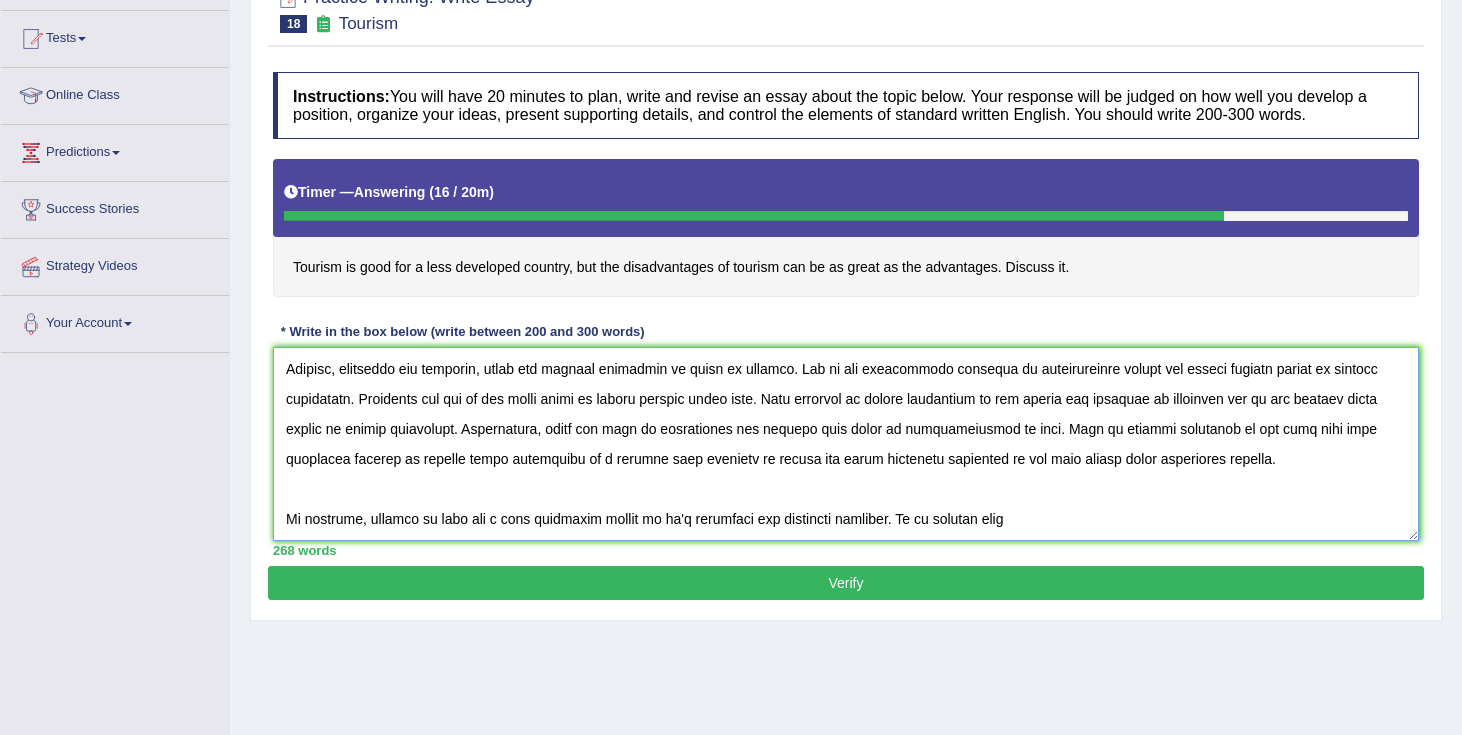 drag, startPoint x: 903, startPoint y: 537, endPoint x: 370, endPoint y: 521, distance: 533.2401 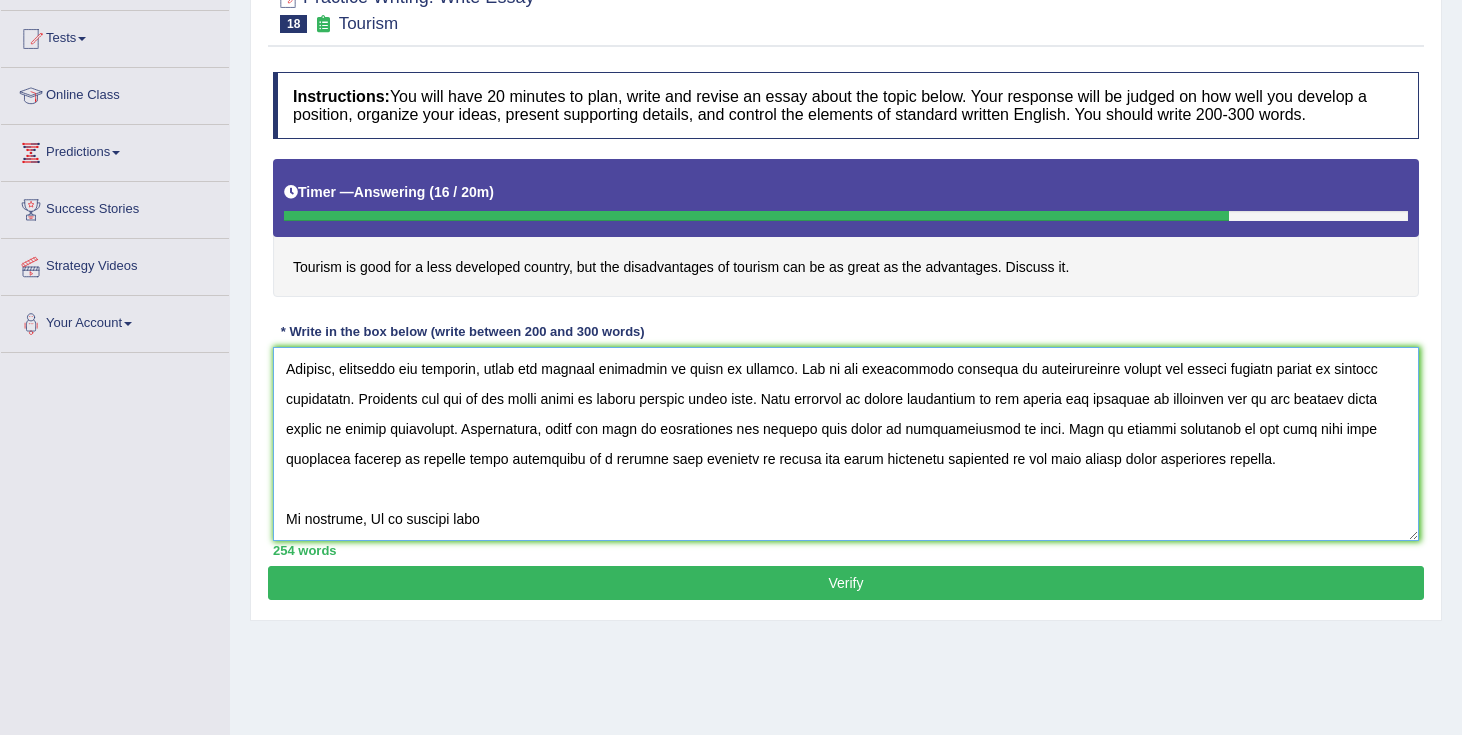 click at bounding box center [846, 444] 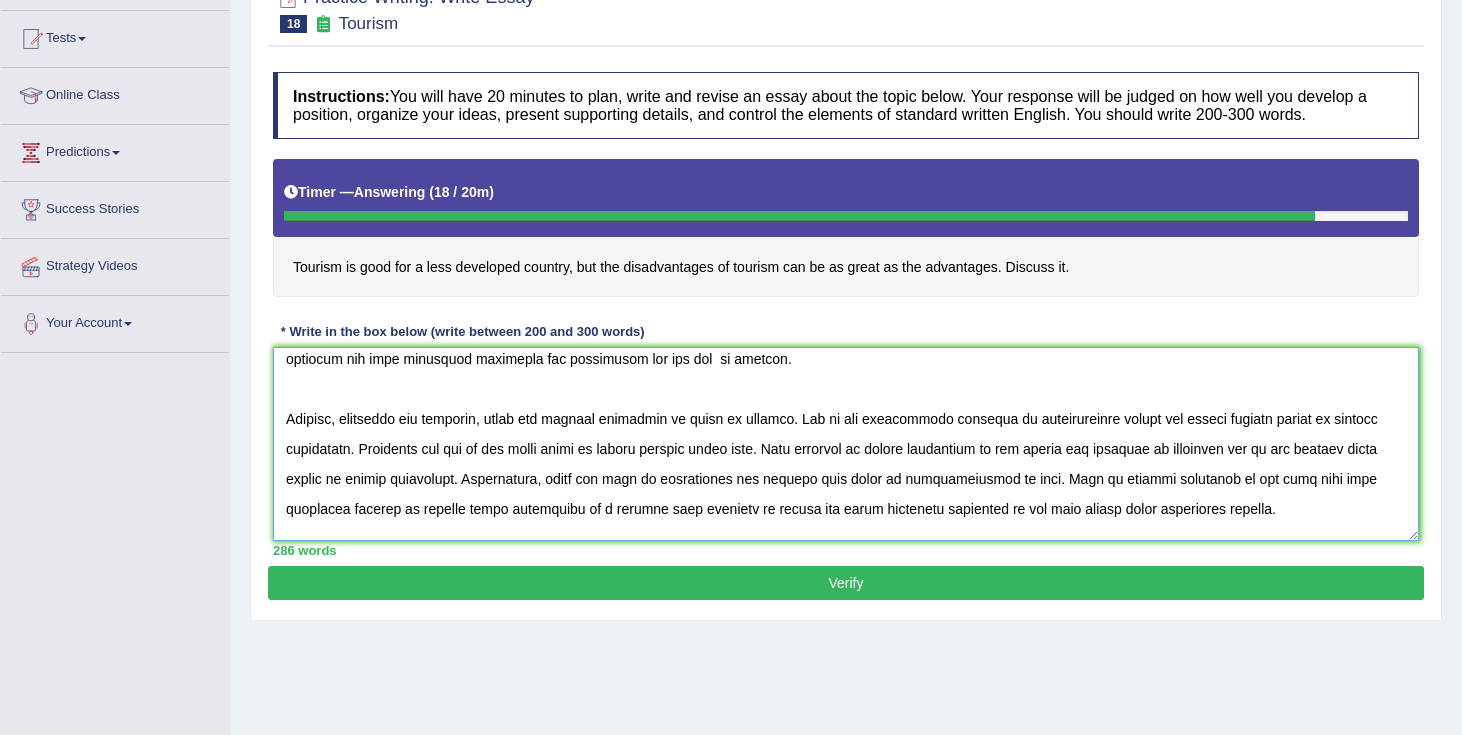 scroll, scrollTop: 270, scrollLeft: 0, axis: vertical 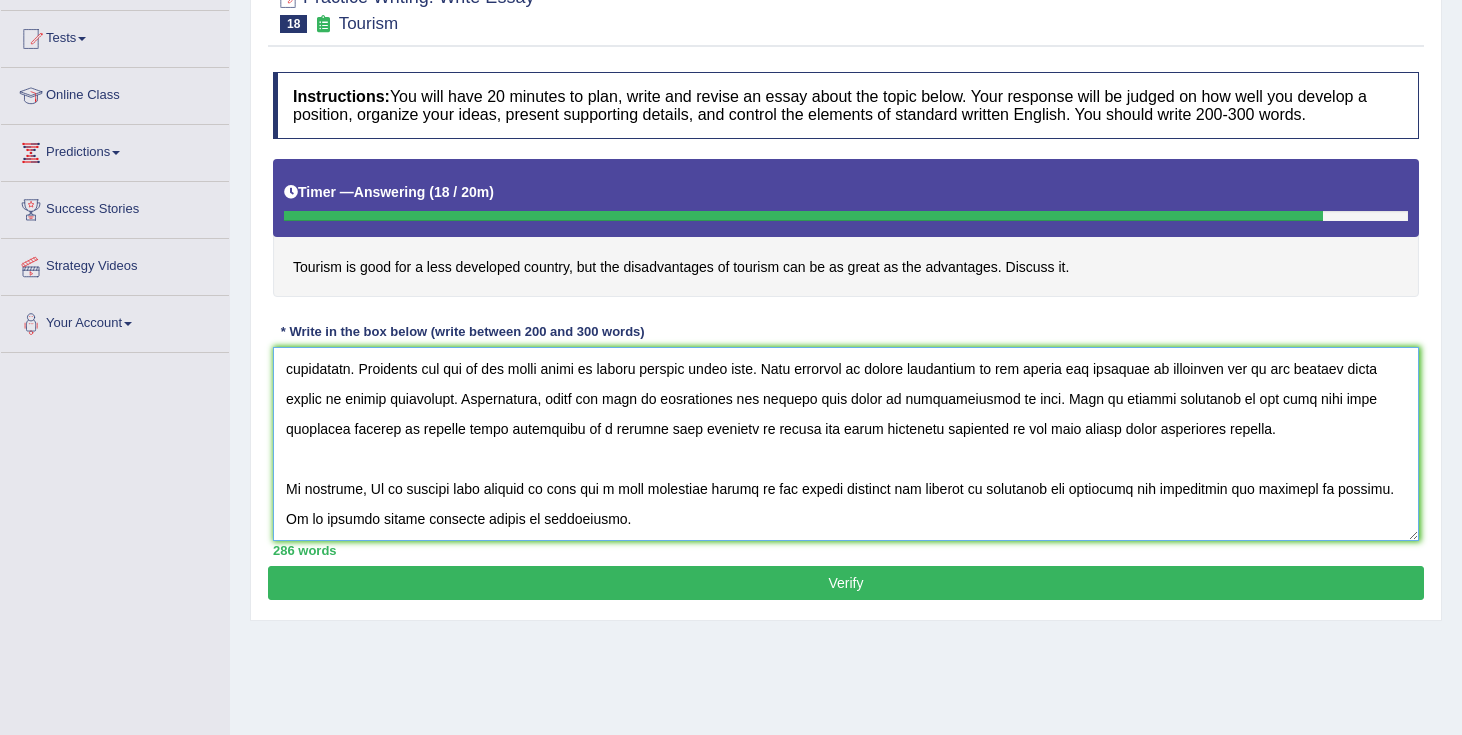 click at bounding box center [846, 444] 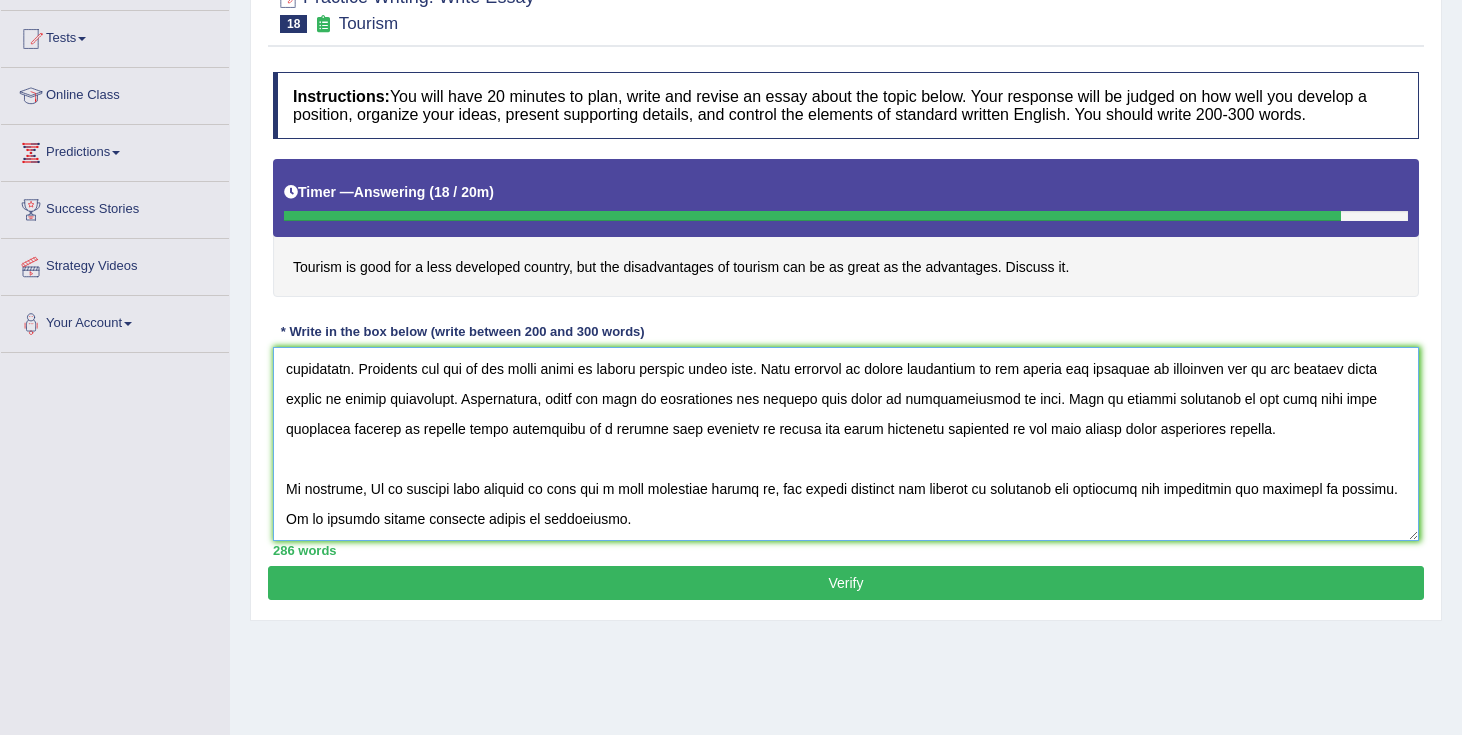 click at bounding box center (846, 444) 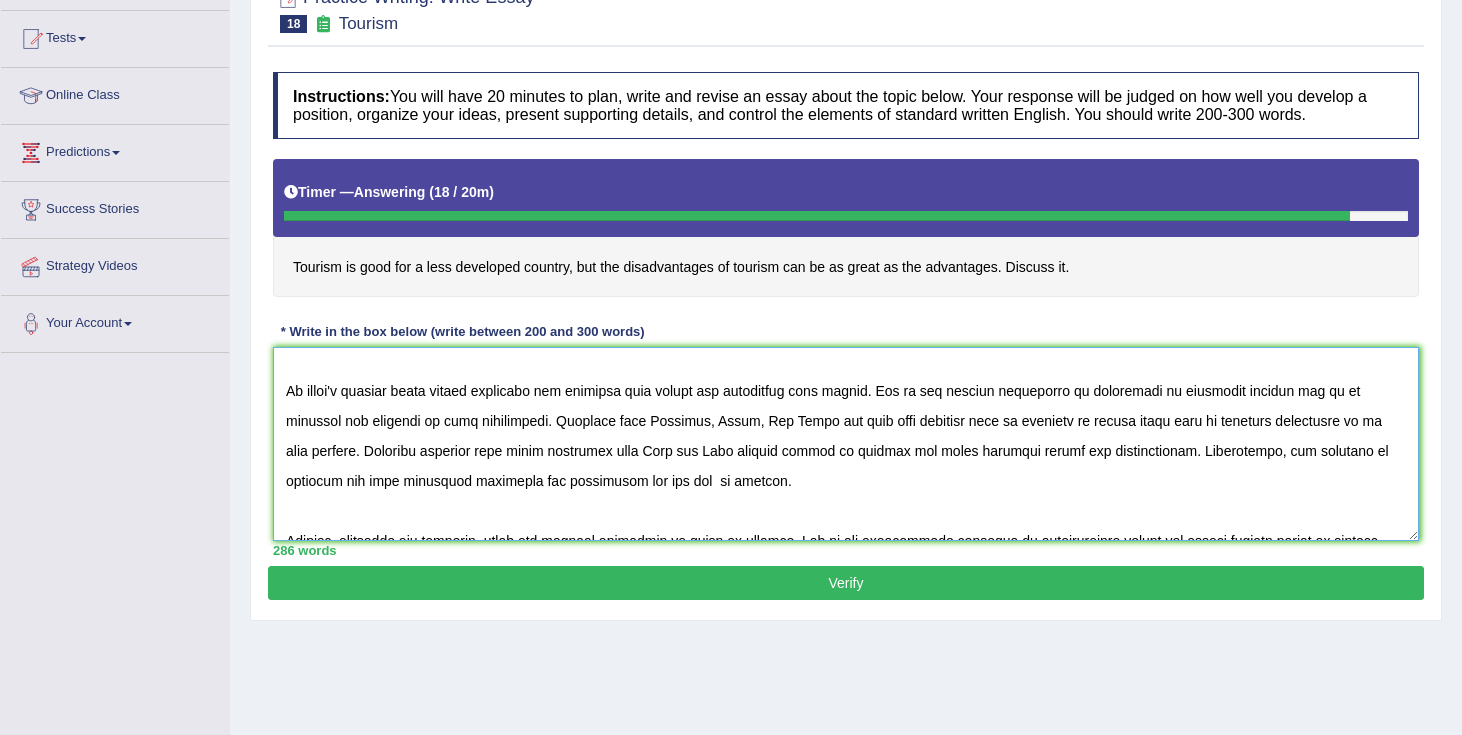 scroll, scrollTop: 0, scrollLeft: 0, axis: both 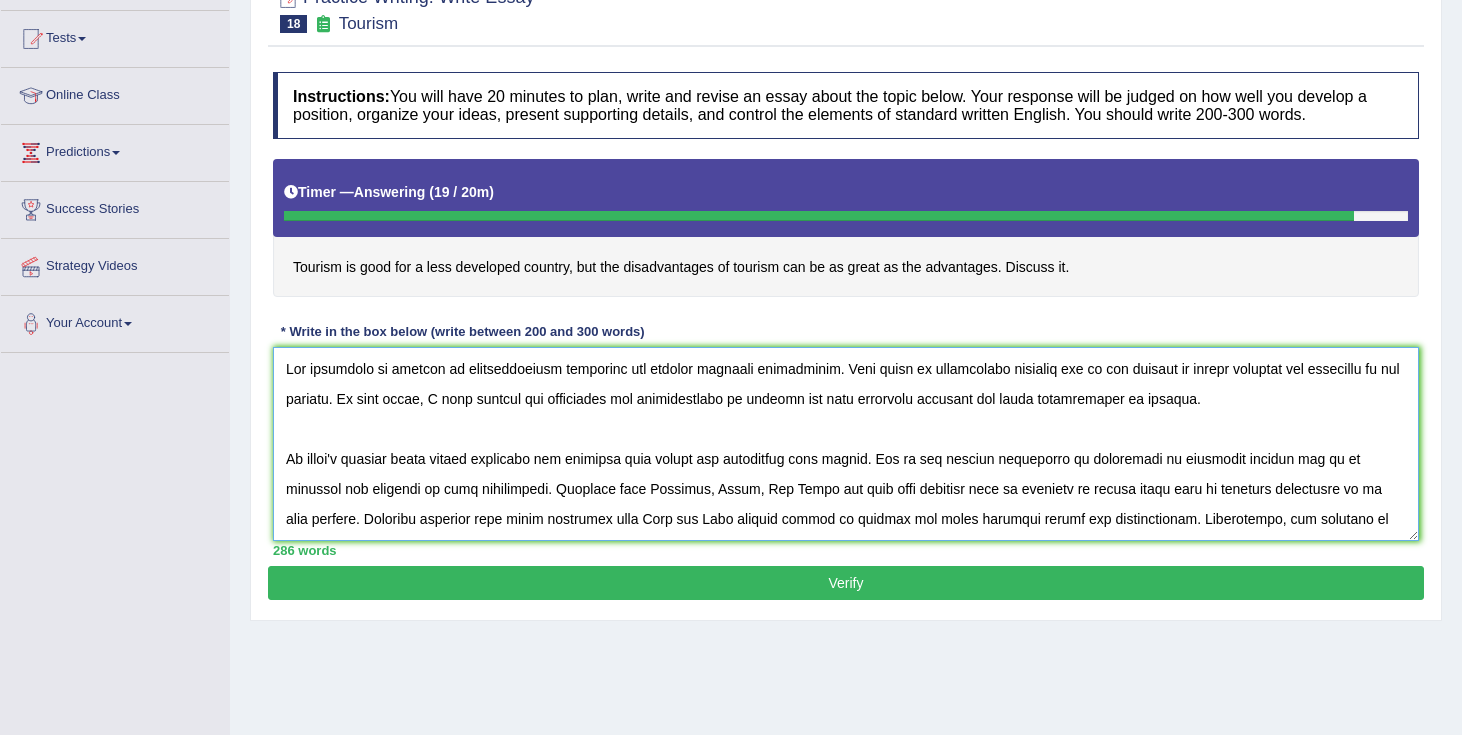 click at bounding box center (846, 444) 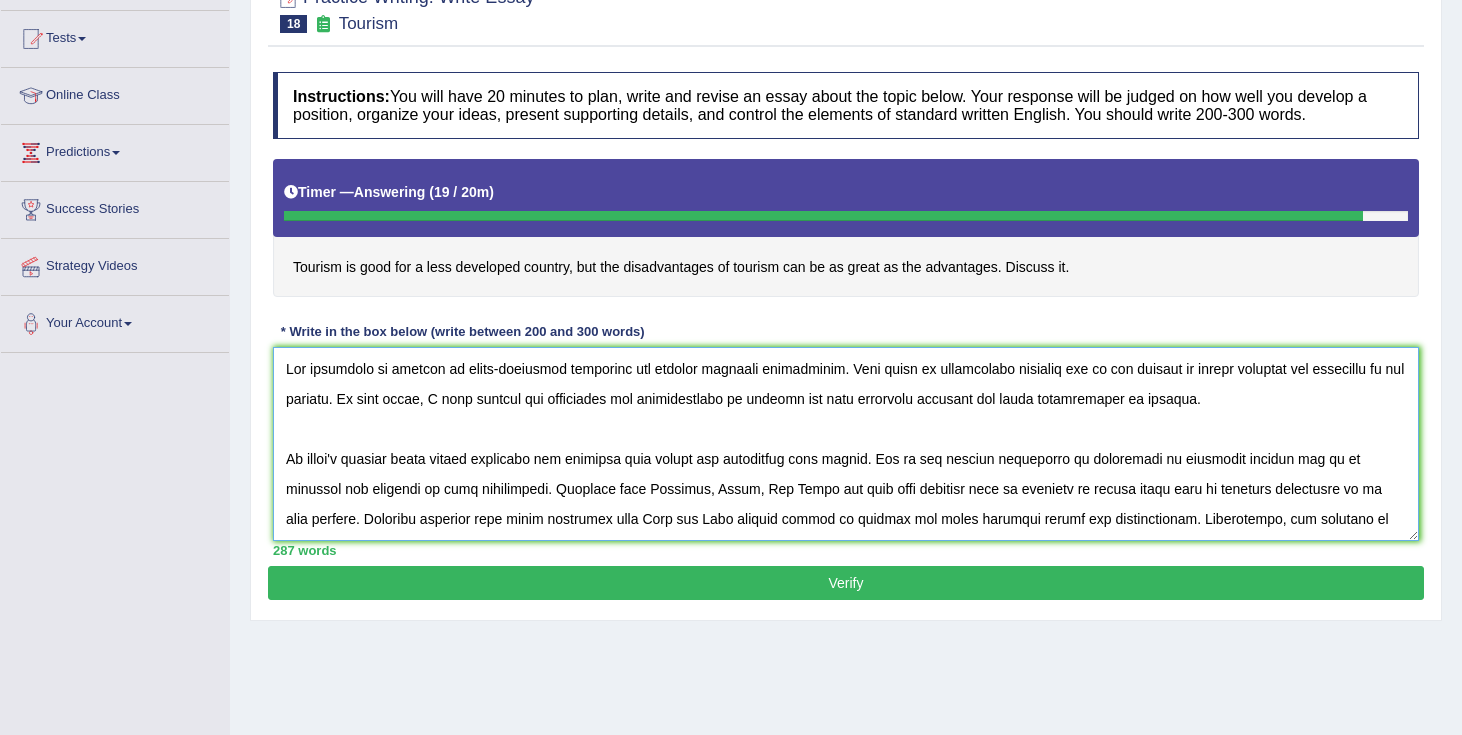 click at bounding box center [846, 444] 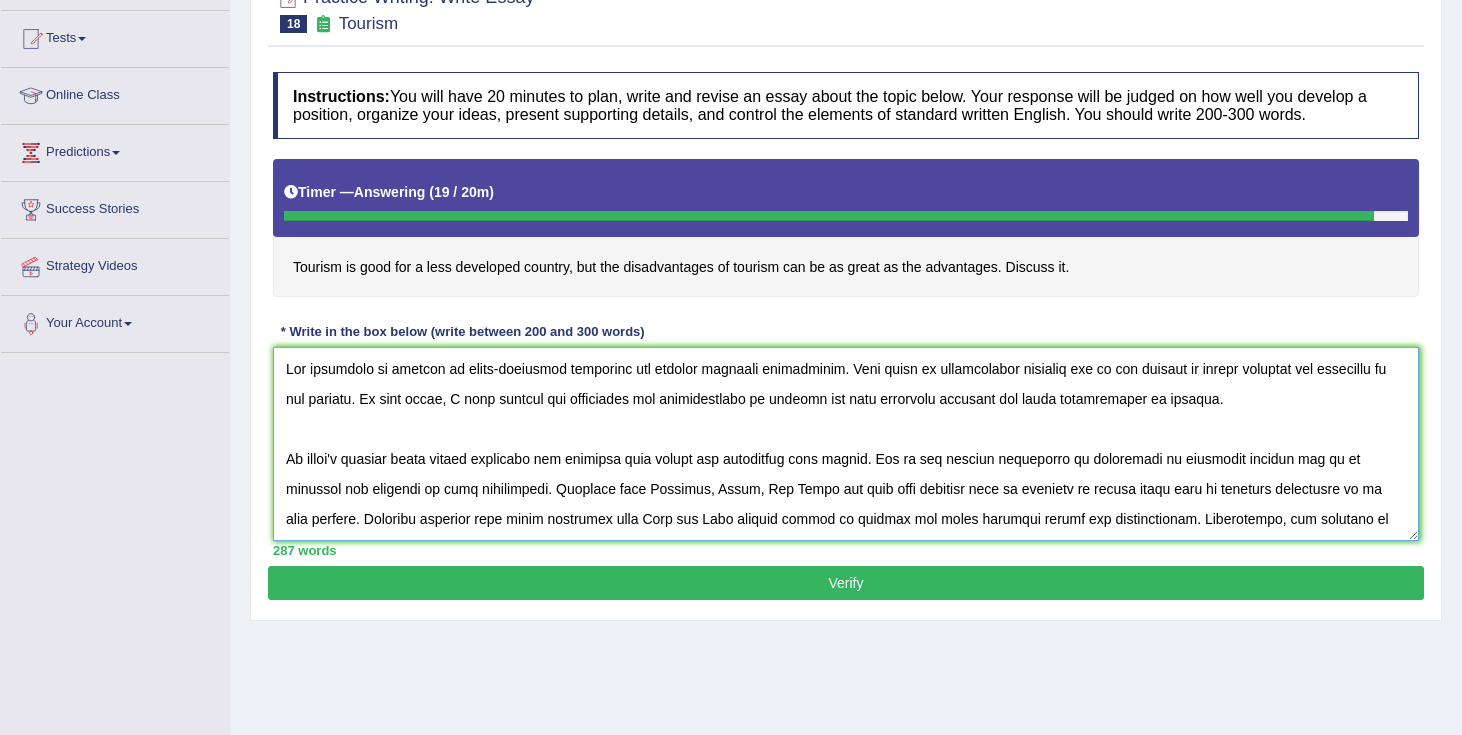 click at bounding box center [846, 444] 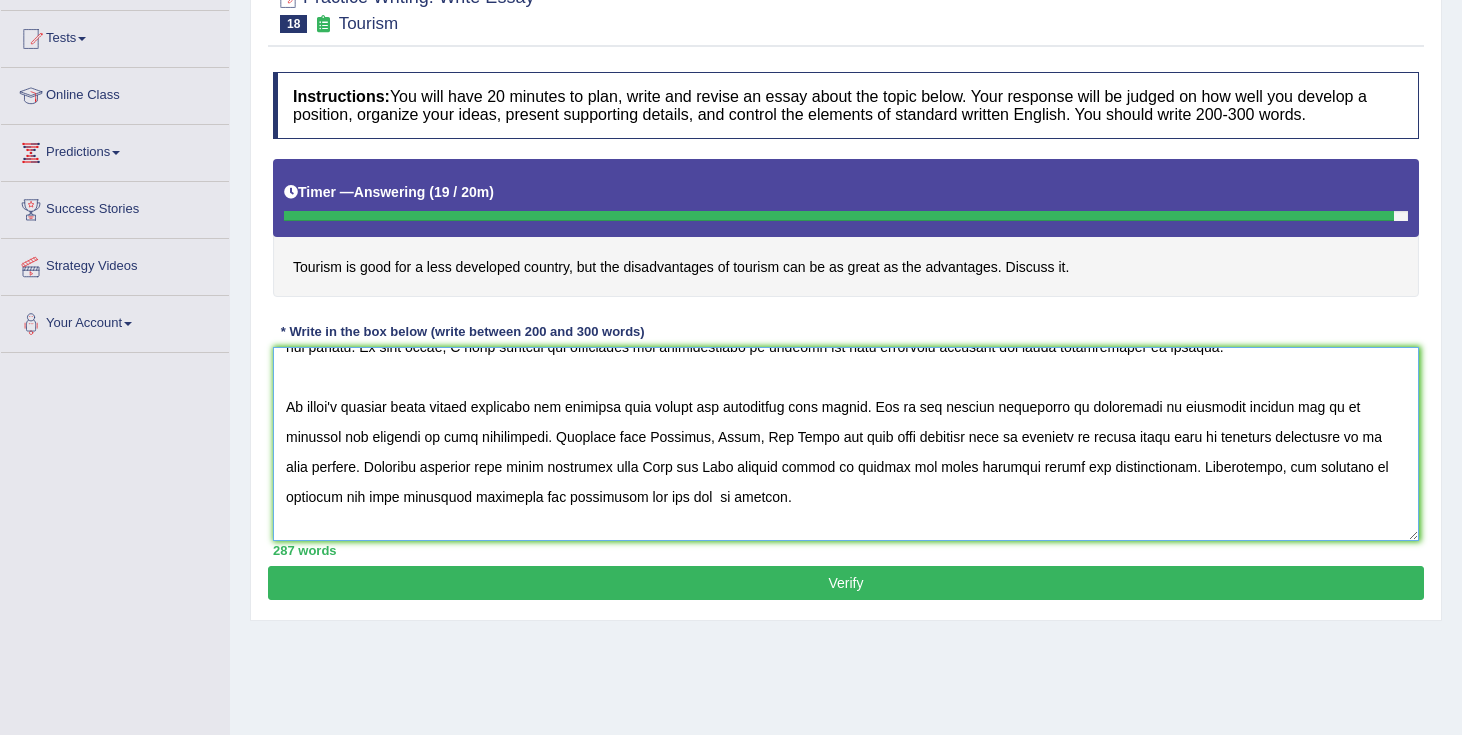 scroll, scrollTop: 56, scrollLeft: 0, axis: vertical 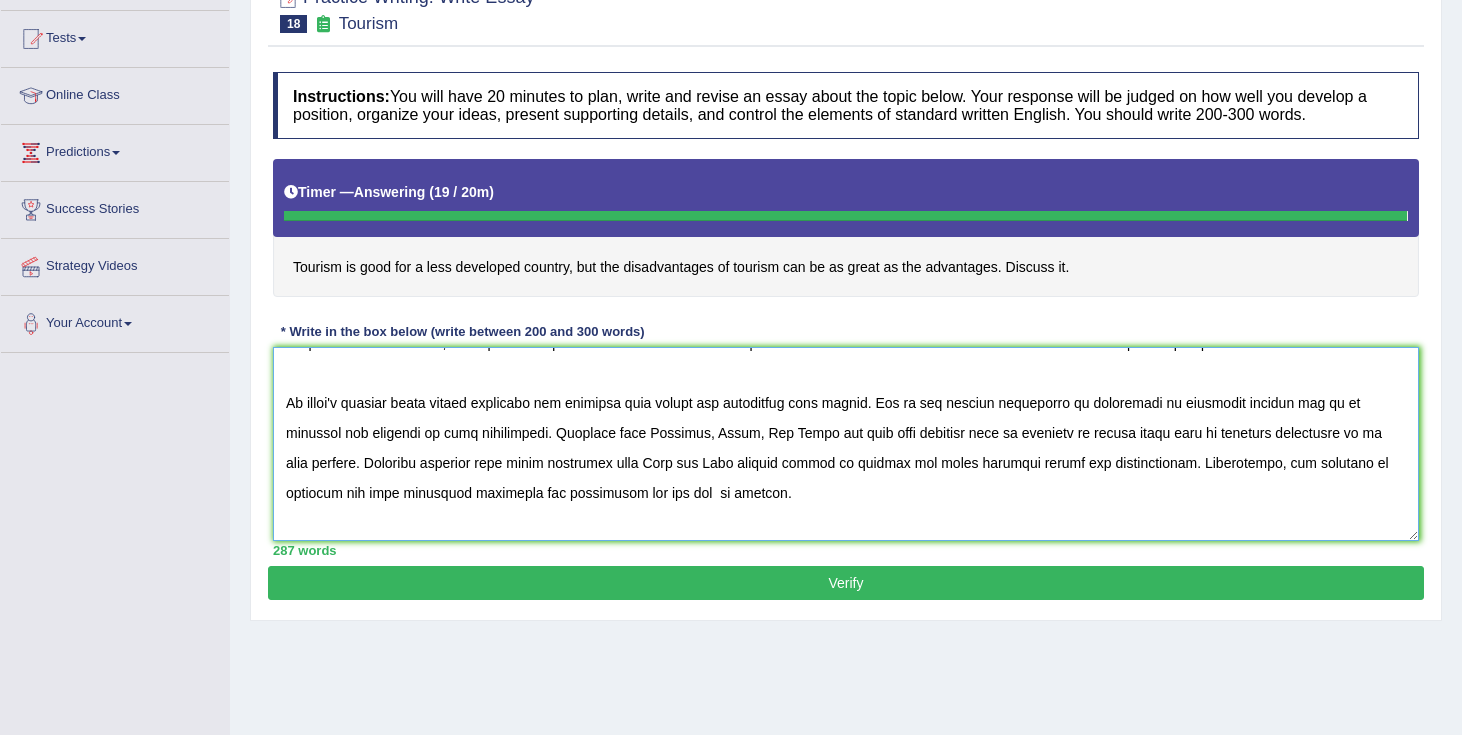 click at bounding box center [846, 444] 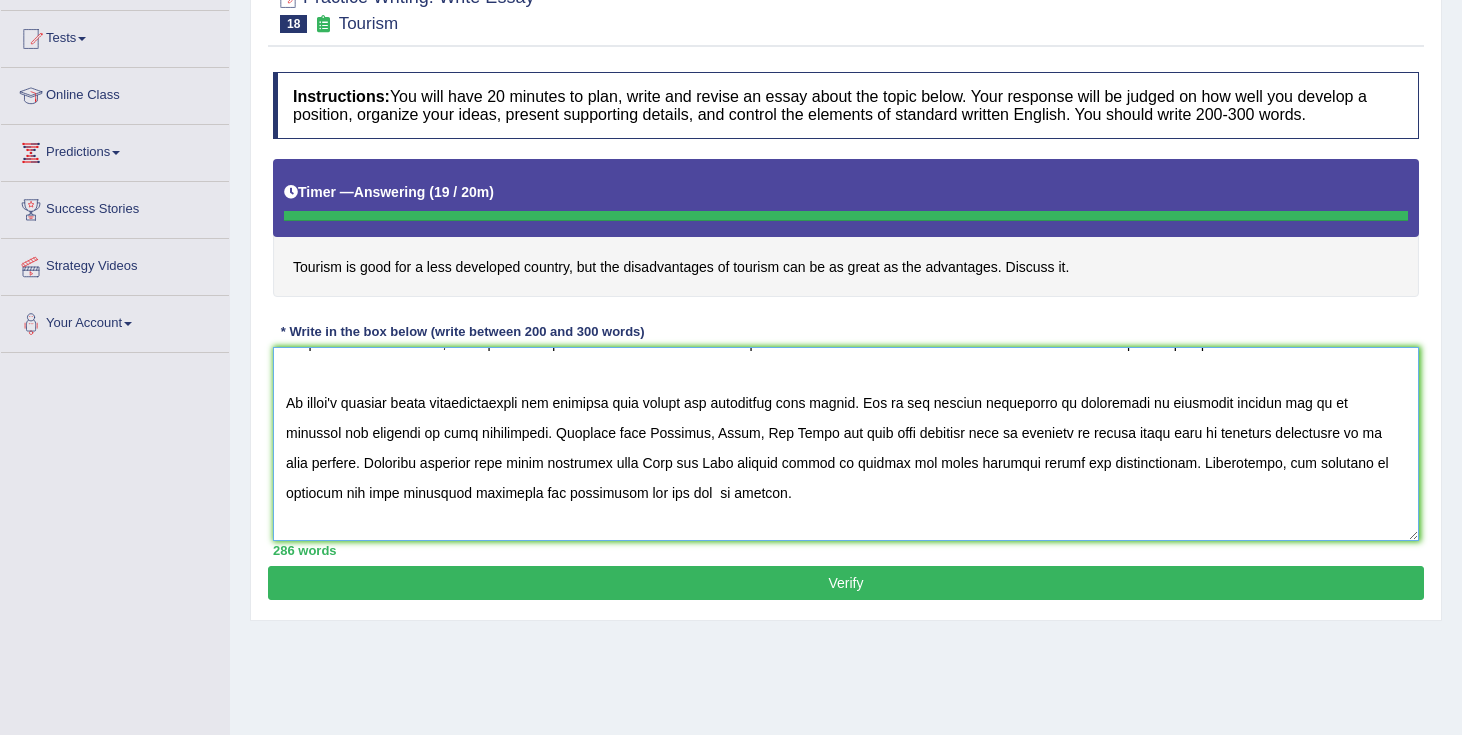 type on "The influence of tourism on under-developed countries has ignited numerous discussions. This topic is particularly preitent due to its impacts on global economny and citiziens of the country. In this essay, I will examine the advantages and disadvantages of tourism for less developed contries and there implications on society.
In today's complex world peopletraveling has becoming much easier and affordable than before. One of the primary advantages of travelling is increased tourism and it is cruitial for survival of many individuals. Compnies like Emirates, Qatar, Air India and many more provides jobs to thousand of people which help in finacial betterment of so many familes. Research suggests that small countries like Bali and Fiji heavliy depend on tourism for their ecomical growth and developnement. Consqunelty, the benefits of tourisum for less developed countries are essesntial and can not  be ignored.
However, alongside the benefits, there are several drawbacks of boost in tourism. One of the sig..." 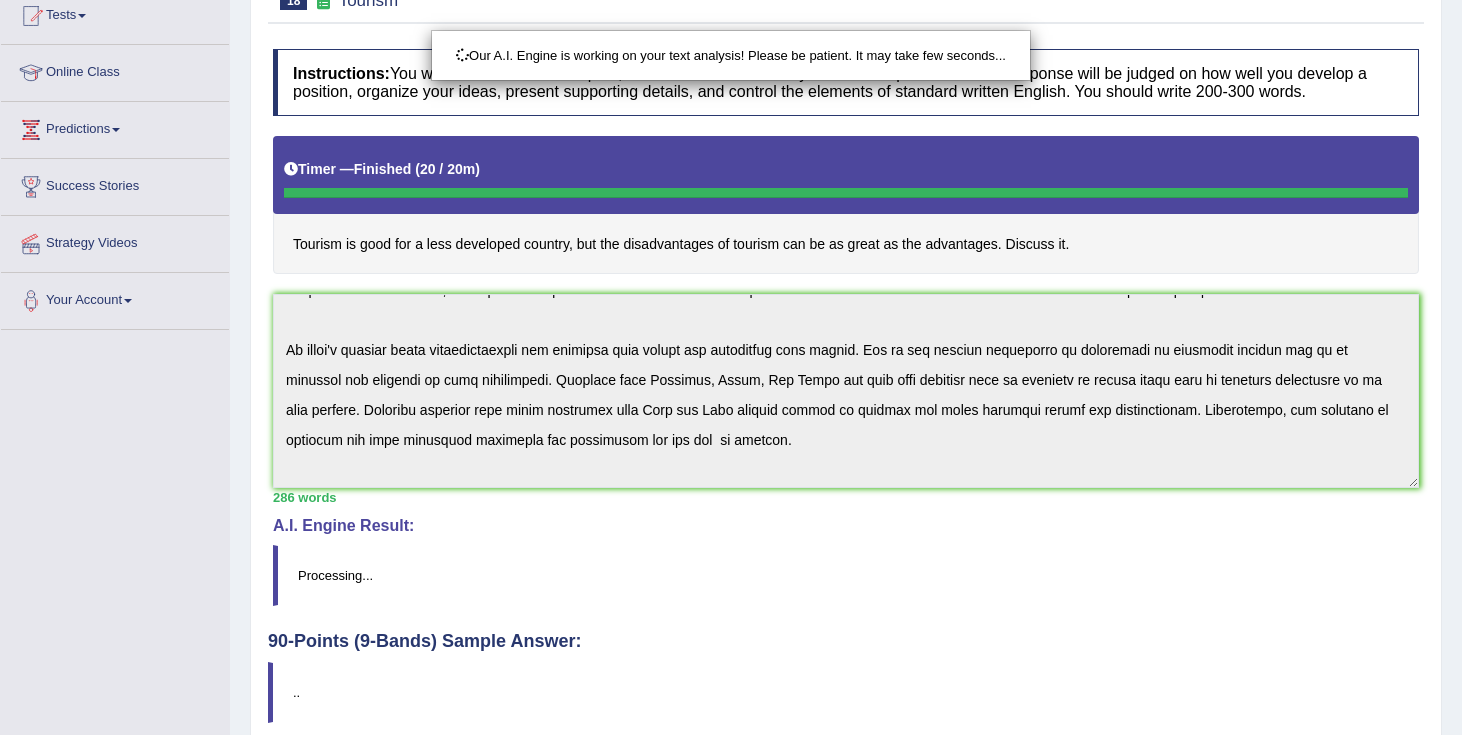 scroll, scrollTop: 228, scrollLeft: 0, axis: vertical 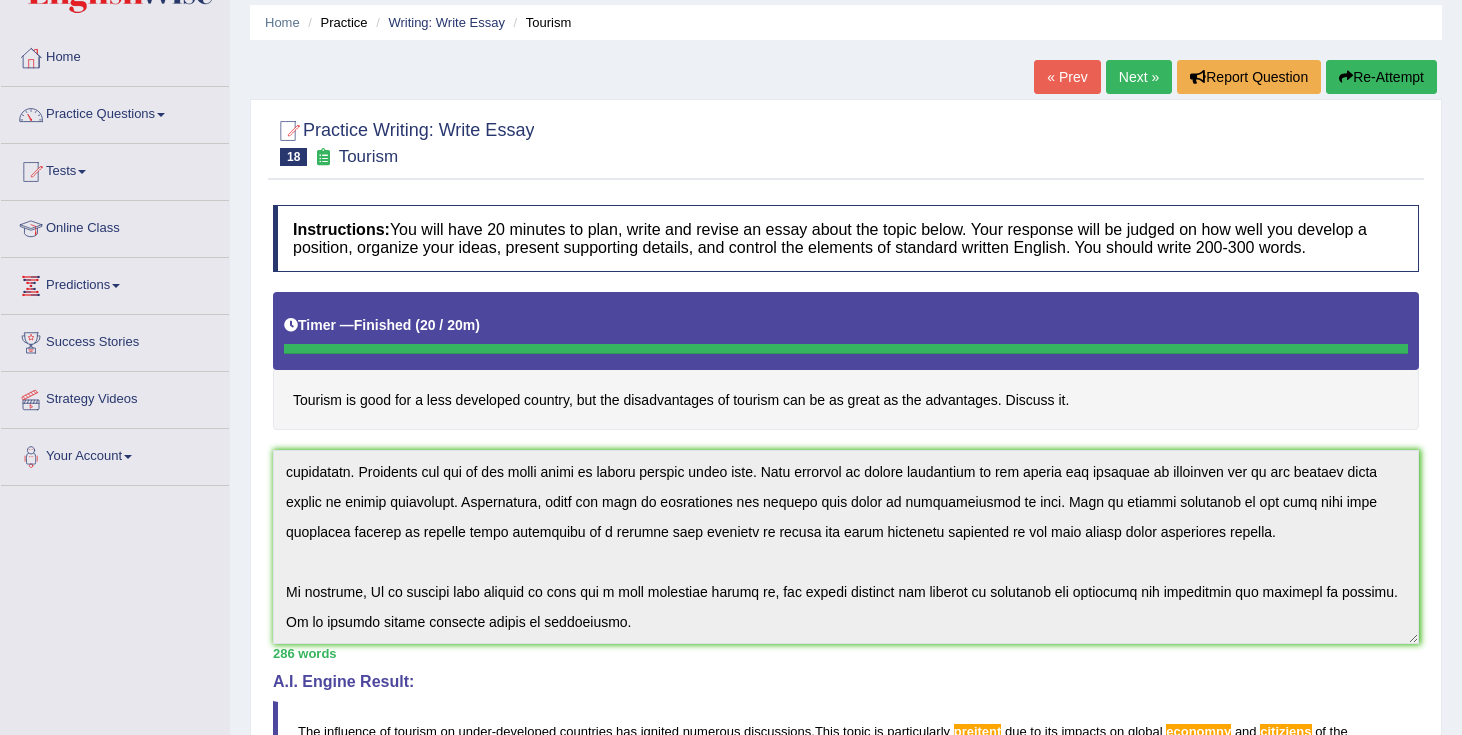 click on "Instructions:  You will have 20 minutes to plan, write and revise an essay about the topic below. Your response will be judged on how well you develop a position, organize your ideas, present supporting details, and control the elements of standard written English. You should write 200-300 words.
Timer —  Finished   ( 20 / 20m ) Skip Tourism is good for a less developed country, but the disadvantages of tourism can be as great as the advantages. Discuss it. * Write in the box below (write between 200 and 300 words) 286 words Written Keywords:  tourism  good  less  developed  country  disadvantages  advantages  opinion  management  tourist  drawback  society A.I. Engine Result: The   influence   of   tourism   on   under - developed   countries   has   ignited   numerous   discussions .  This   topic   is   particularly   preitent   due   to   its   impacts   on   global   economny   and   citiziens   of   the   country .  In   this   essay ,  I   will   examine   the   advantages   and     of" at bounding box center (846, 708) 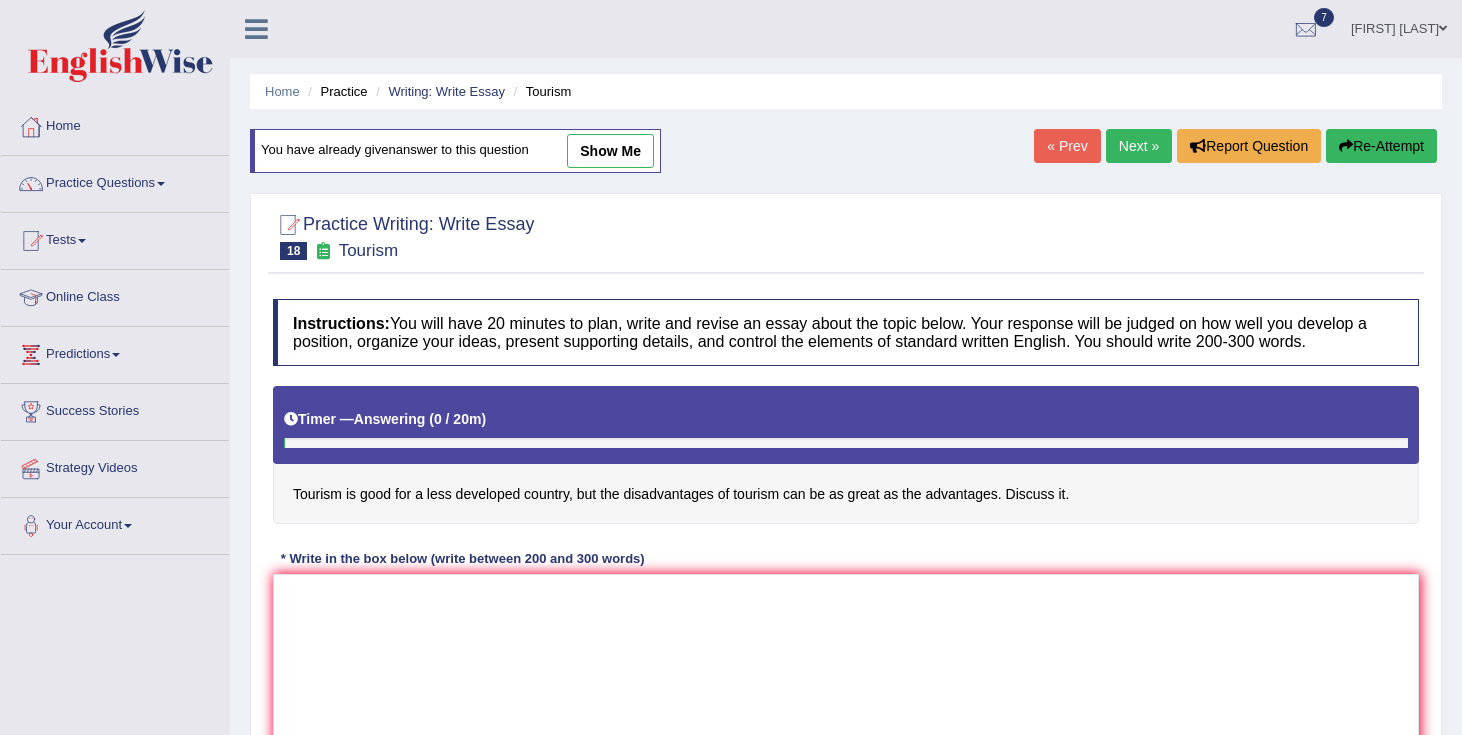 scroll, scrollTop: 69, scrollLeft: 0, axis: vertical 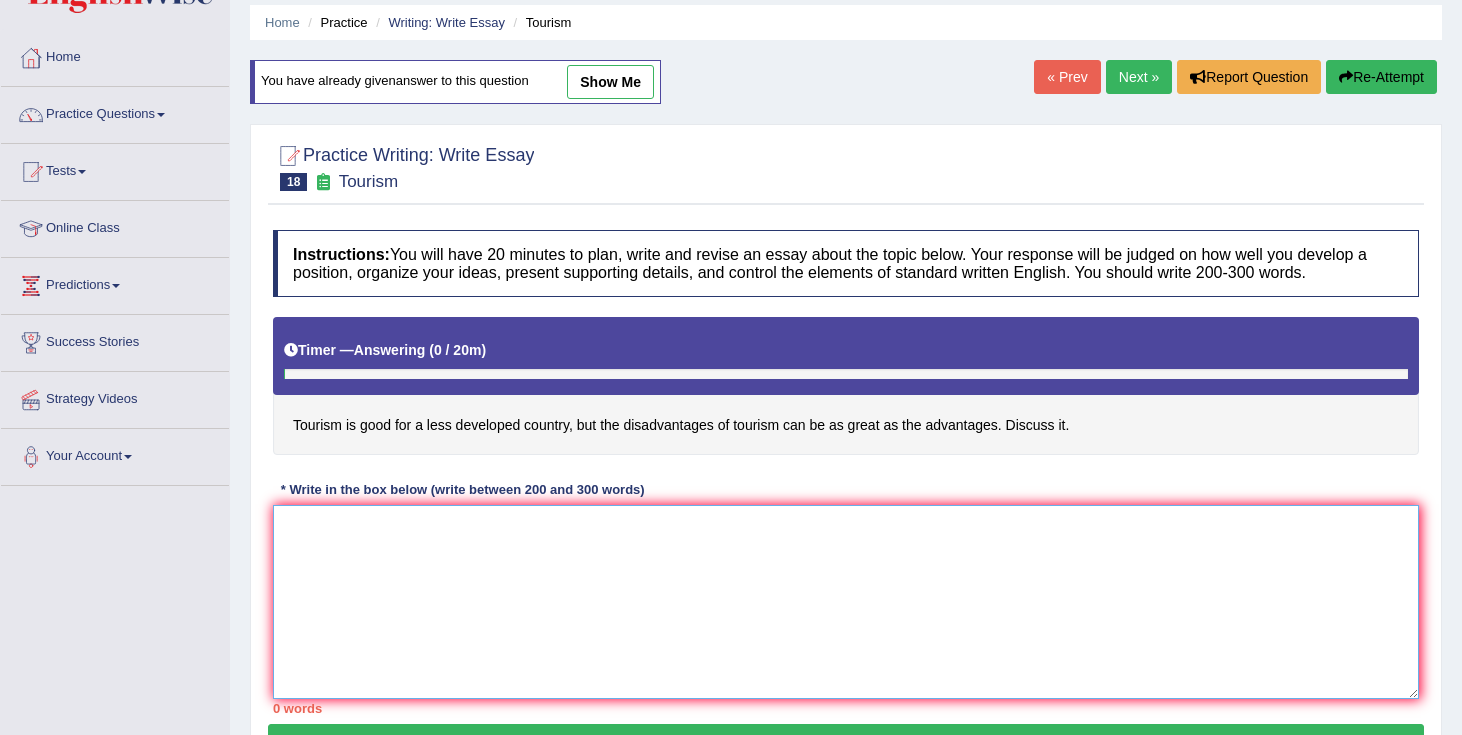 click at bounding box center [846, 602] 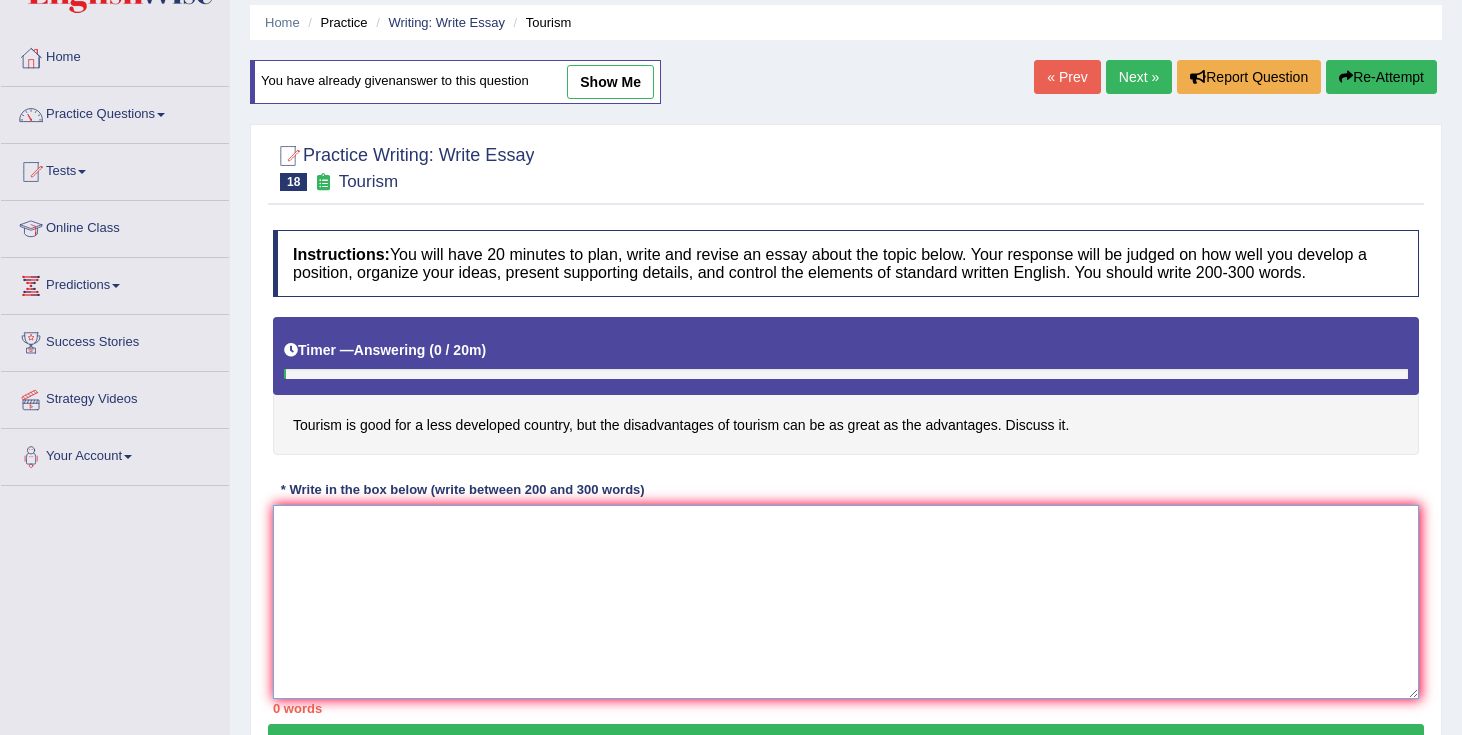 paste on "The influence of tourism on under-developed countries has ignited numerous discussions. This topic is particularly preitent due to its impacts on global economny and citiziens of the country. In this essay, I will examine the advantages and disadvantages of tourism for less developed contries and there implications on society.
In today's complex world peopletraveling has becoming much easier and affordable than before. One of the primary advantages of travelling is increased tourism and it is cruitial for survival of many individuals. Compnies like Emirates, Qatar, Air India and many more provides jobs to thousand of people which help in finacial betterment of so many familes. Research suggests that small countries like Bali and Fiji heavliy depend on tourism for their ecomical growth and developnement. Consqunelty, the benefits of tourisum for less developed countries are essesntial and can not  be ignored.
However, alongside the benefits, there are several drawbacks of boost in tourism. One of the sig..." 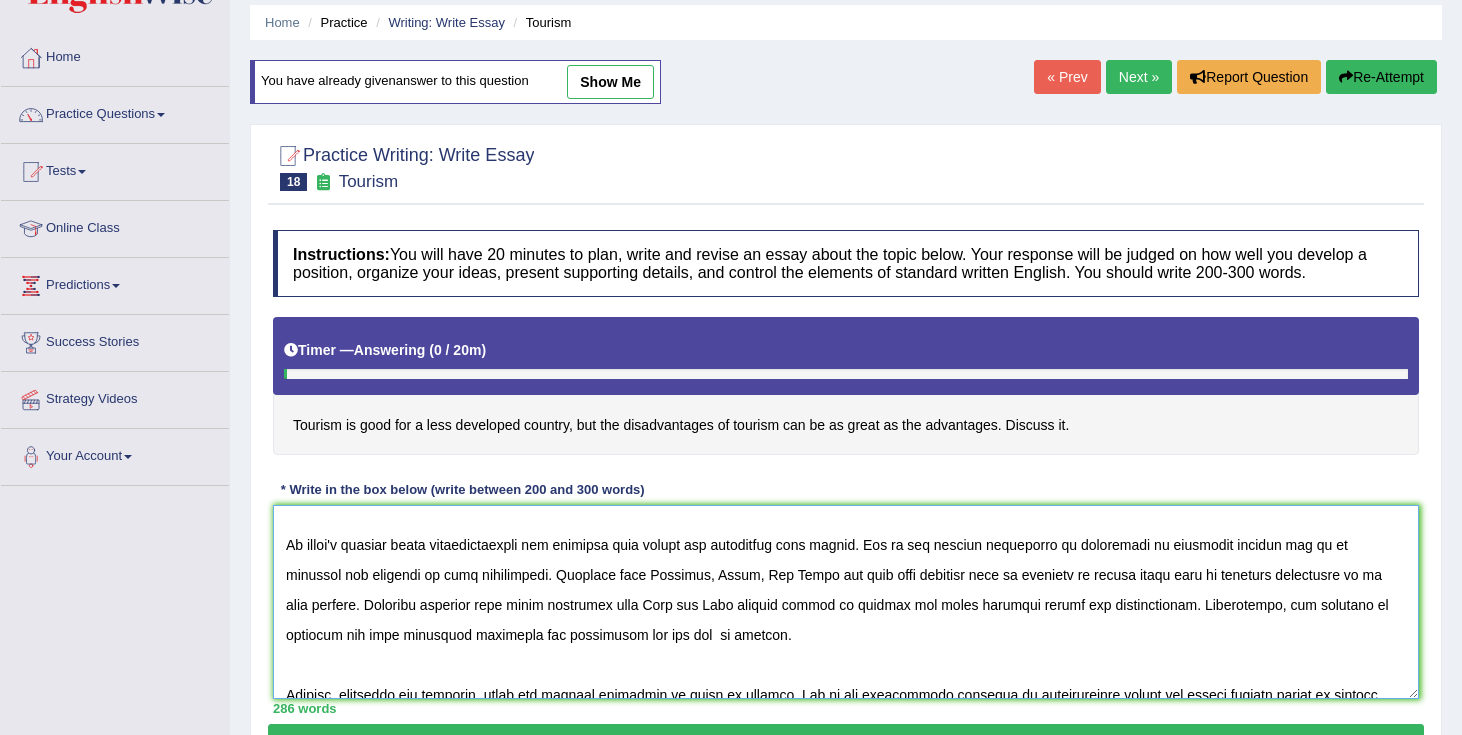 scroll, scrollTop: 0, scrollLeft: 0, axis: both 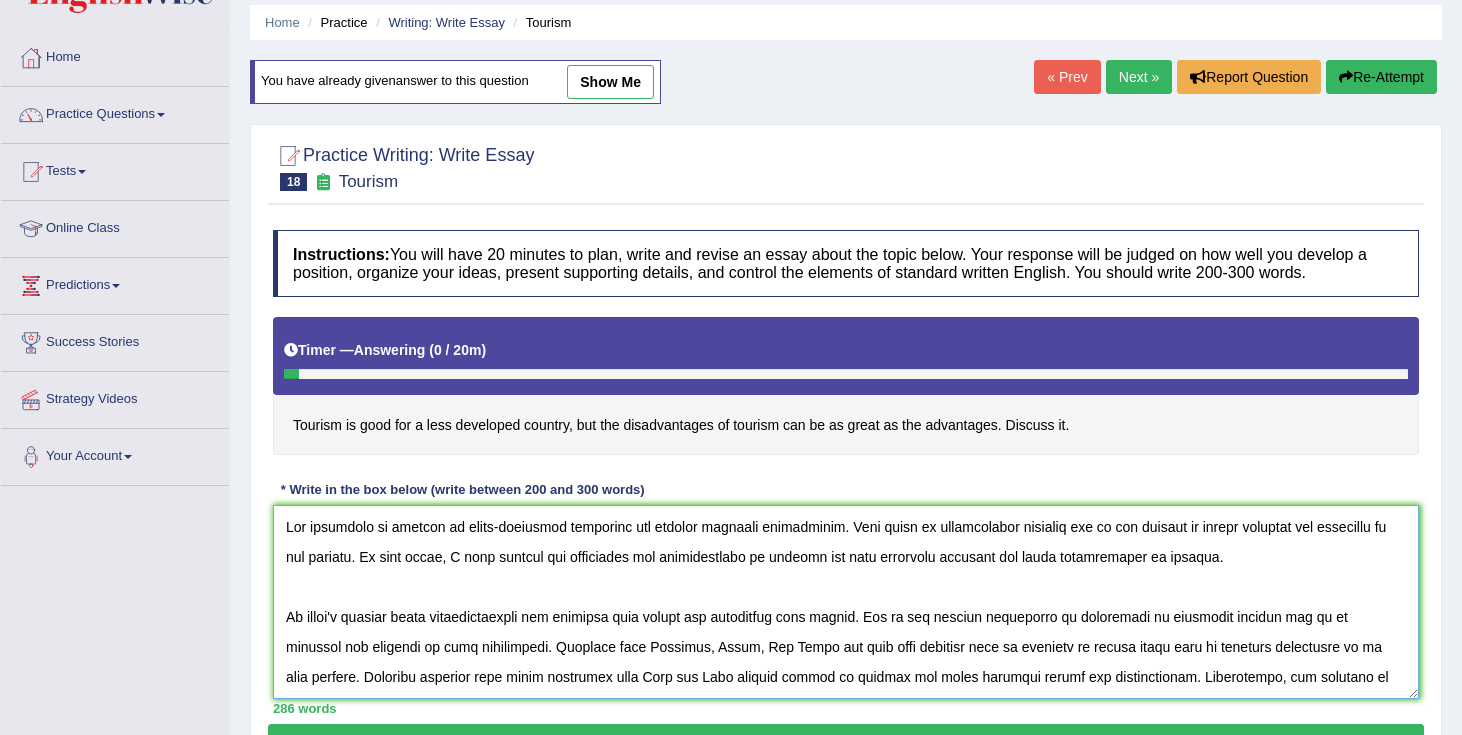click at bounding box center [846, 602] 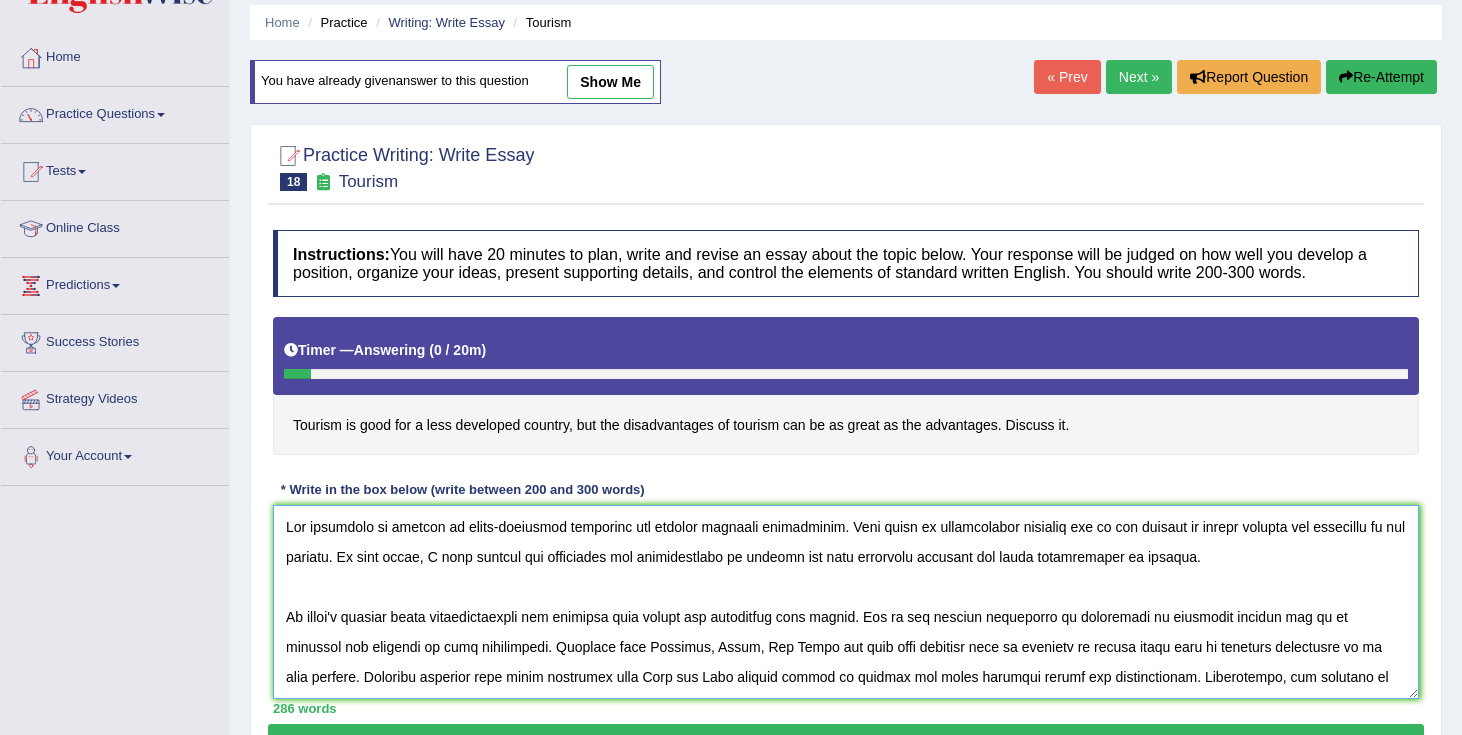 click at bounding box center (846, 602) 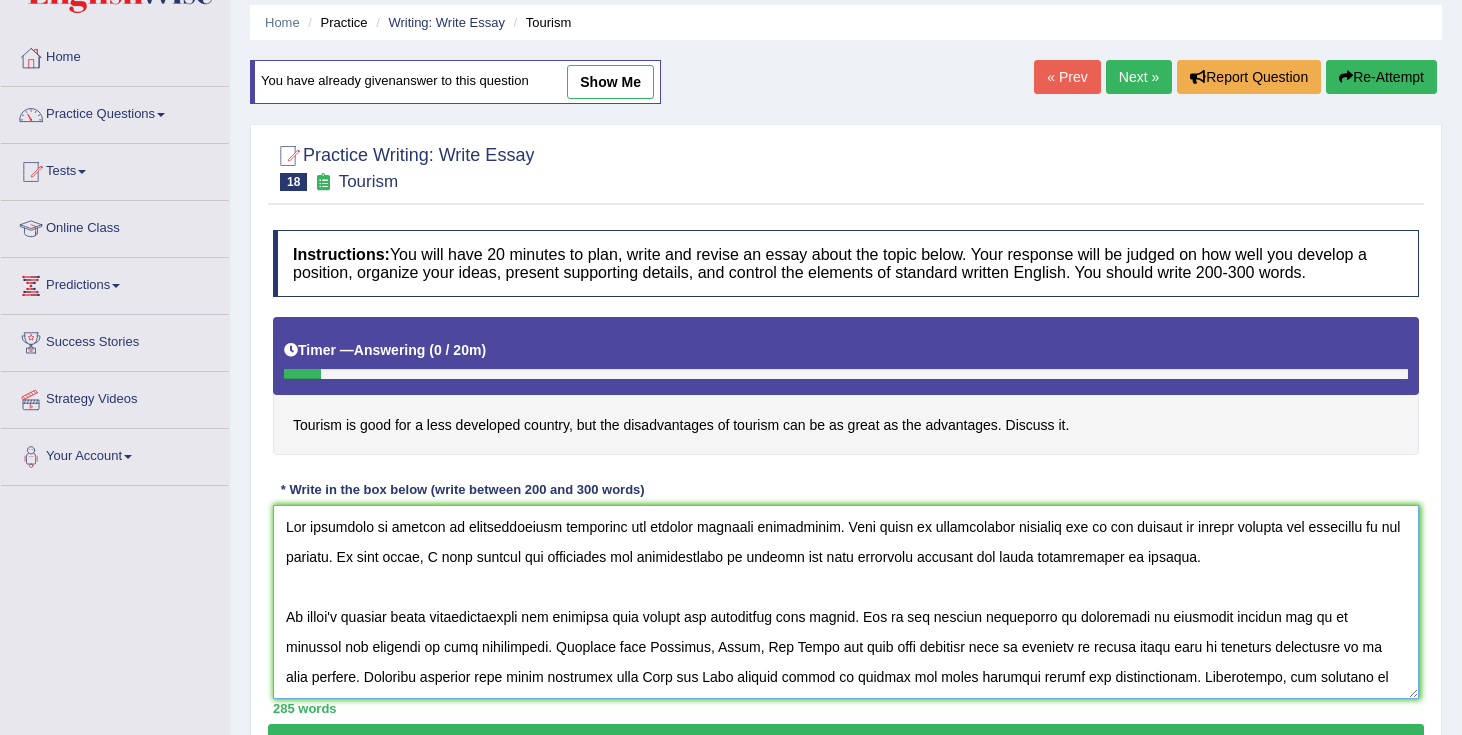 click at bounding box center (846, 602) 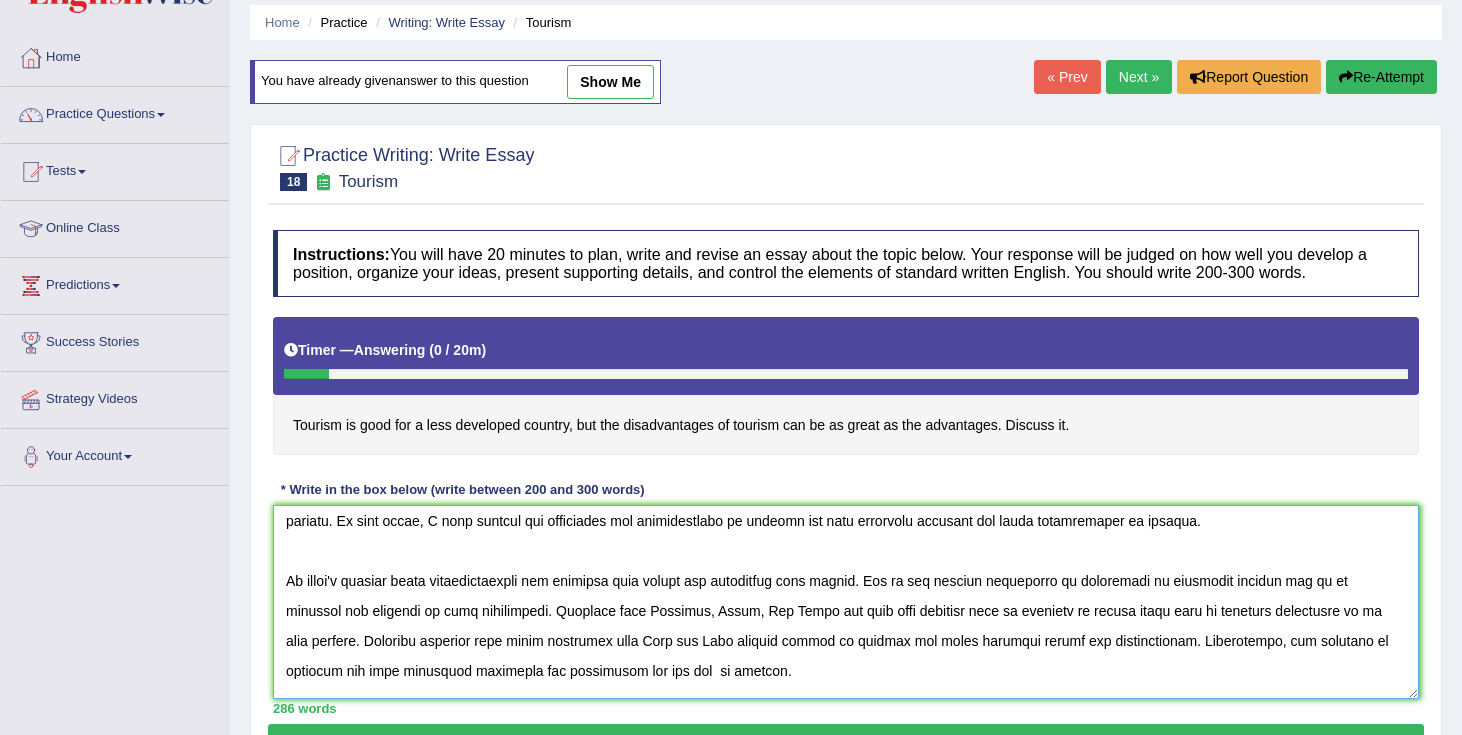 scroll, scrollTop: 33, scrollLeft: 0, axis: vertical 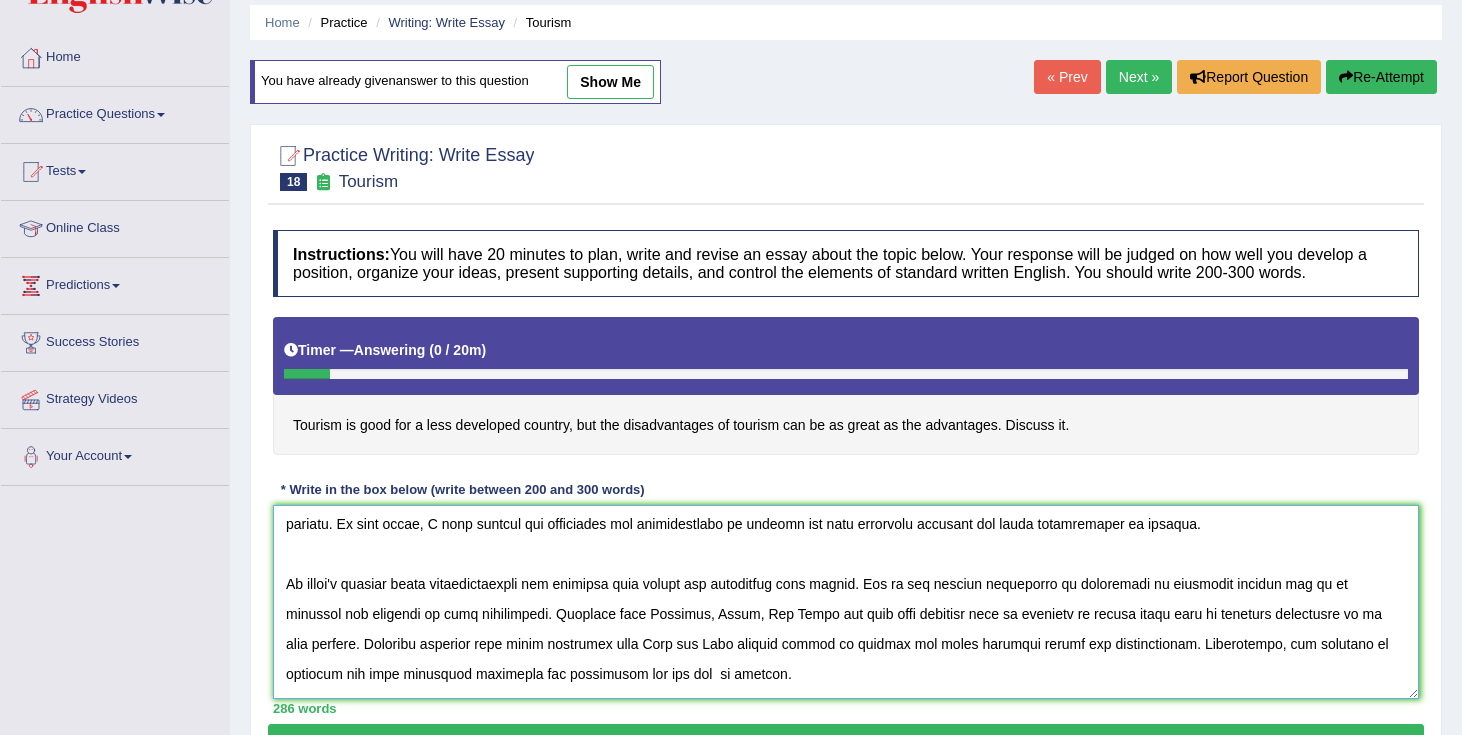 click at bounding box center [846, 602] 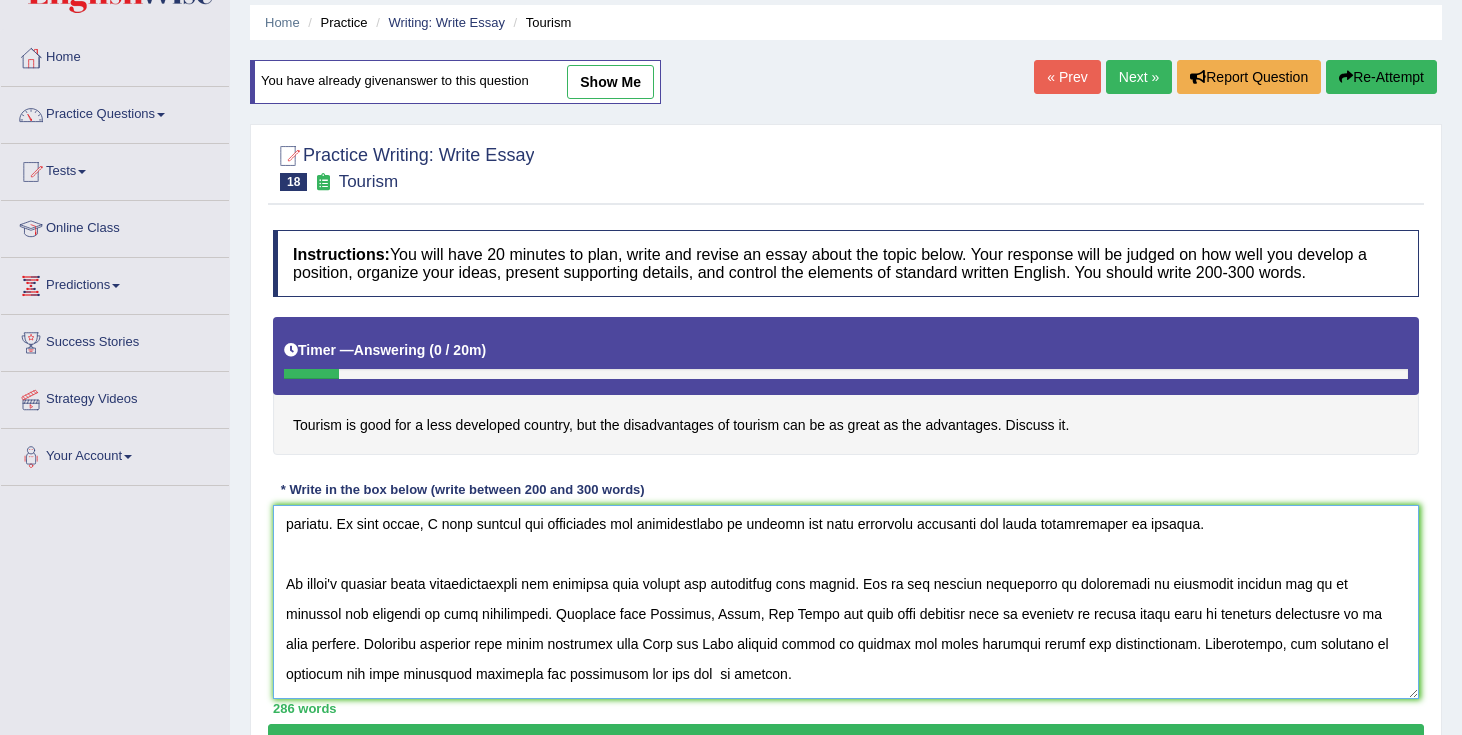 click at bounding box center [846, 602] 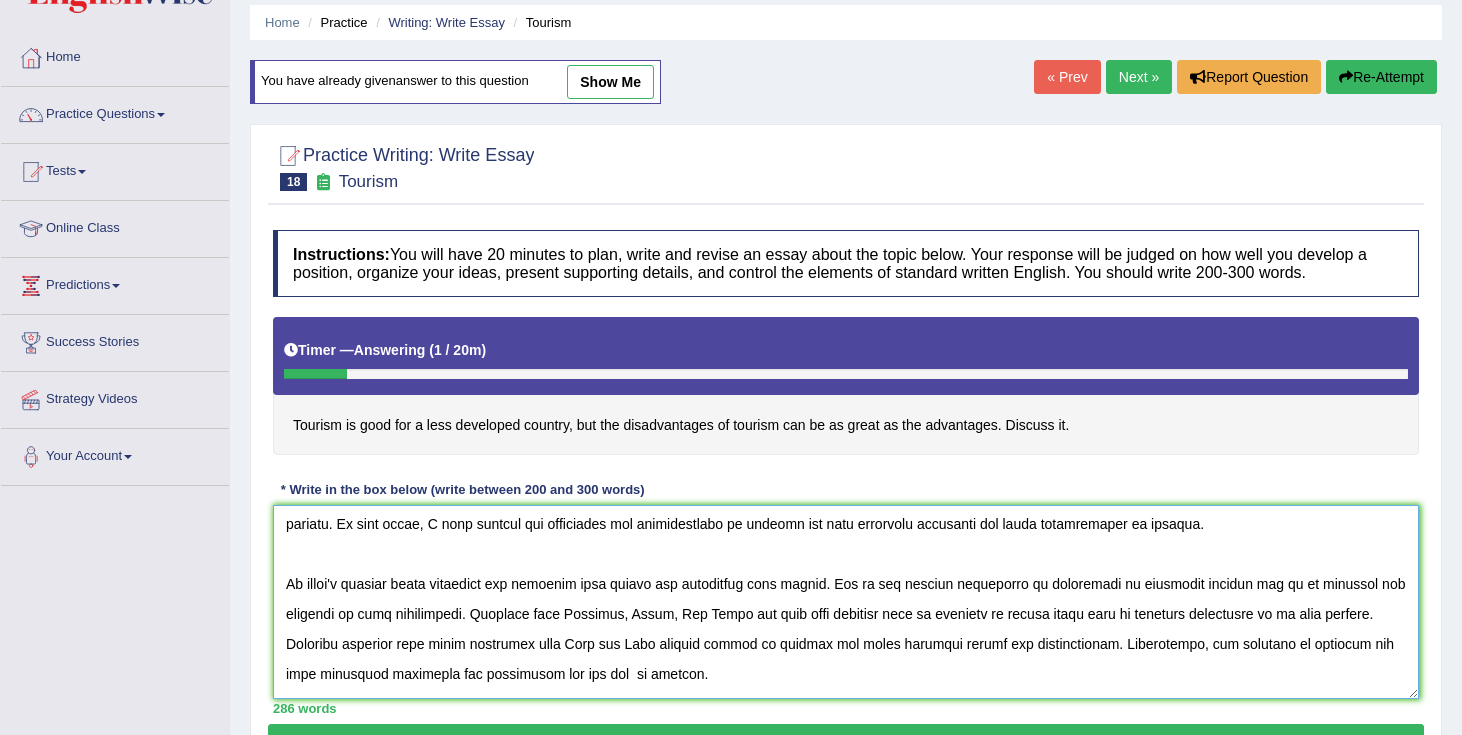 click at bounding box center (846, 602) 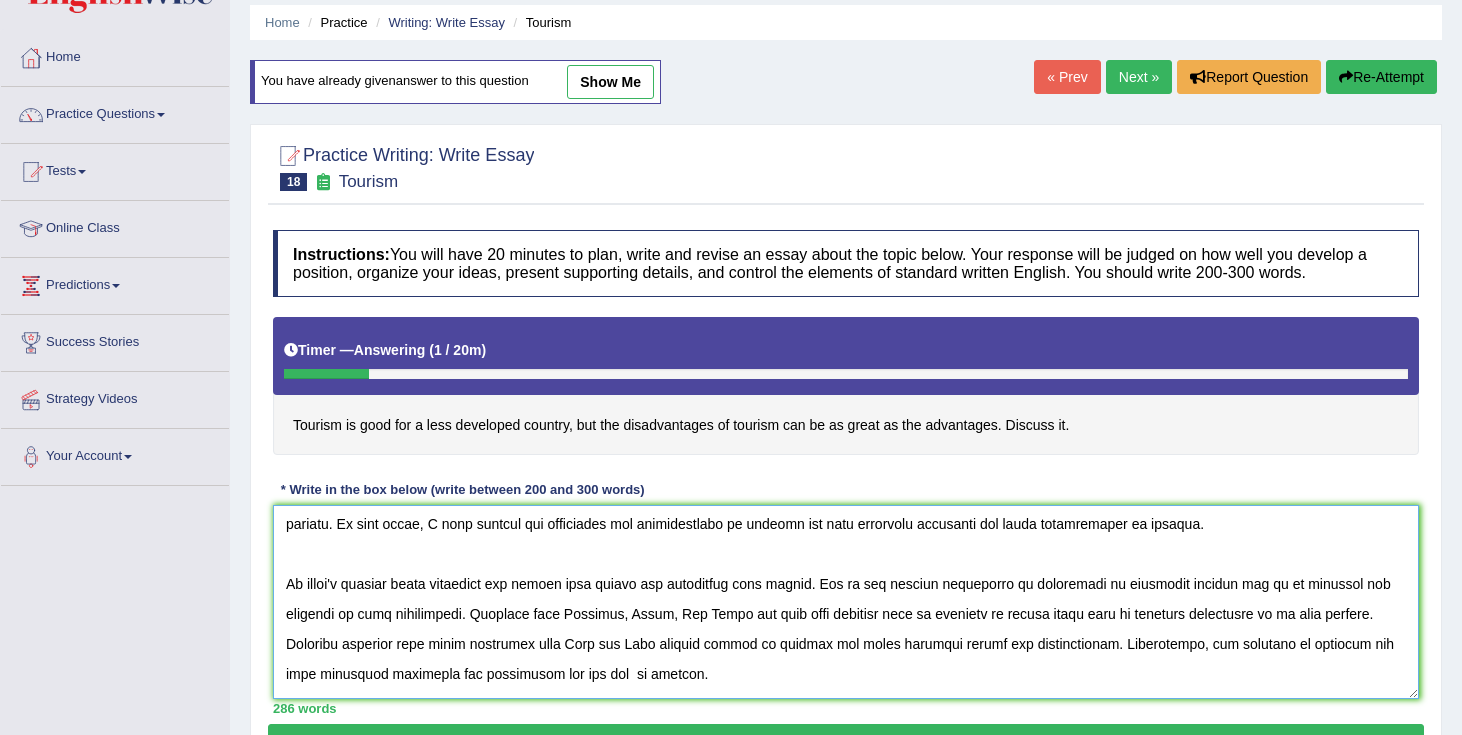 click at bounding box center (846, 602) 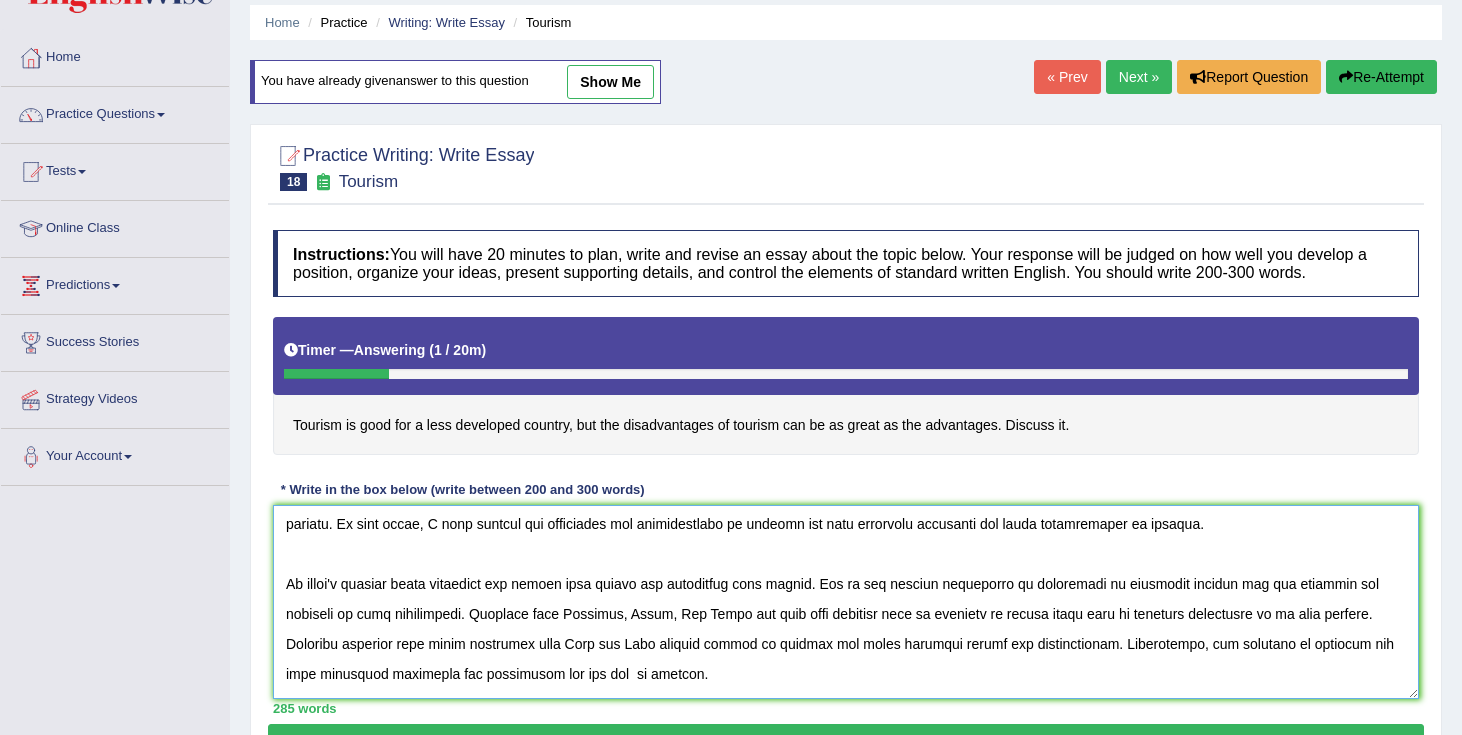 click at bounding box center (846, 602) 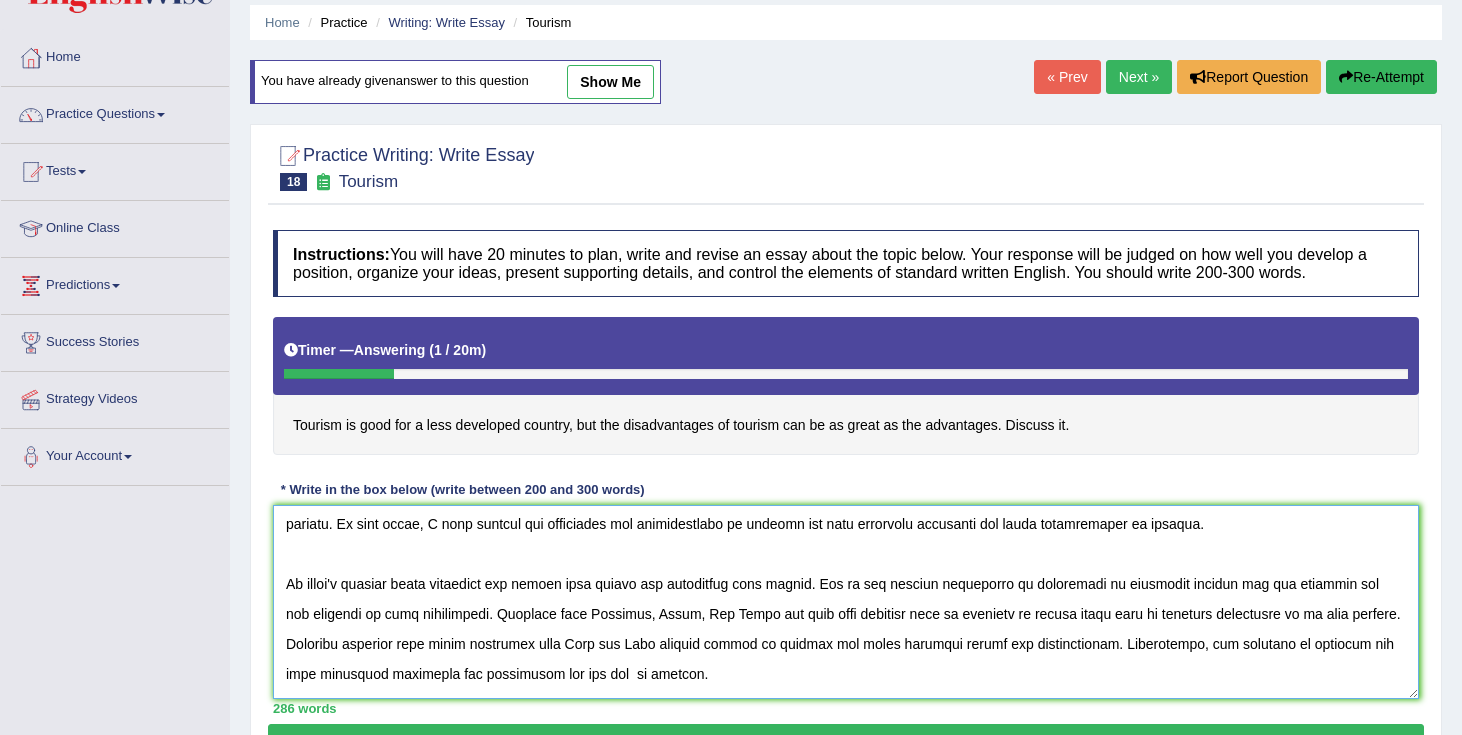 click at bounding box center [846, 602] 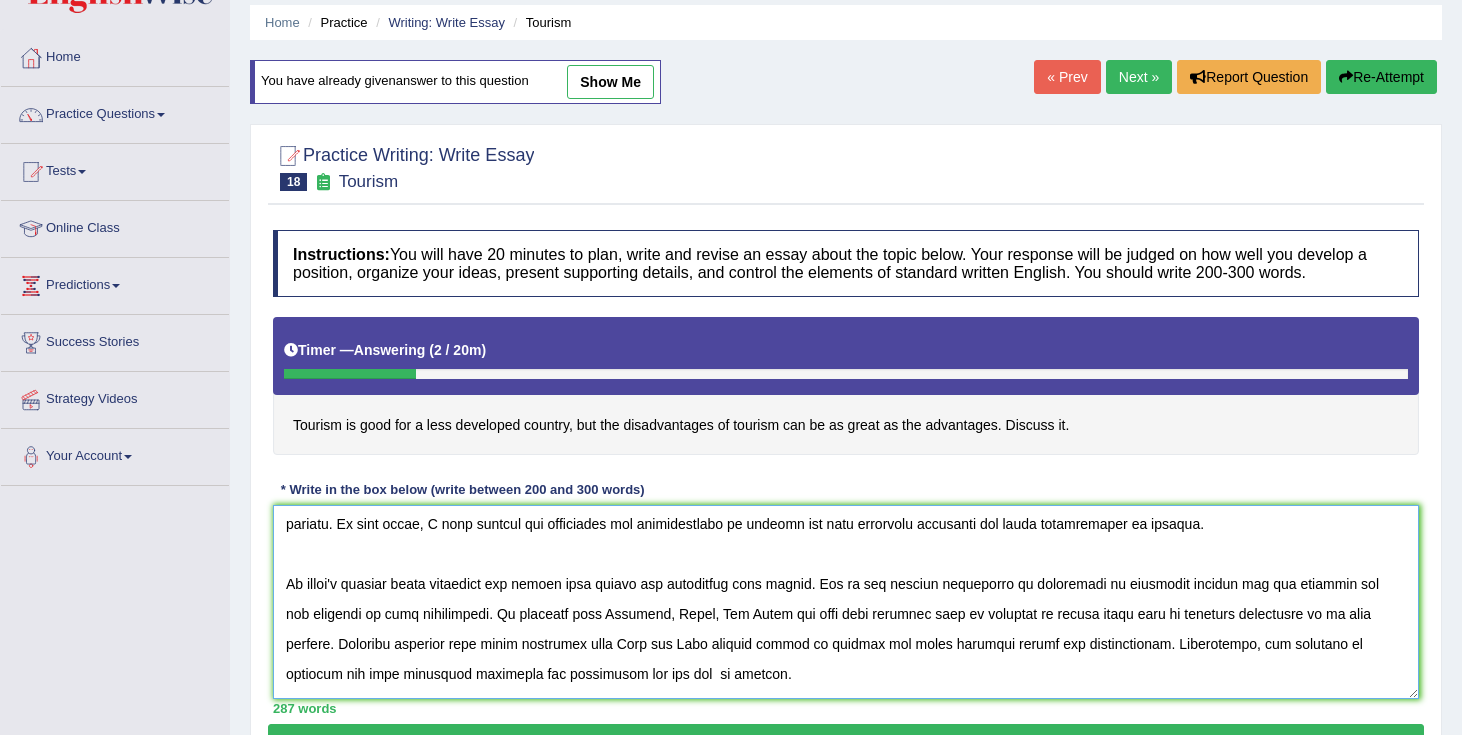 drag, startPoint x: 466, startPoint y: 615, endPoint x: 1401, endPoint y: 619, distance: 935.00854 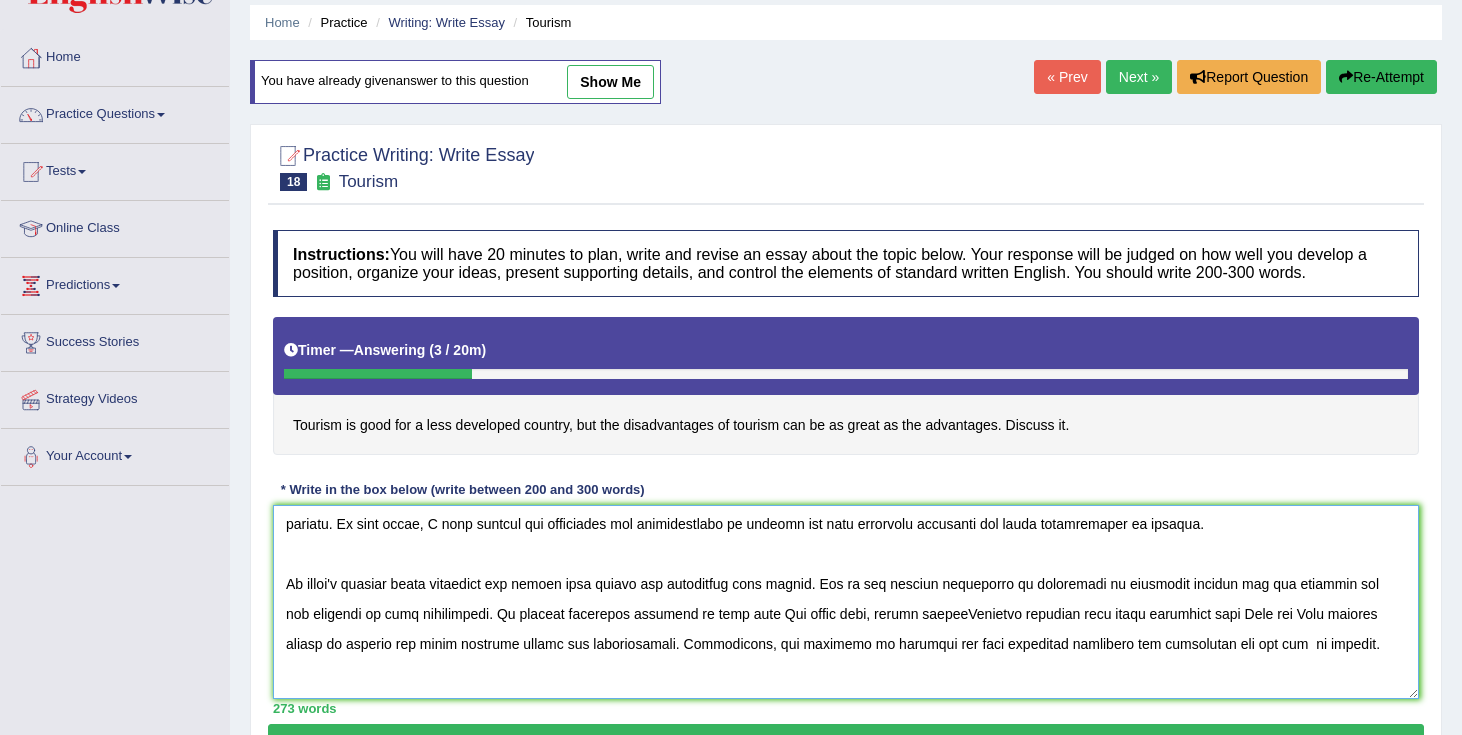 click at bounding box center (846, 602) 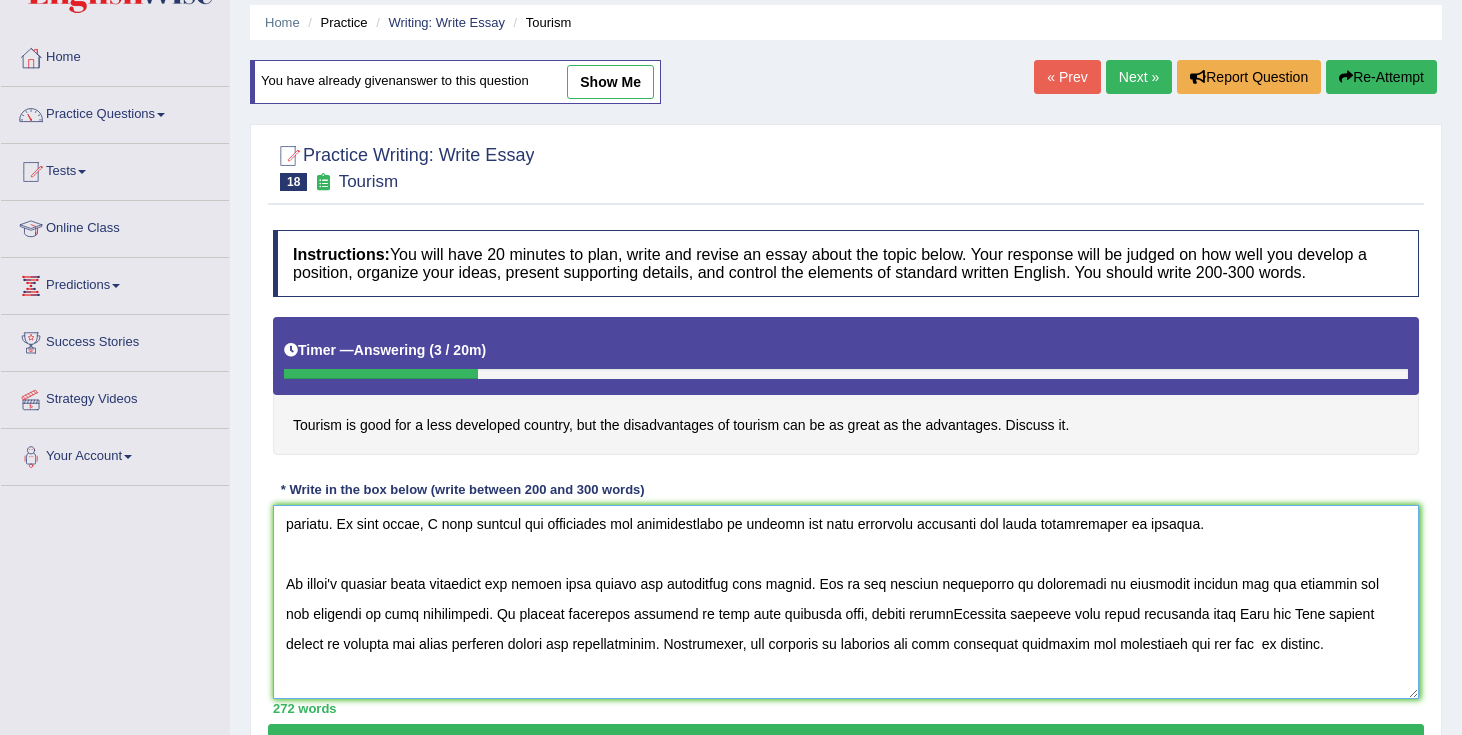 click at bounding box center [846, 602] 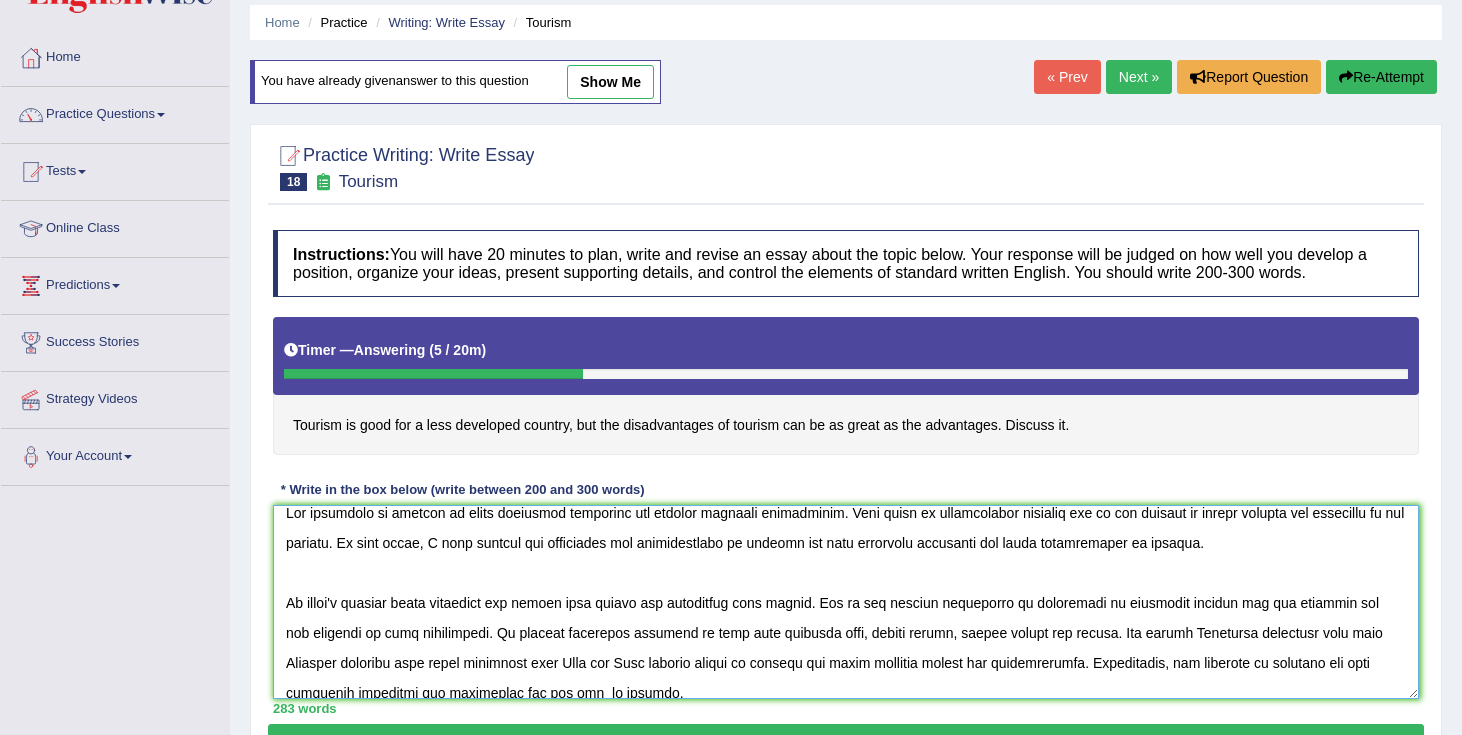 scroll, scrollTop: 0, scrollLeft: 0, axis: both 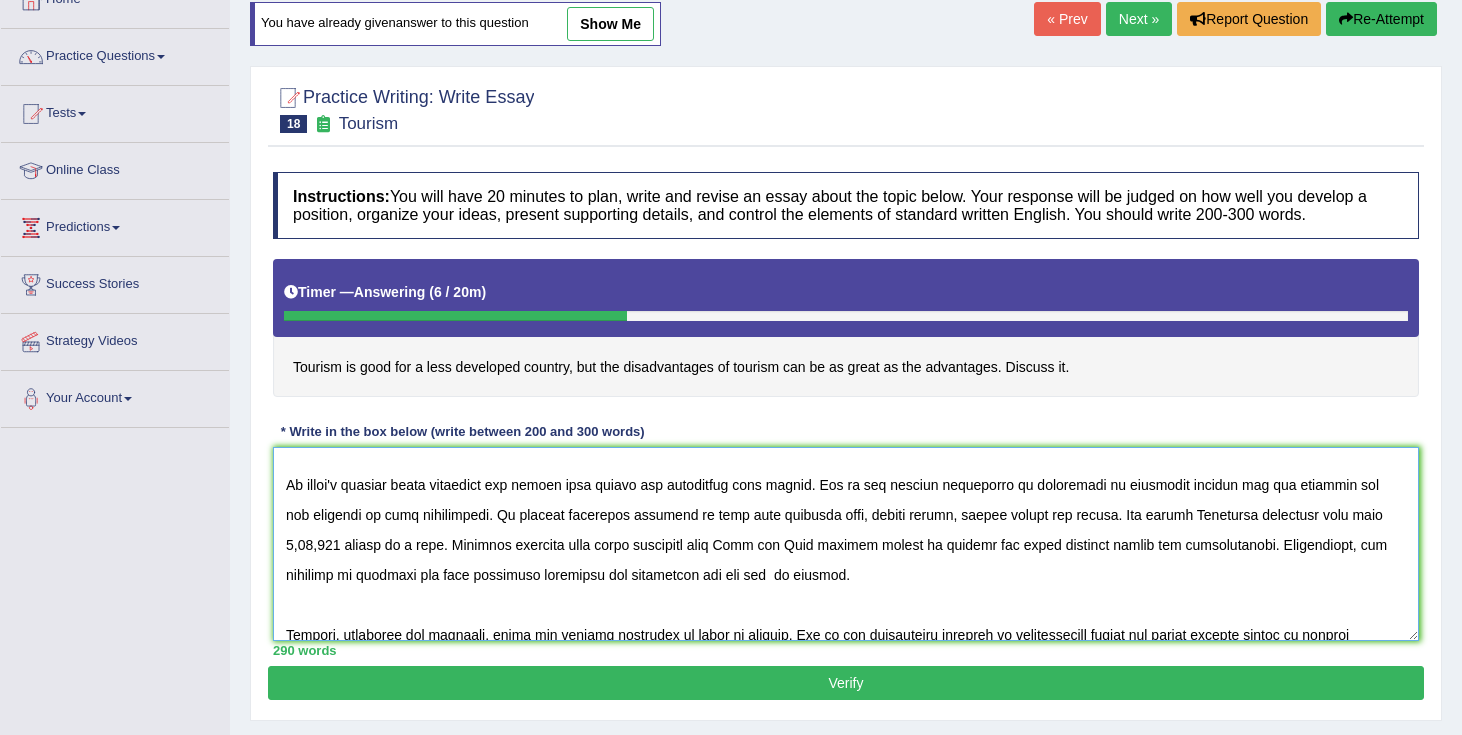 click at bounding box center (846, 544) 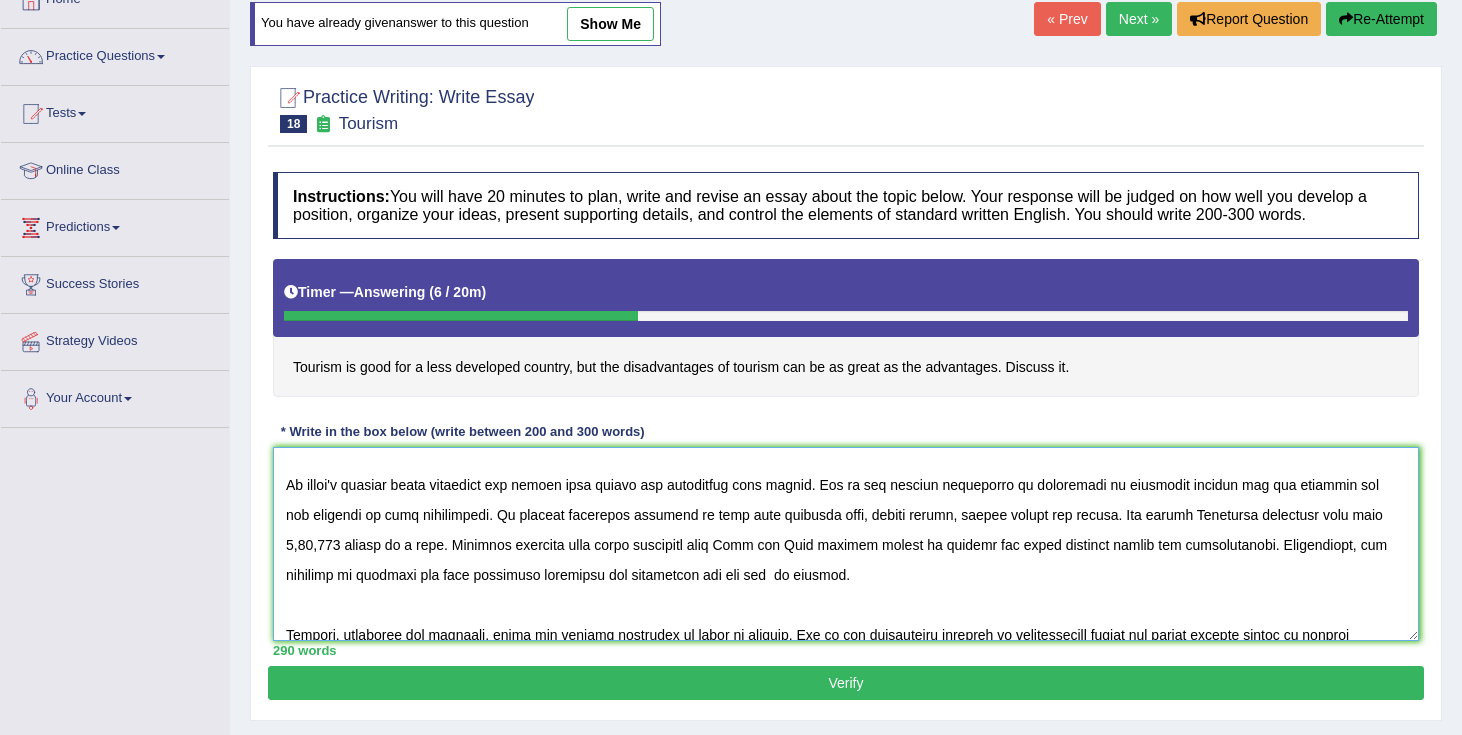 click at bounding box center [846, 544] 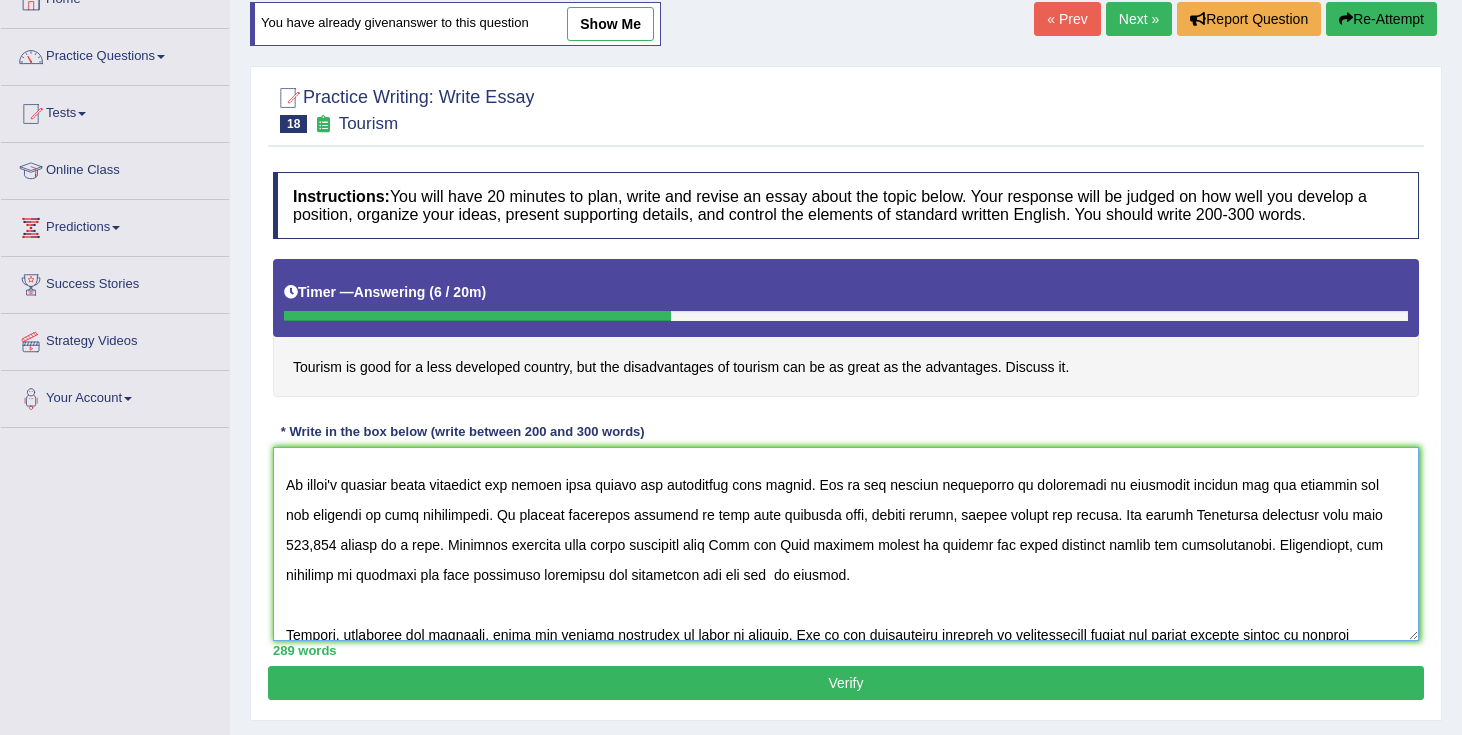 click at bounding box center [846, 544] 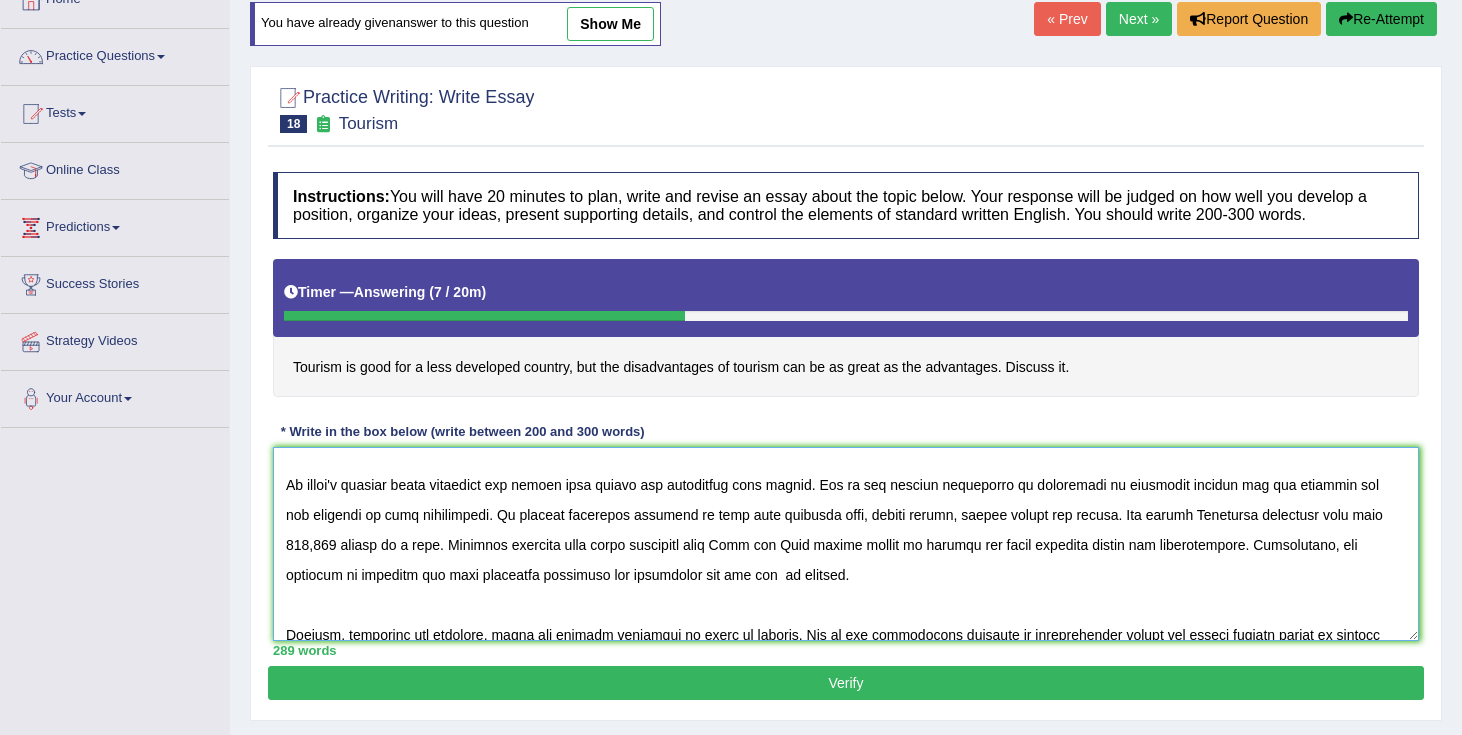 click at bounding box center (846, 544) 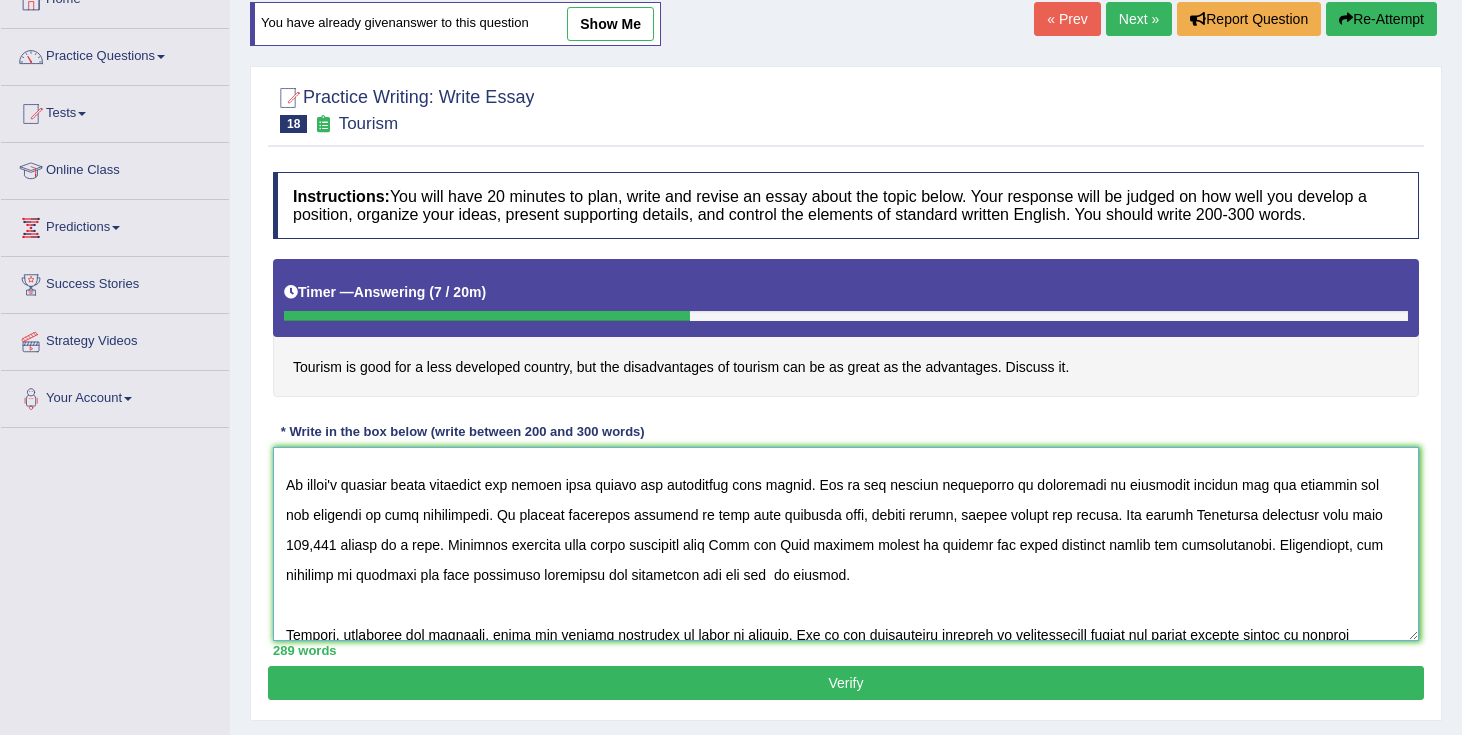 click at bounding box center (846, 544) 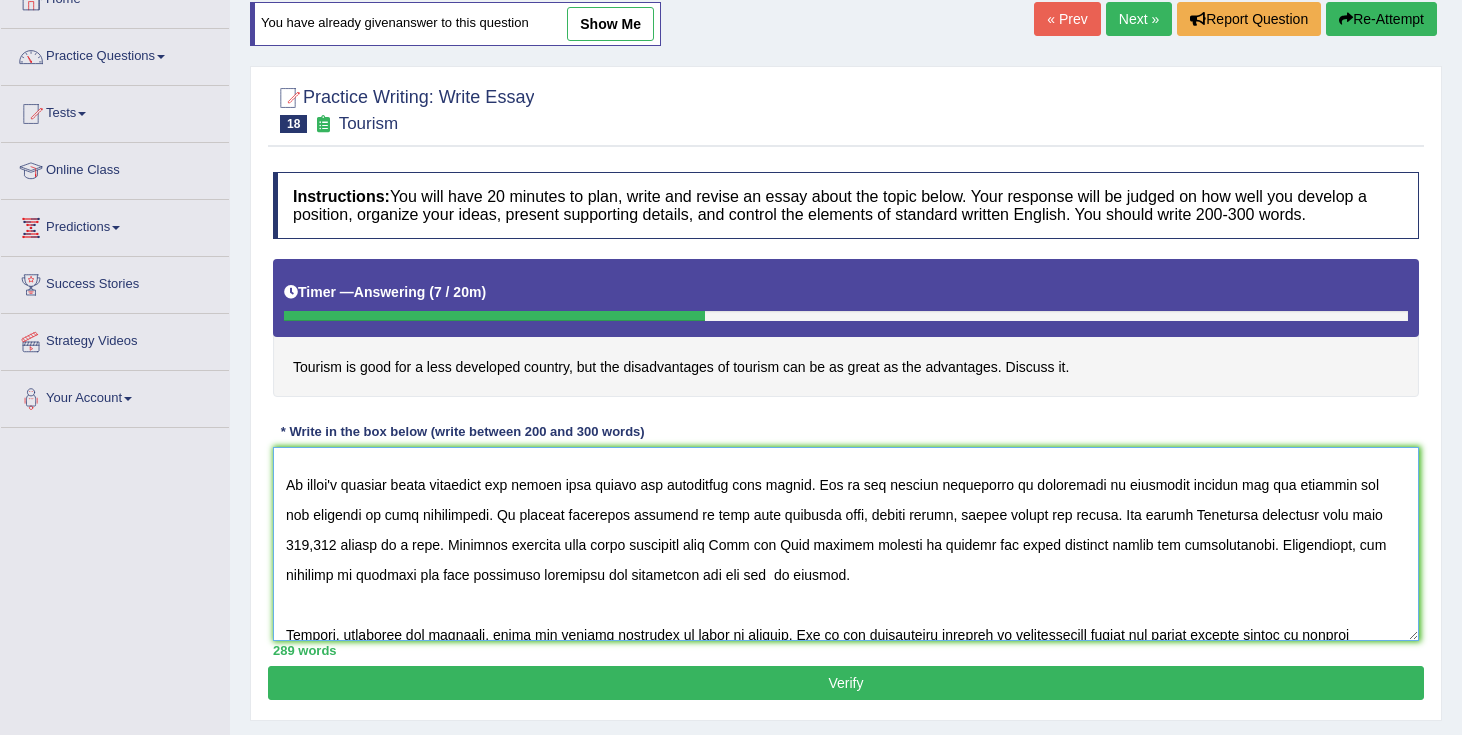 click at bounding box center (846, 544) 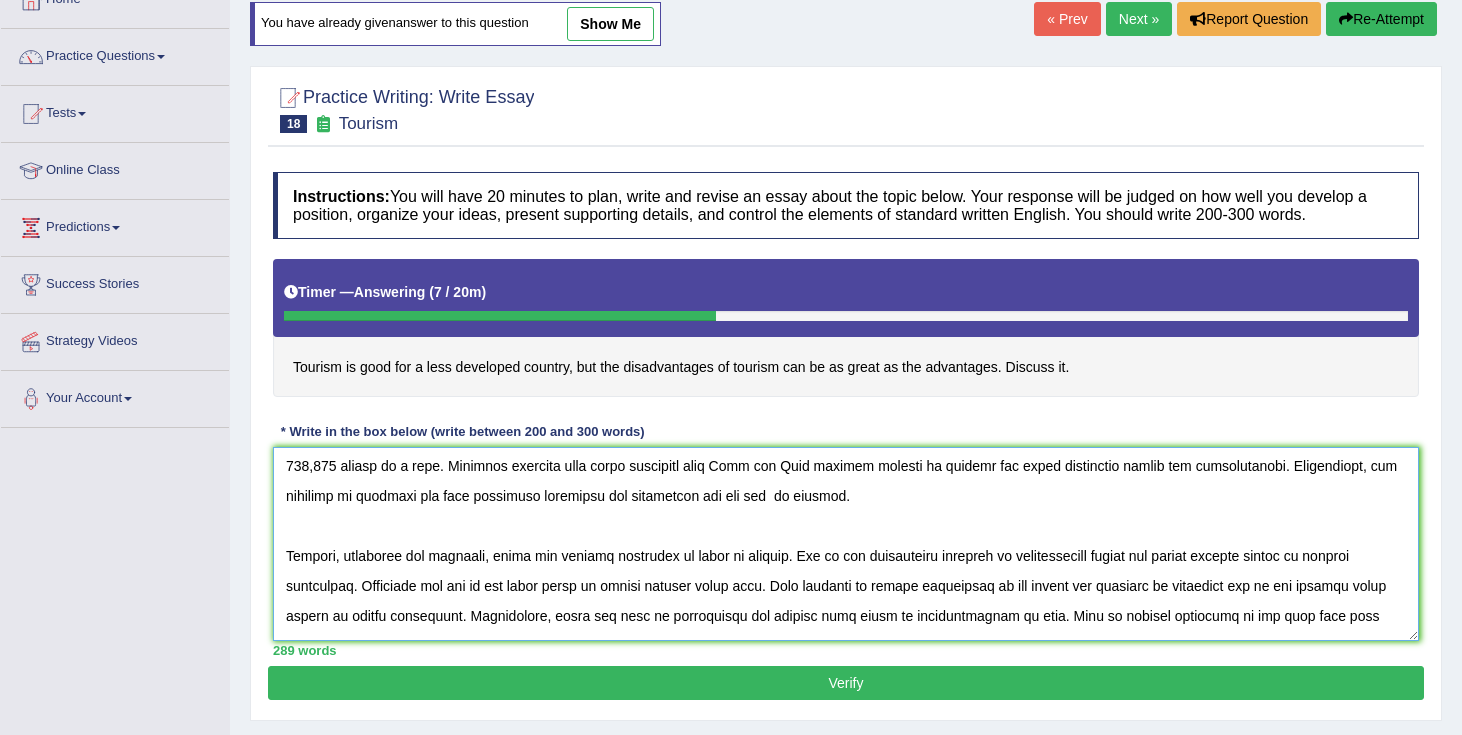 scroll, scrollTop: 155, scrollLeft: 0, axis: vertical 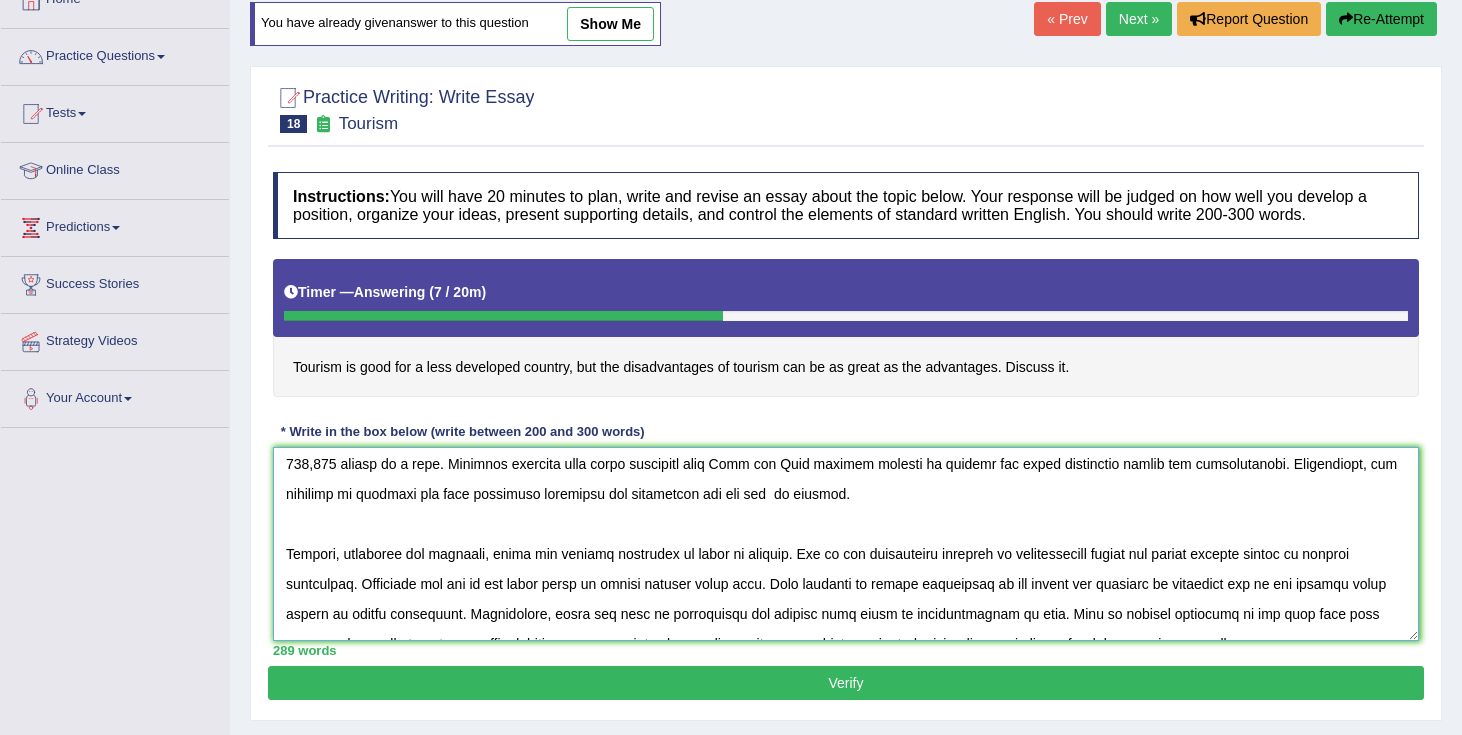 click at bounding box center (846, 544) 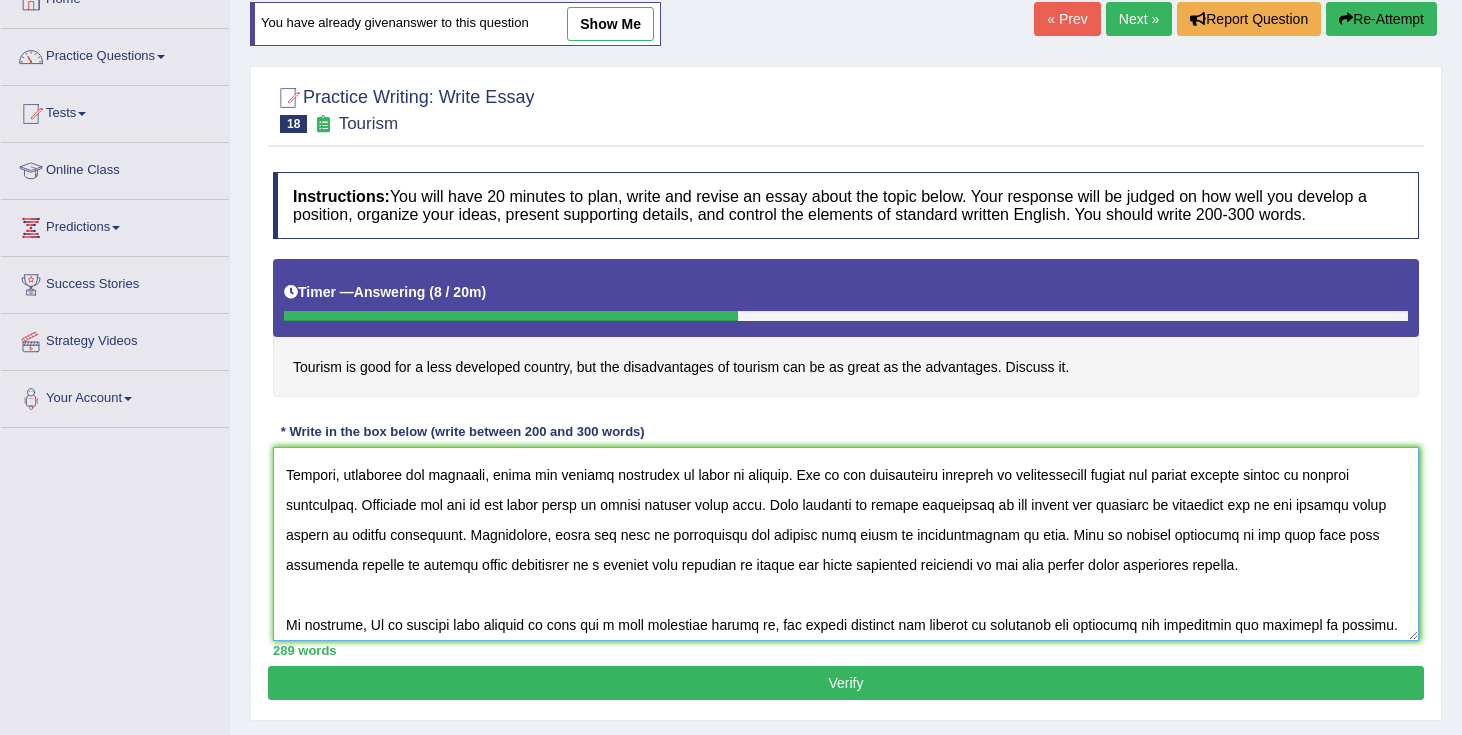 scroll, scrollTop: 236, scrollLeft: 0, axis: vertical 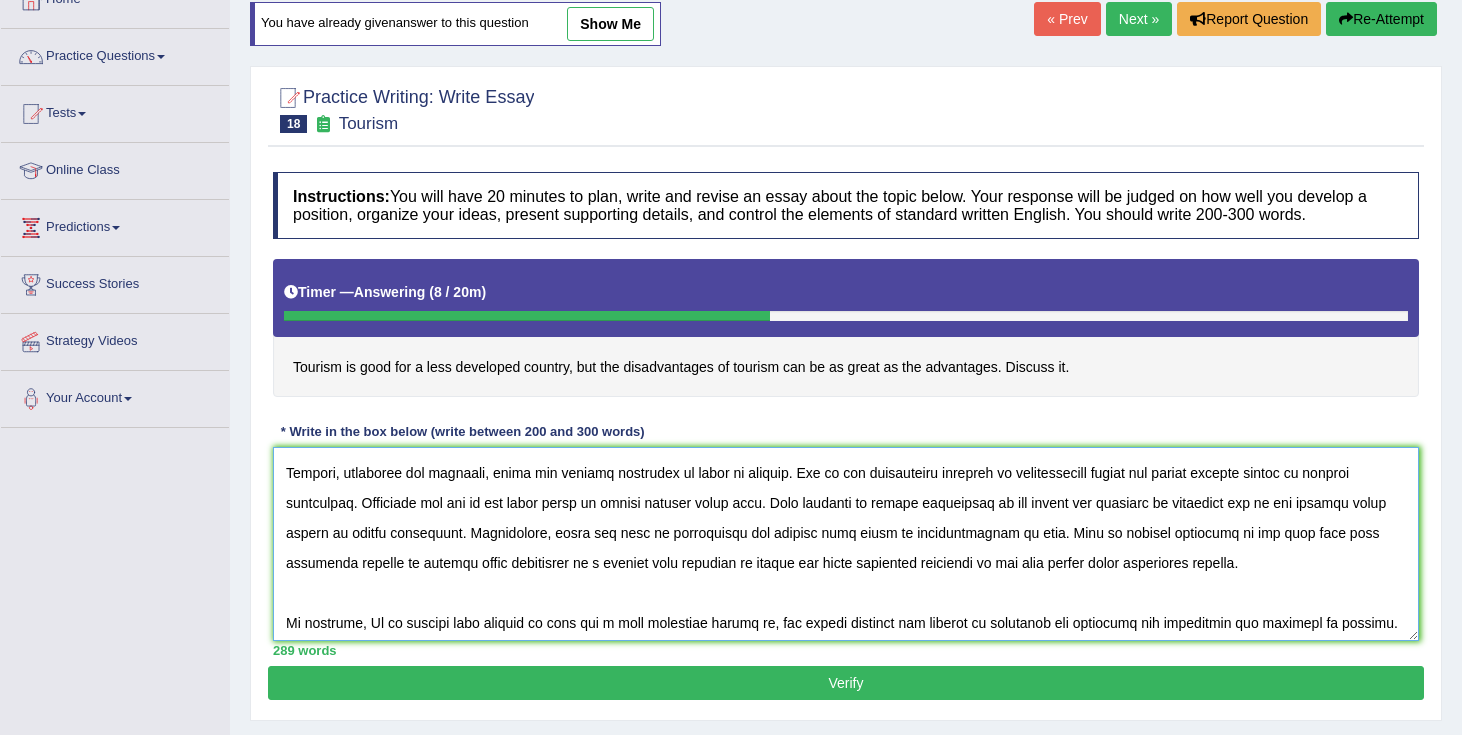 click at bounding box center (846, 544) 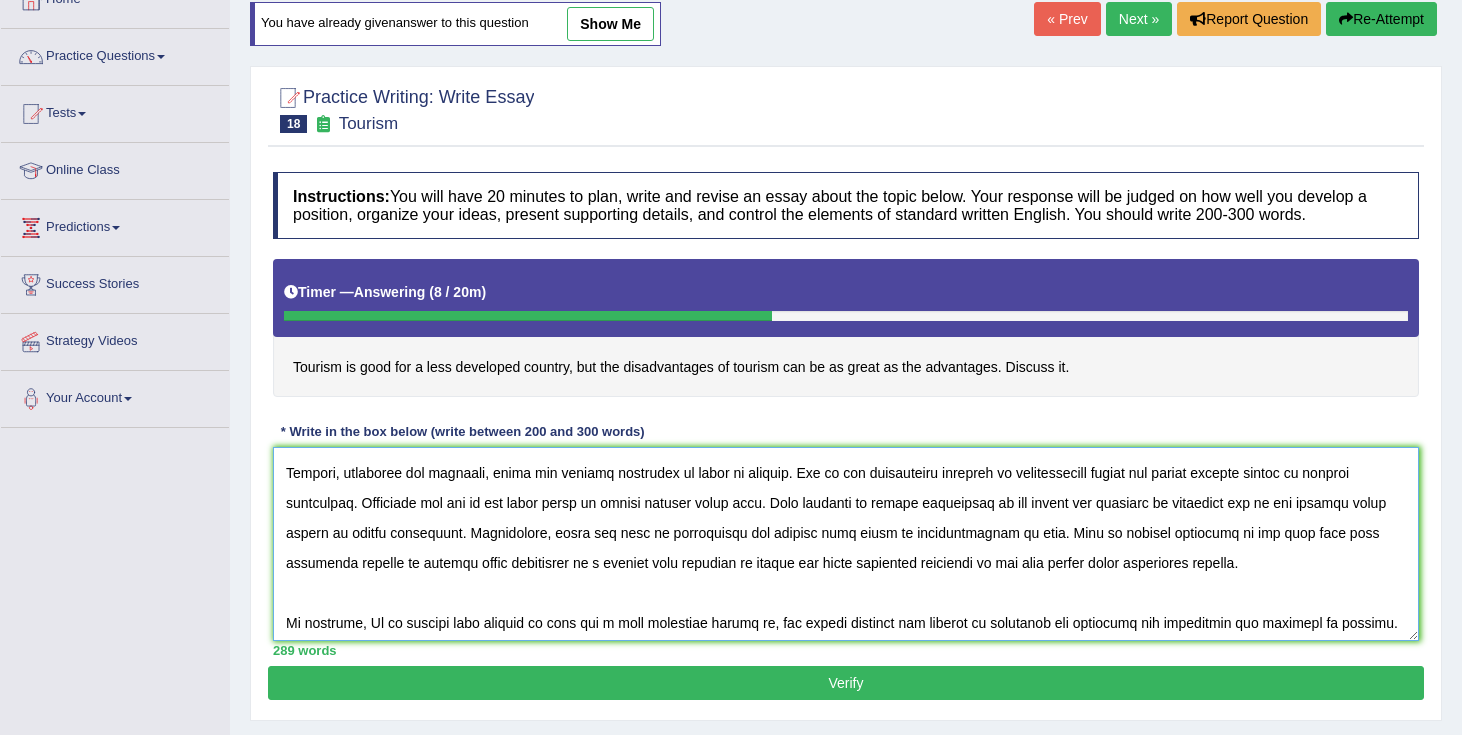 click at bounding box center (846, 544) 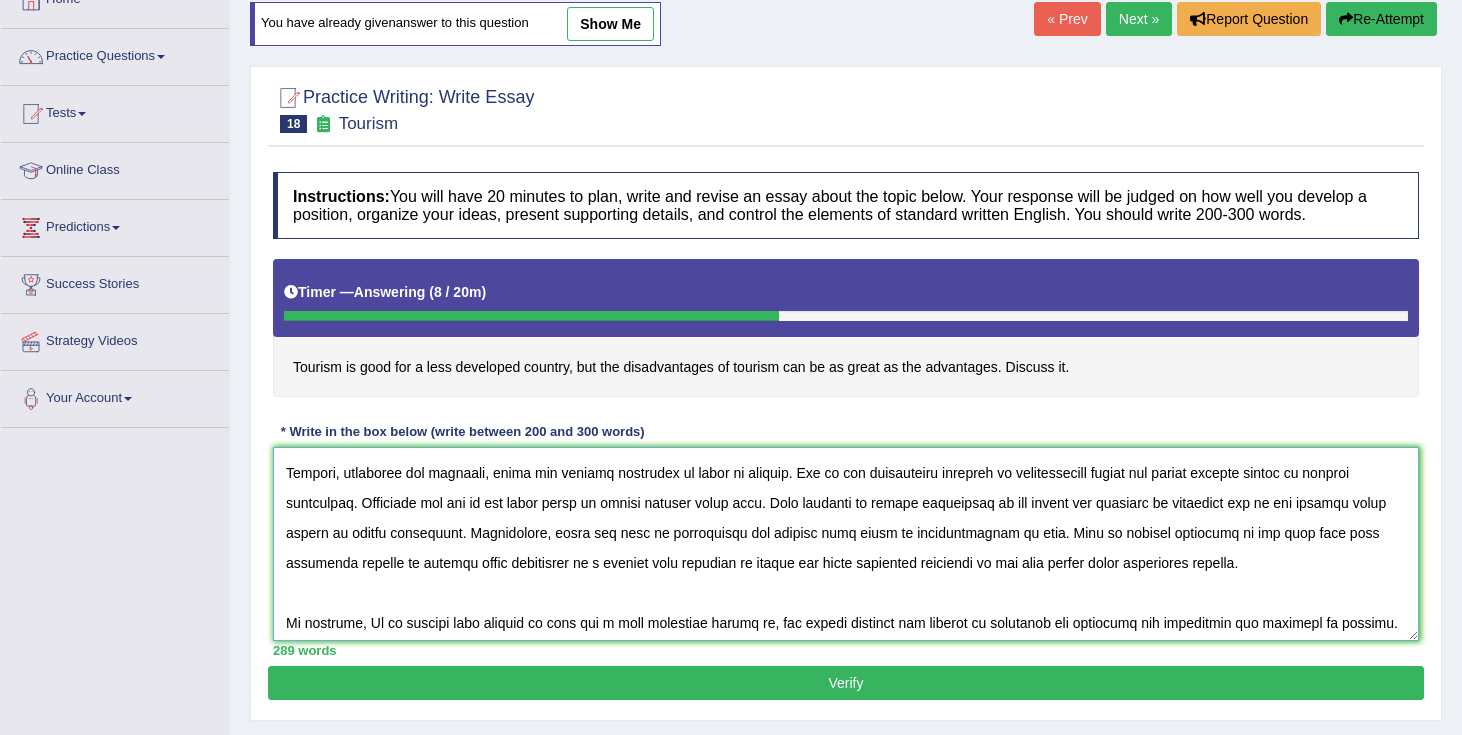 click at bounding box center (846, 544) 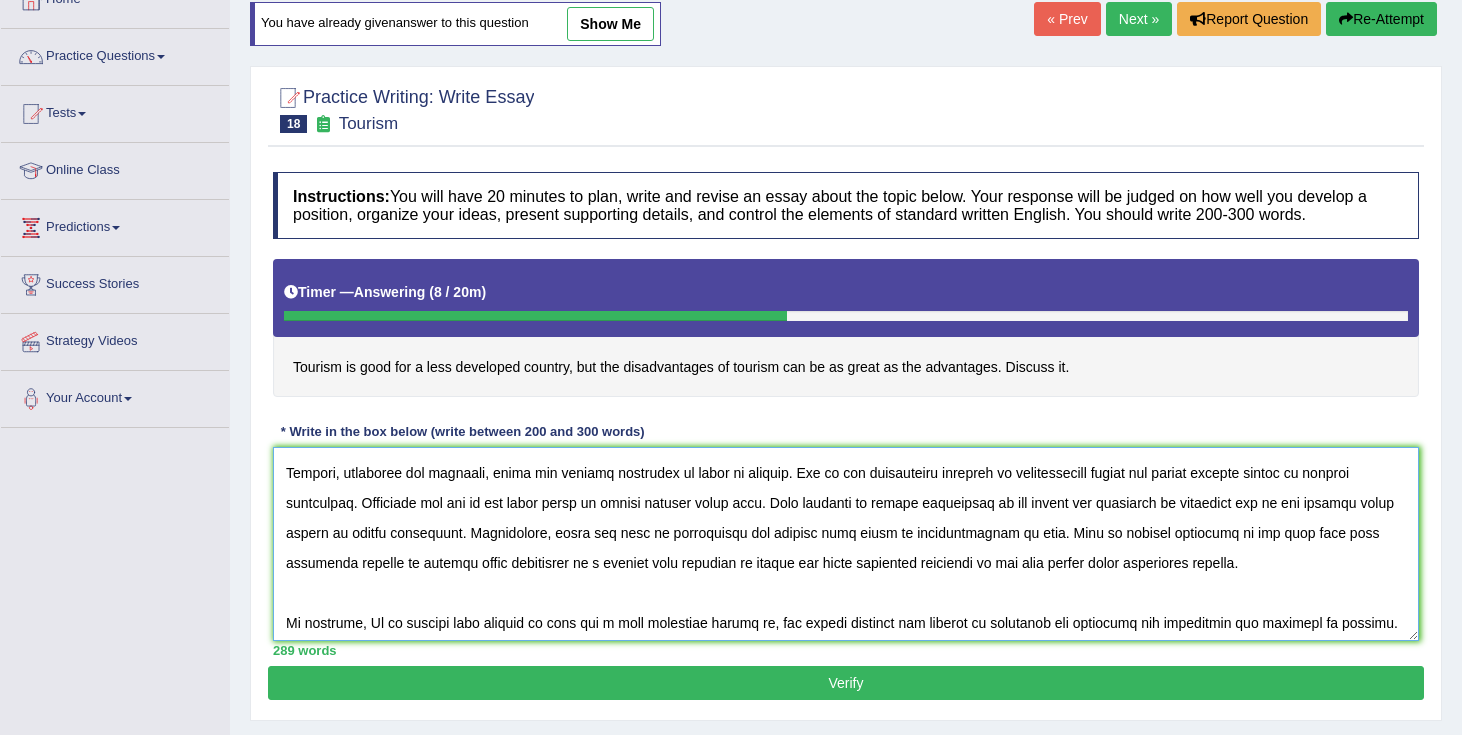click at bounding box center (846, 544) 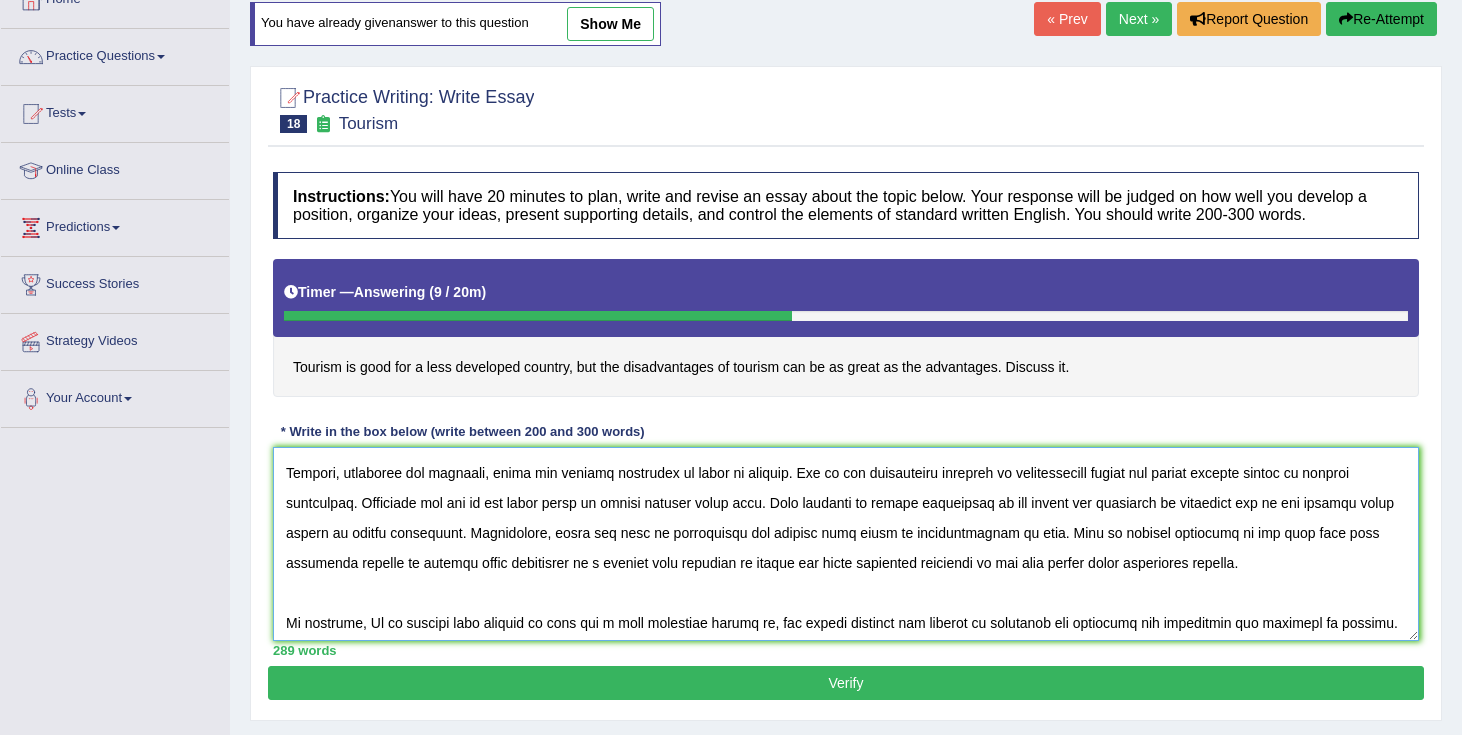 click at bounding box center (846, 544) 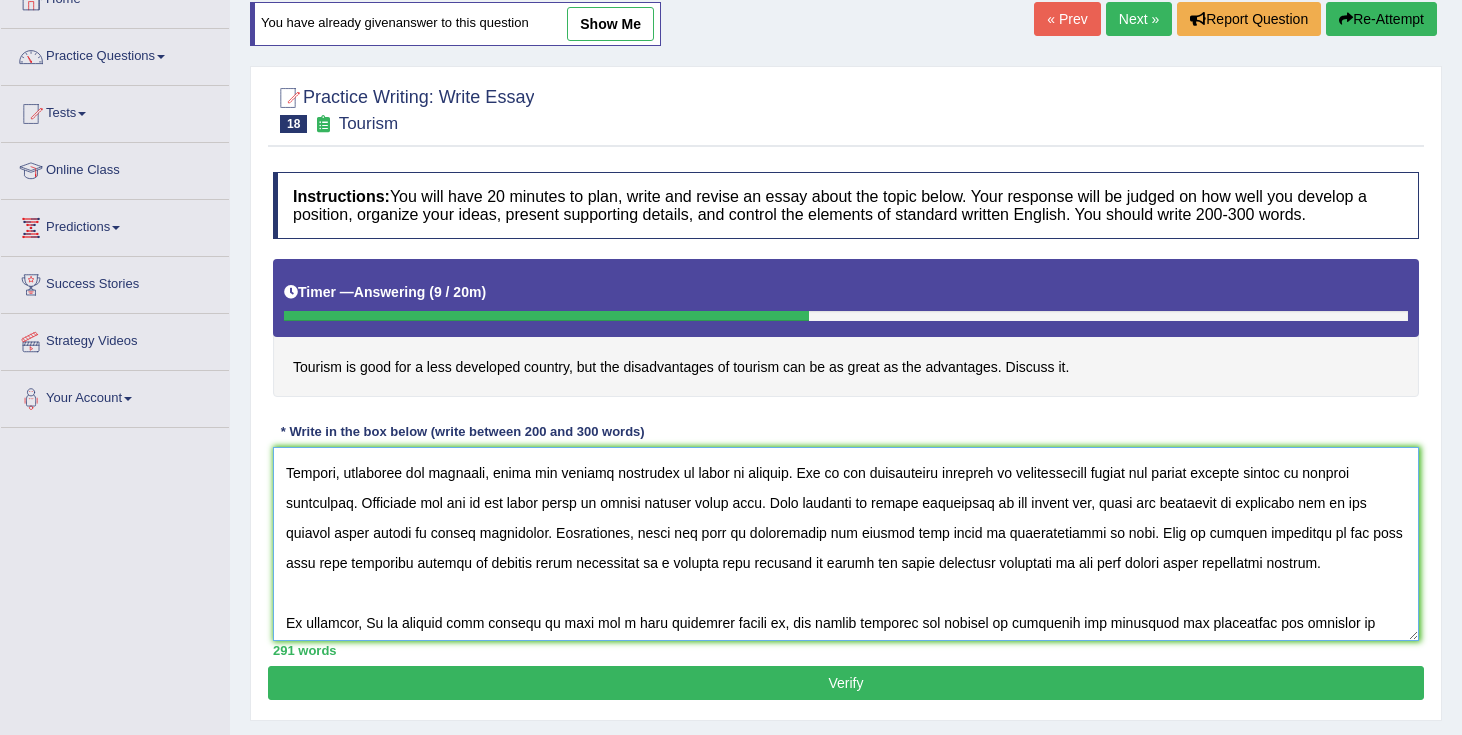 click at bounding box center (846, 544) 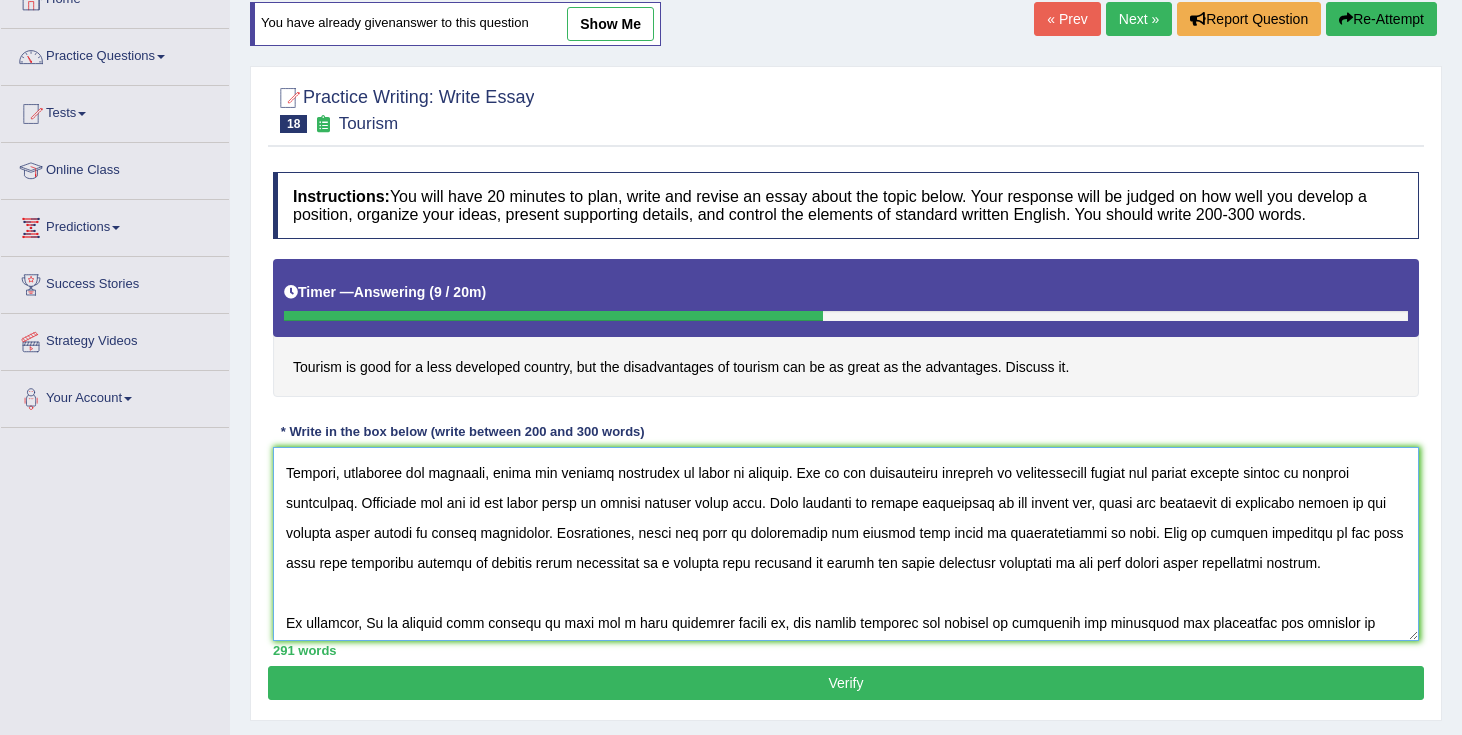 click at bounding box center [846, 544] 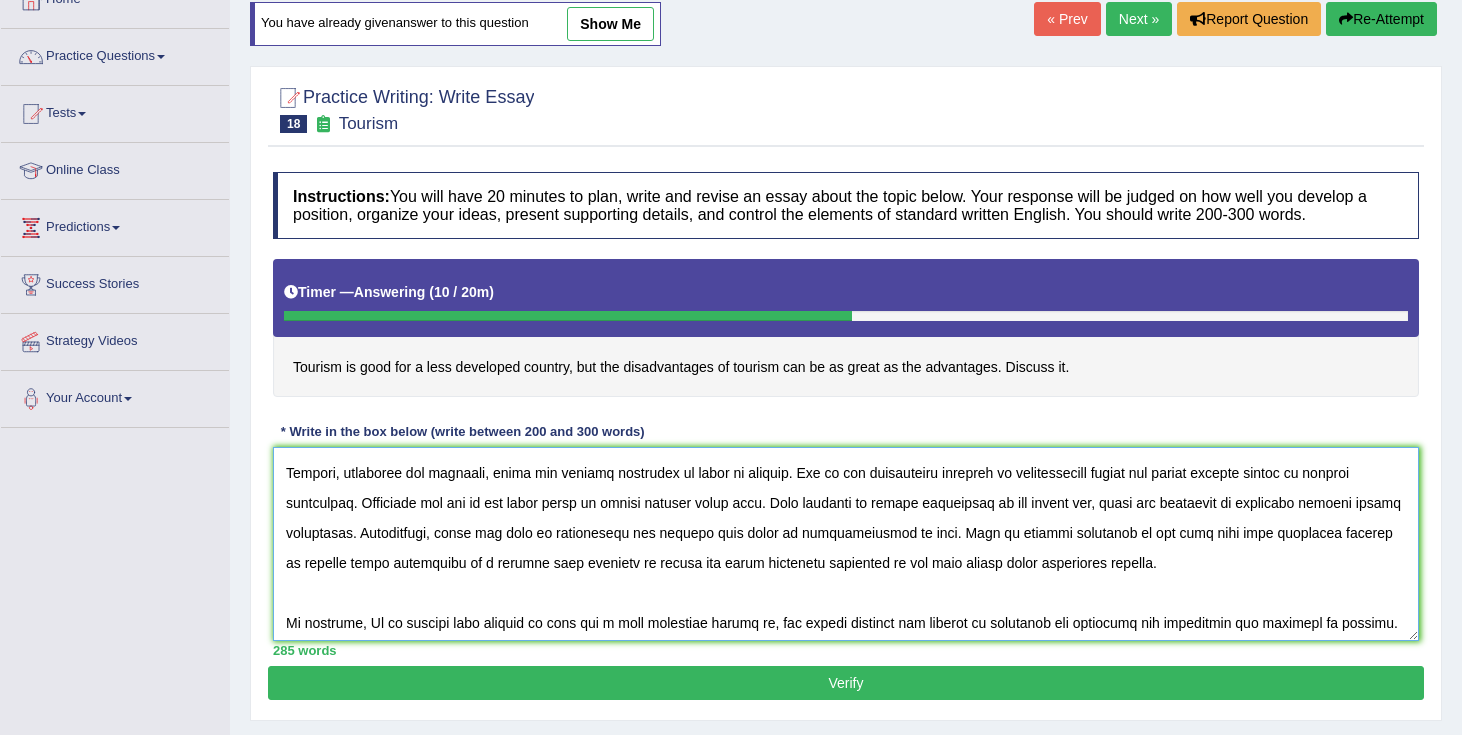 click at bounding box center (846, 544) 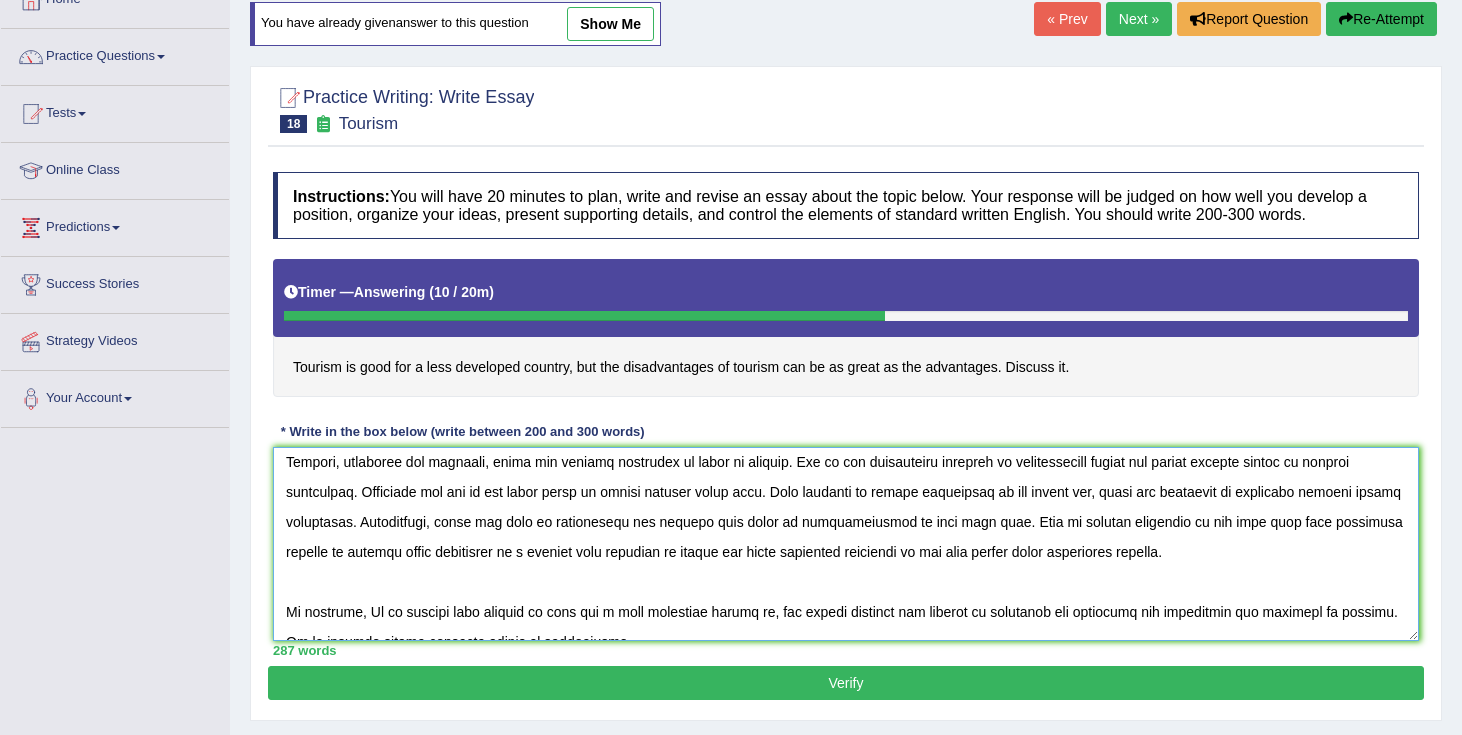 scroll, scrollTop: 248, scrollLeft: 0, axis: vertical 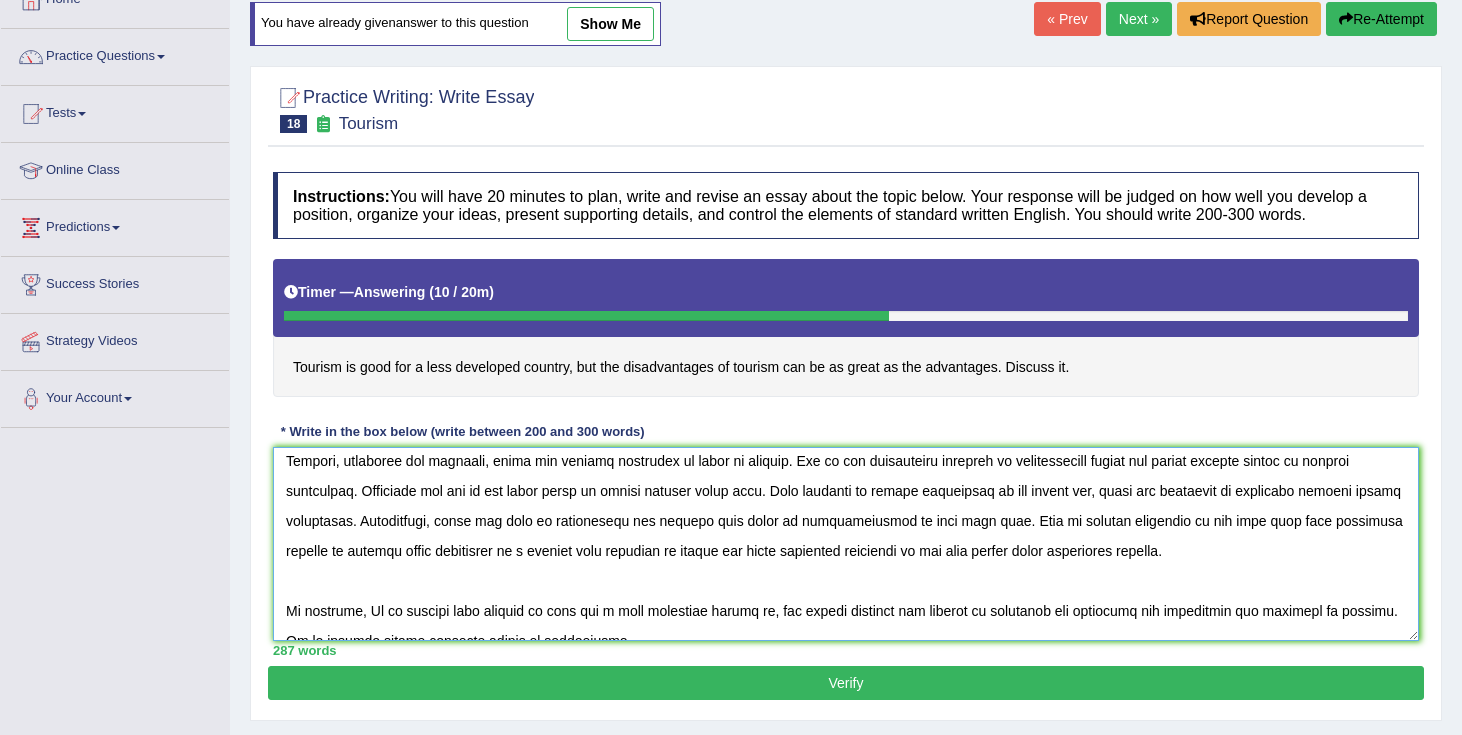 click at bounding box center (846, 544) 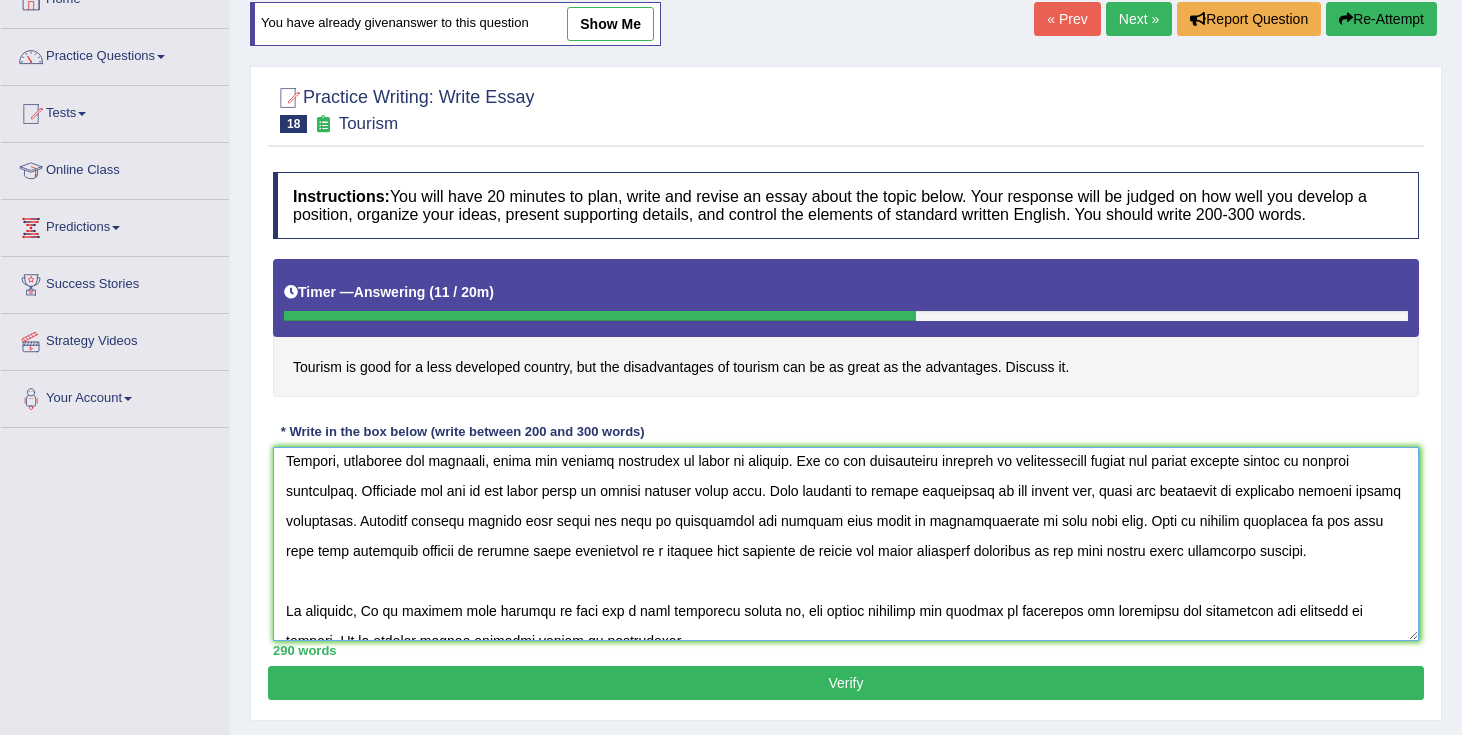 click at bounding box center [846, 544] 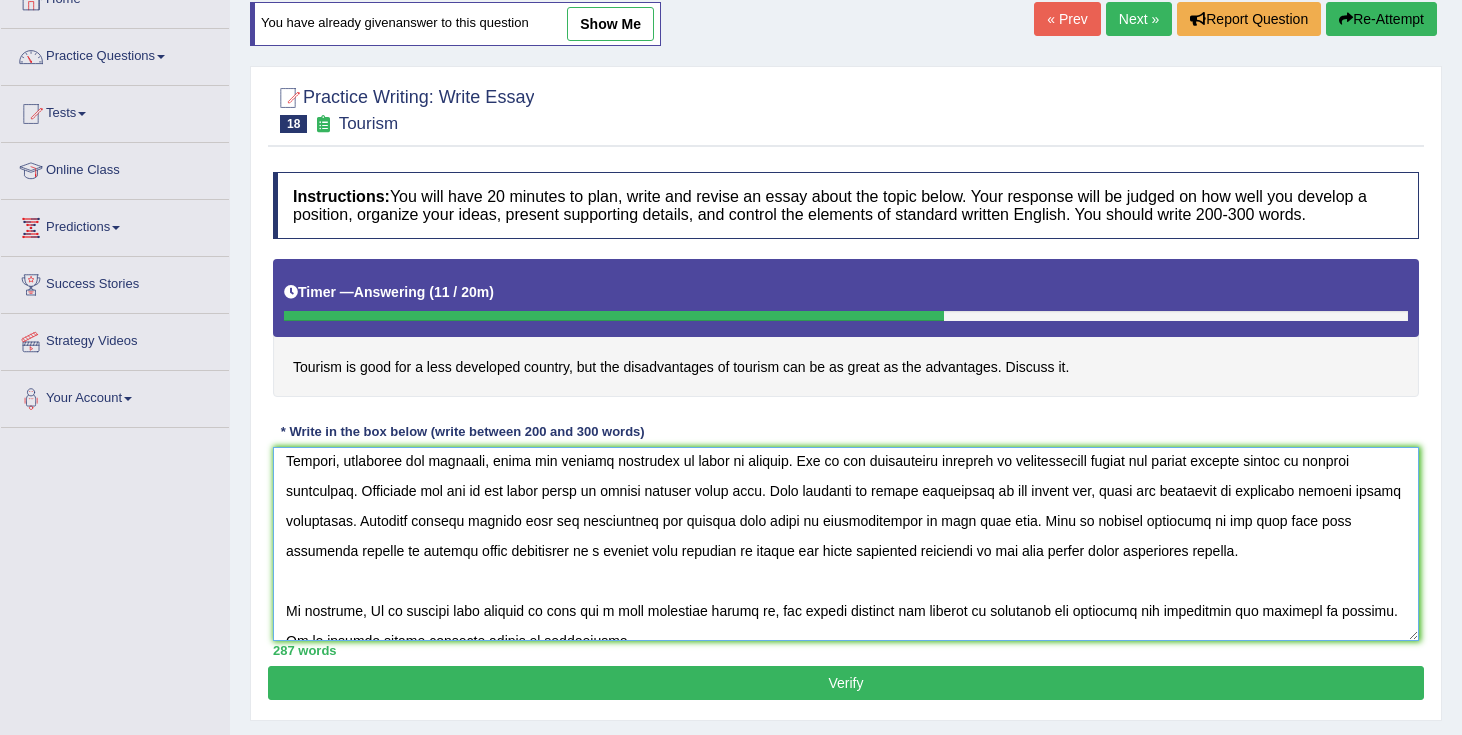 click at bounding box center (846, 544) 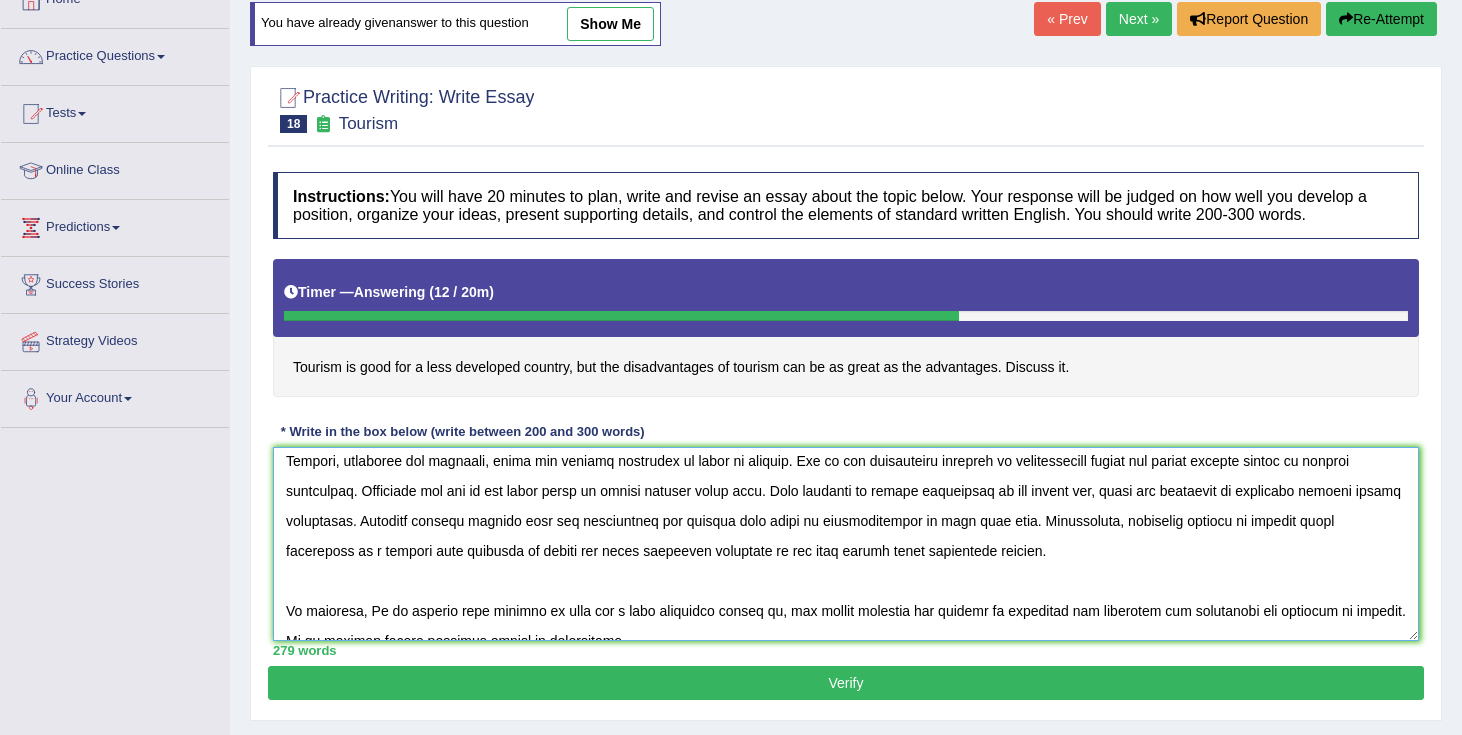 click at bounding box center [846, 544] 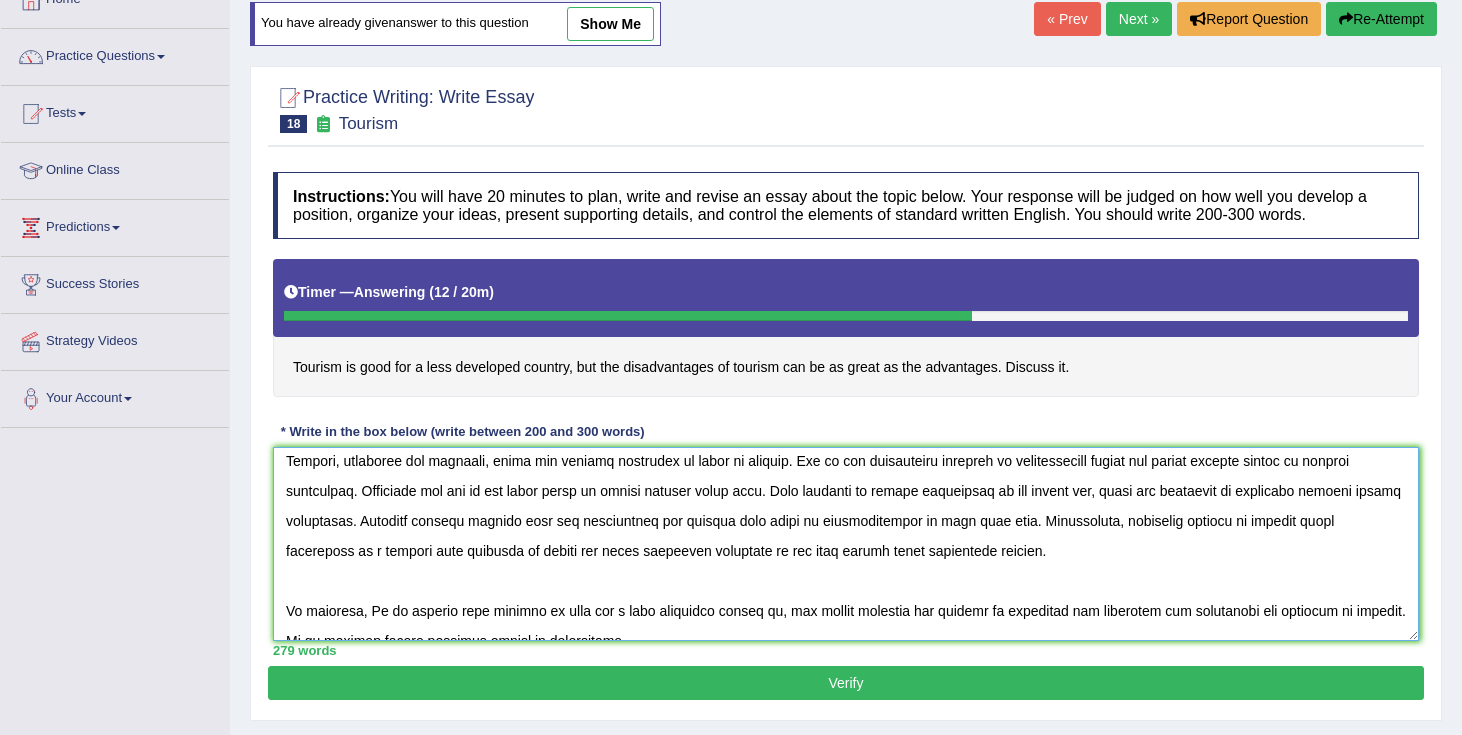 click at bounding box center (846, 544) 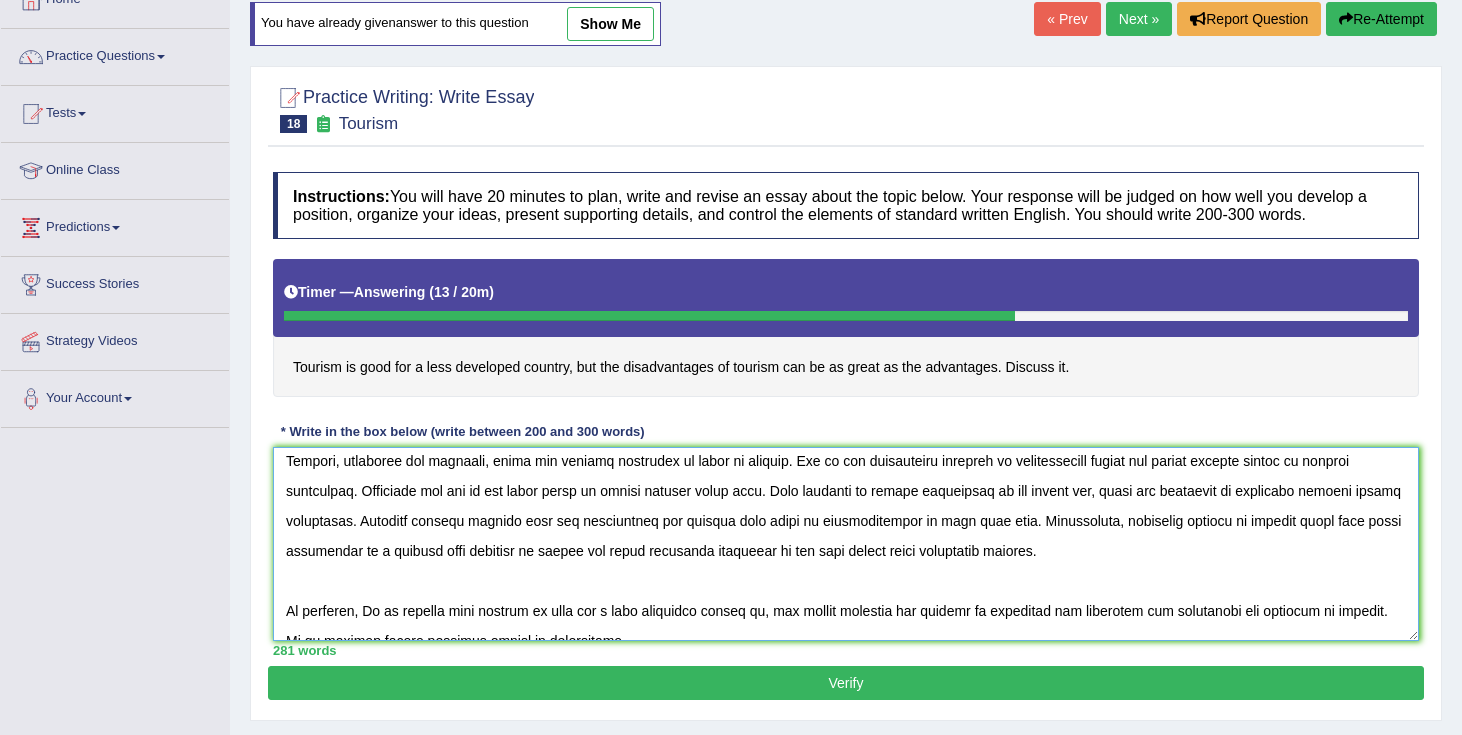 click at bounding box center [846, 544] 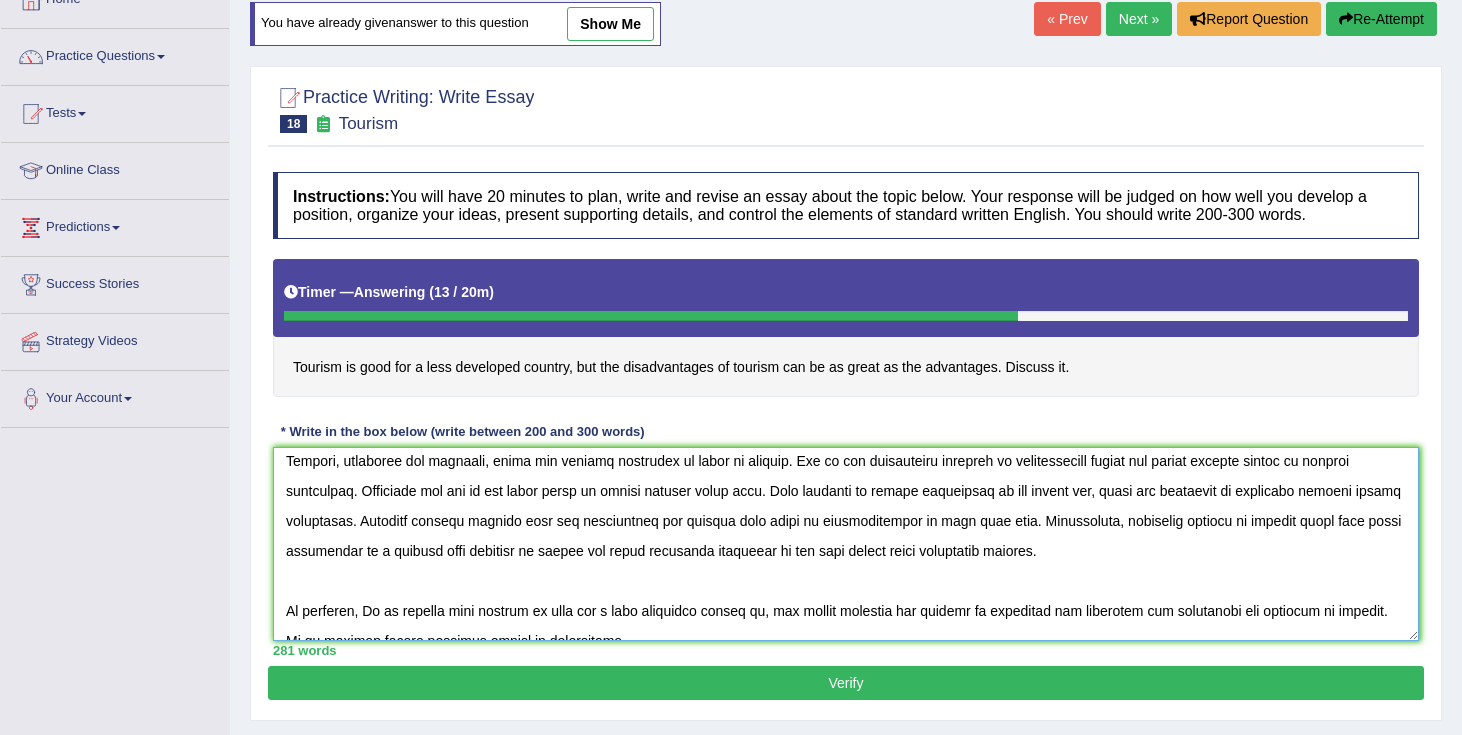 click at bounding box center (846, 544) 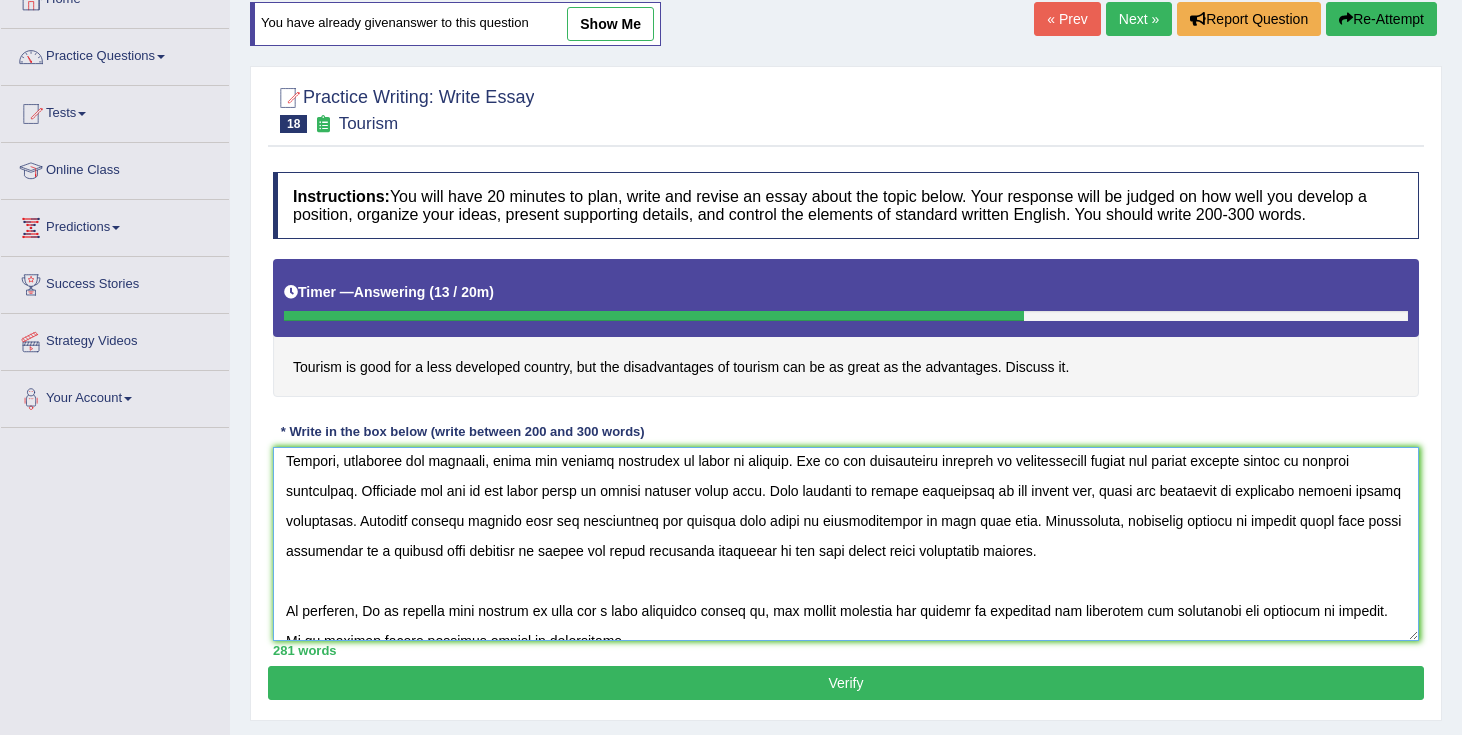 click at bounding box center (846, 544) 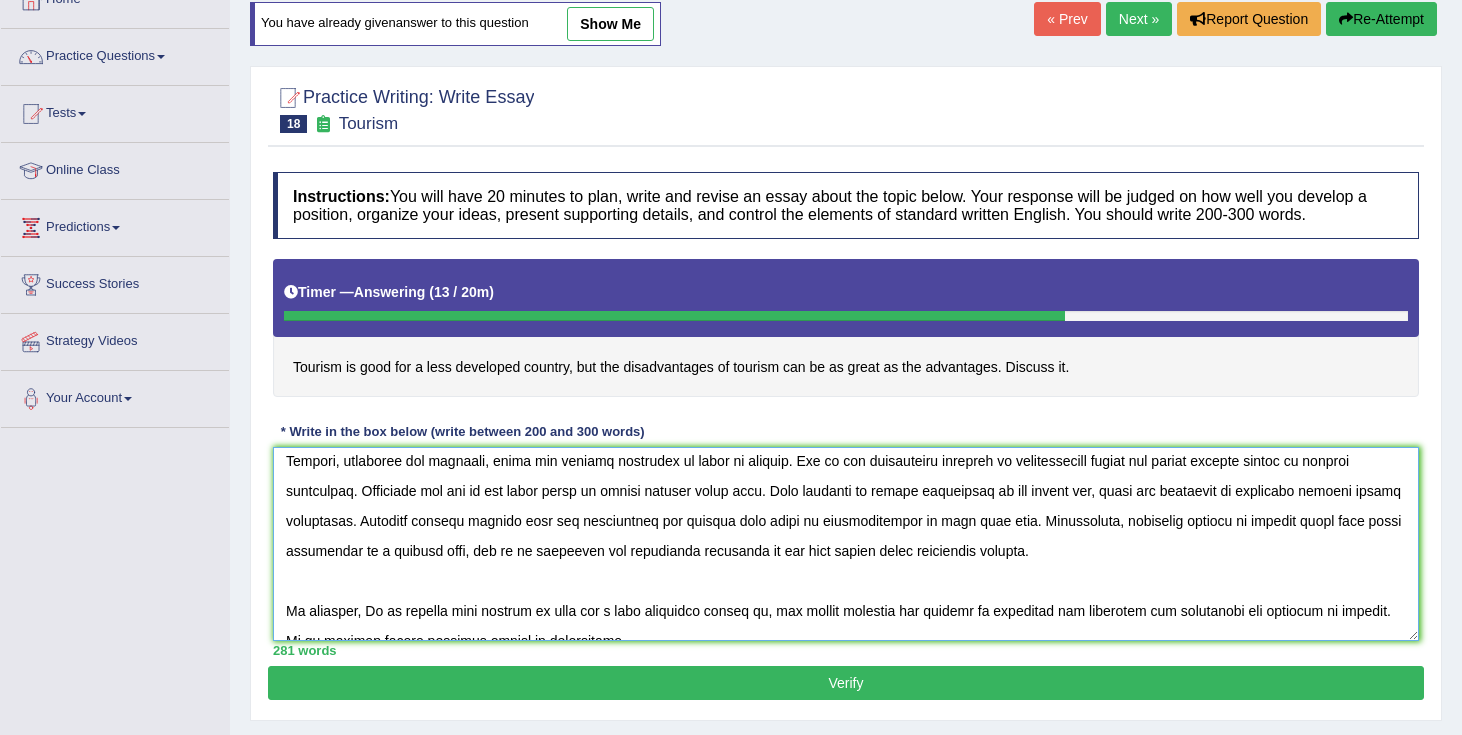 click at bounding box center [846, 544] 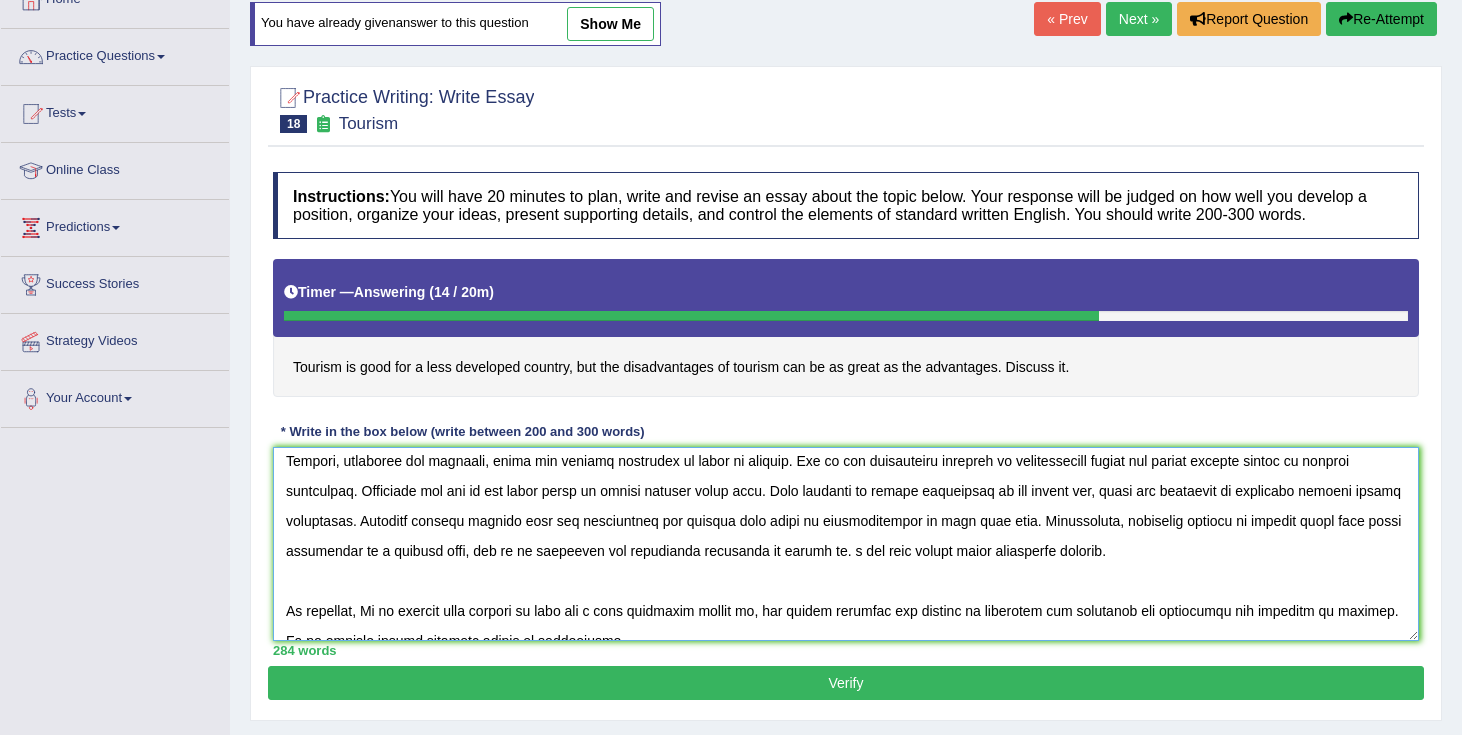 drag, startPoint x: 879, startPoint y: 553, endPoint x: 1182, endPoint y: 551, distance: 303.0066 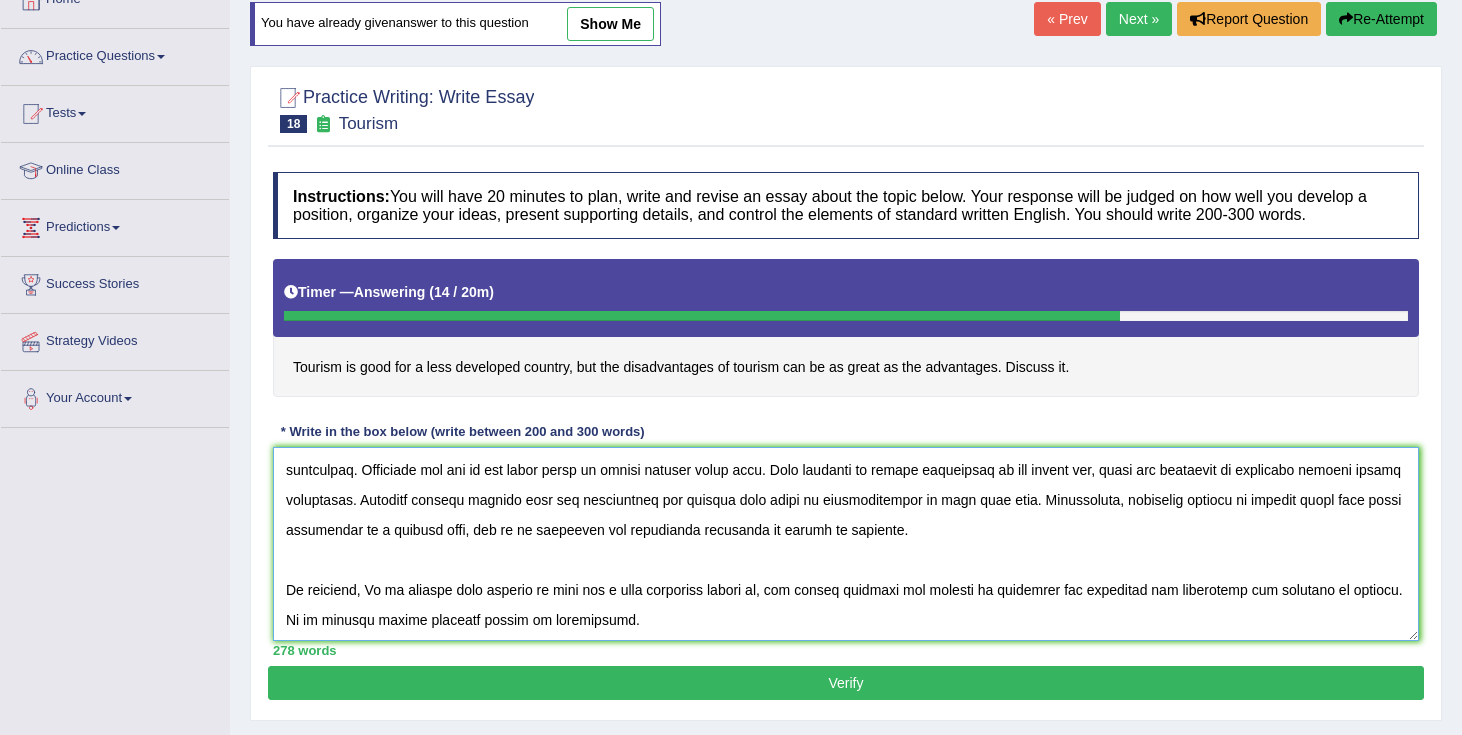scroll, scrollTop: 270, scrollLeft: 0, axis: vertical 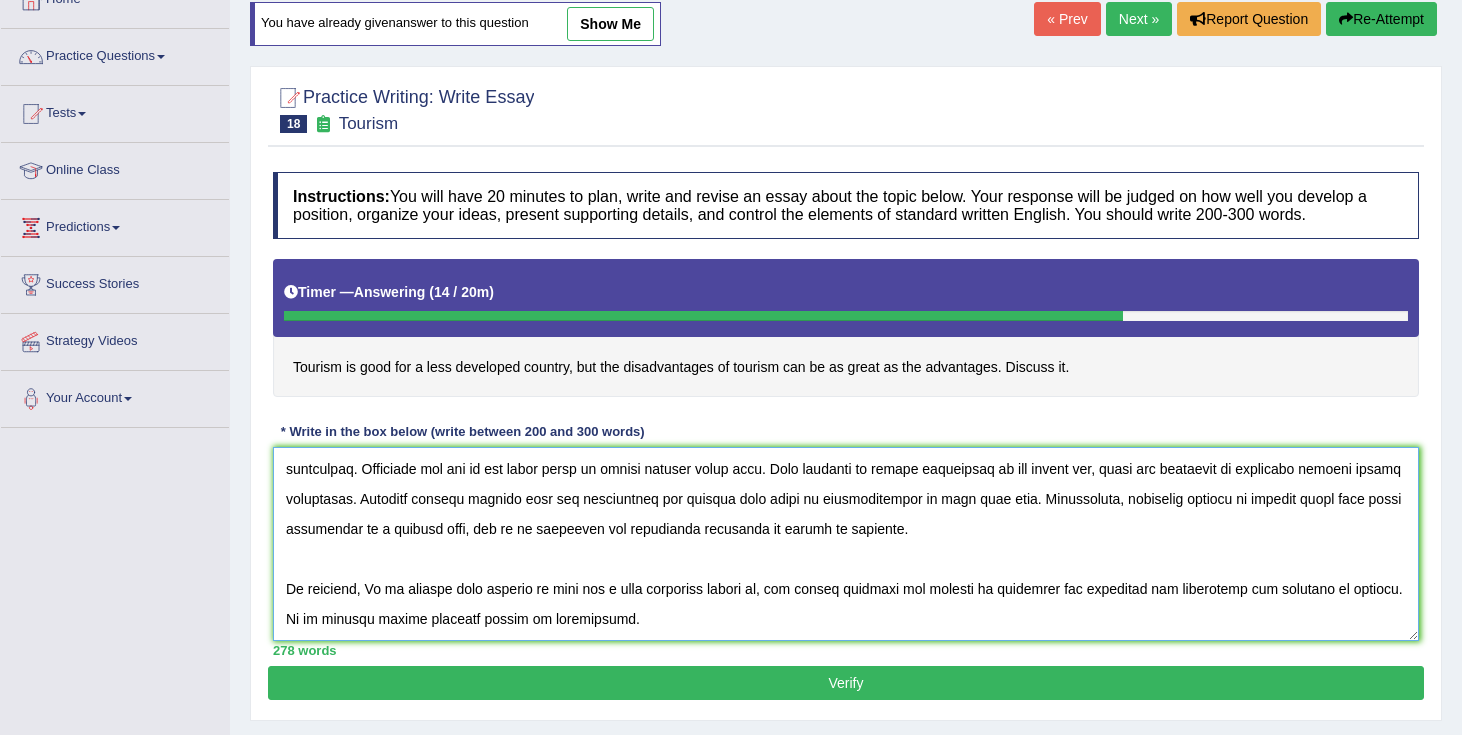 type on "The influence of tourism on under developed countries has ignited numerous discussions. This topic is particularly preitent due to its impacts on global economy and citiziens of the country. In this essay, I will examine the advantages and disadvantages of tourism for less developed countries and there implications on society.
In today's complex world traveling has become much easier and affordable than before. One of the primary advantages of travelling is increased tourism and its cruitial for the survival of many individuals. As tourism generated billions of jobs like aircraft crew, travel agents, travel guides and hotels. One single Airliense employees more than 100,000 people in a year. Research suggests that small countries like Bali and Fiji heavily depends on tourism for their economical growth and developnement. Consqunelty, the benefits of tourisum for less developed countries are essesntial and can not be ignored.
However, alongside the benefits, there are several drawbacks of boost in touris..." 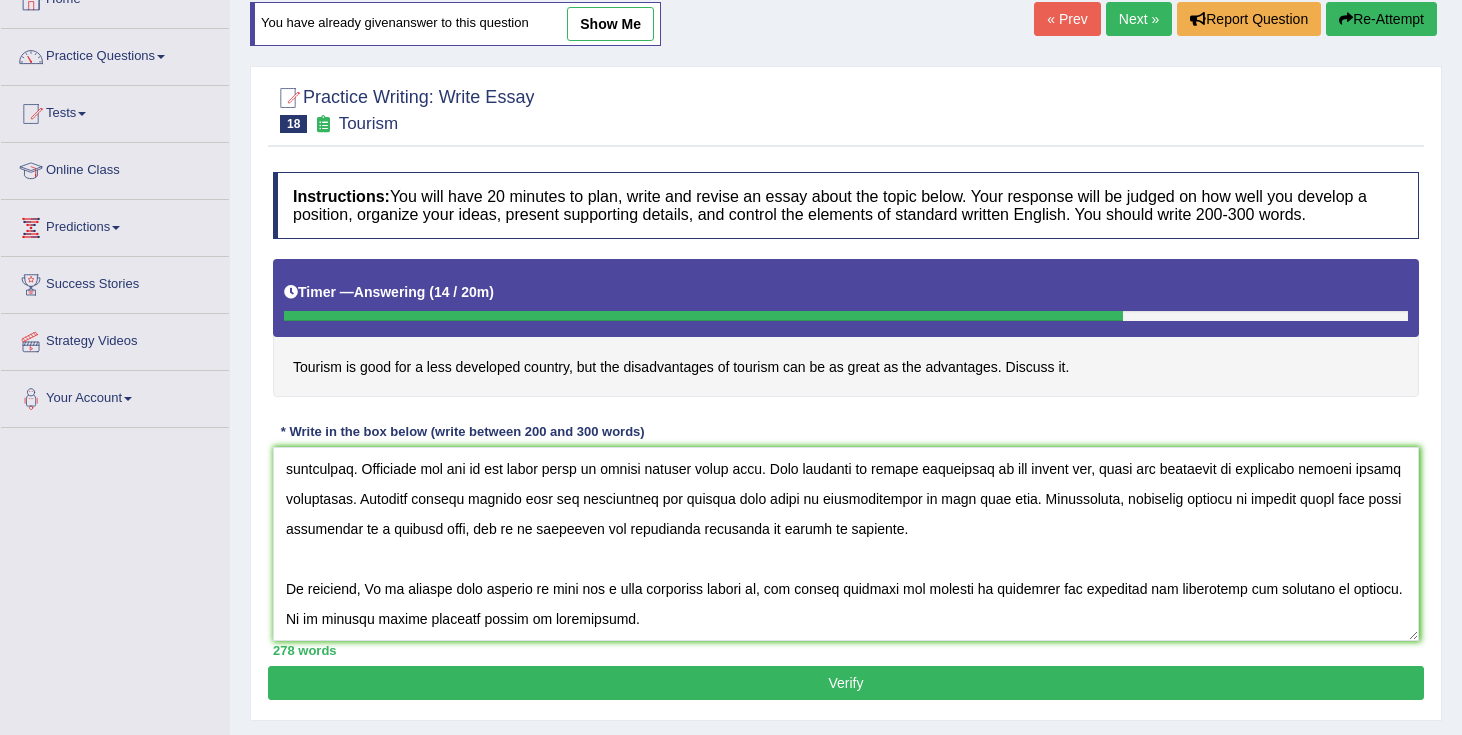 click on "Verify" at bounding box center (846, 683) 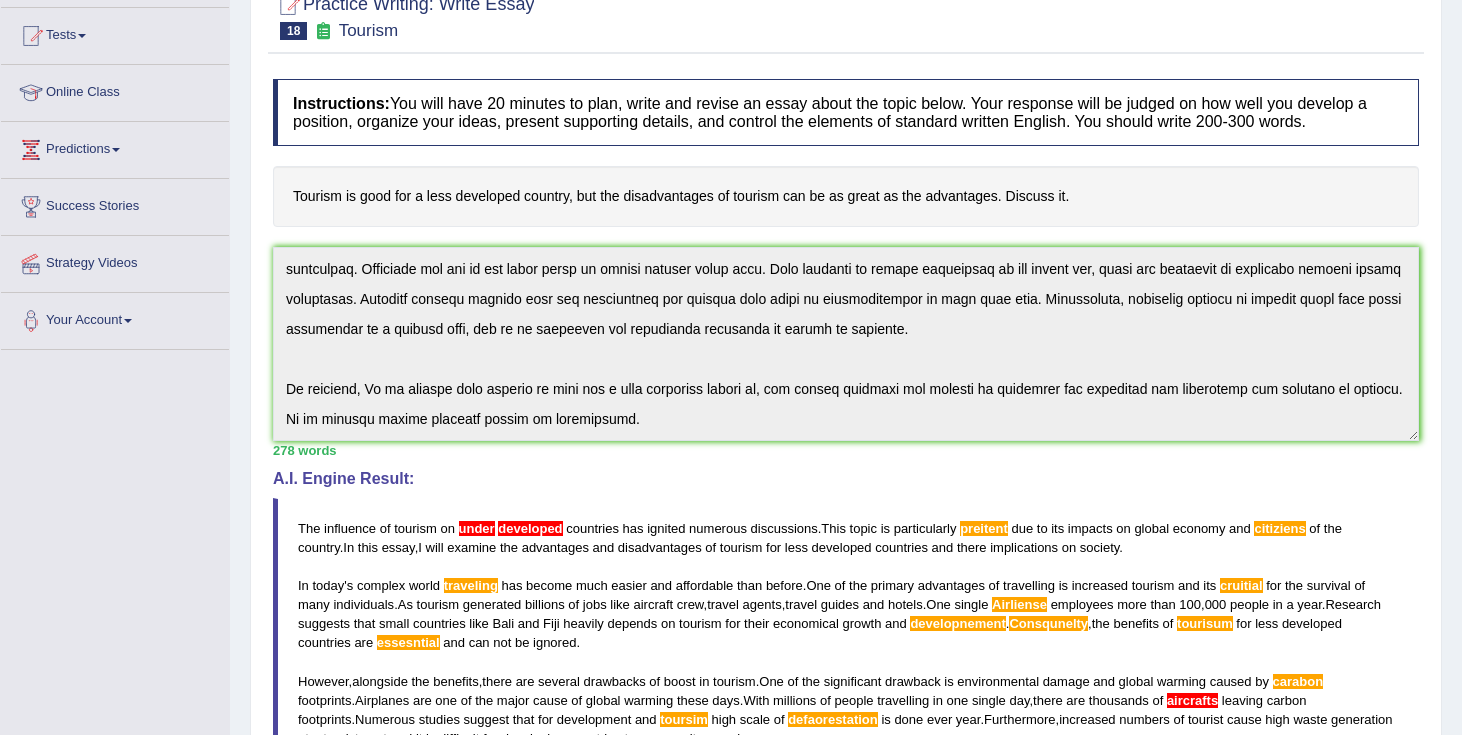 scroll, scrollTop: 0, scrollLeft: 0, axis: both 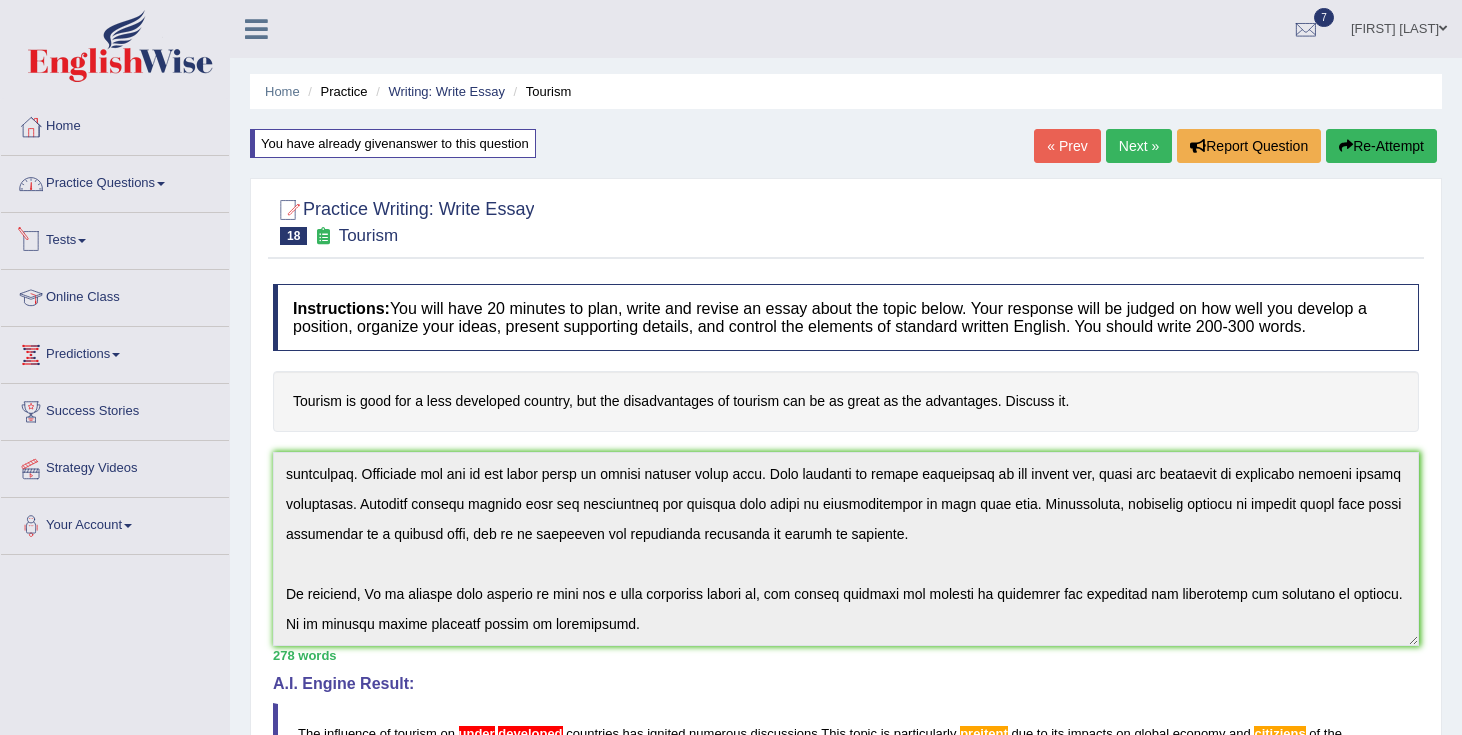 click on "Practice Questions" at bounding box center [115, 181] 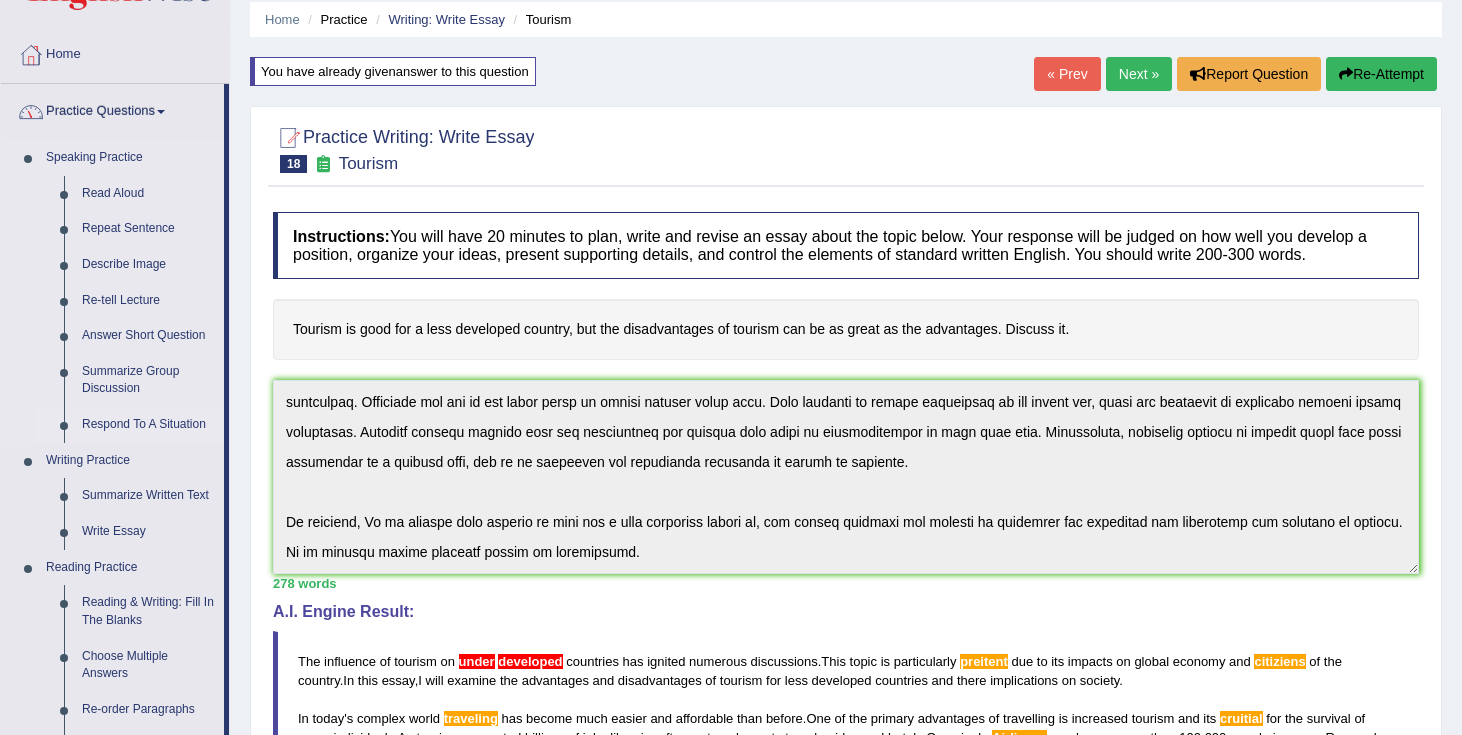 scroll, scrollTop: 87, scrollLeft: 0, axis: vertical 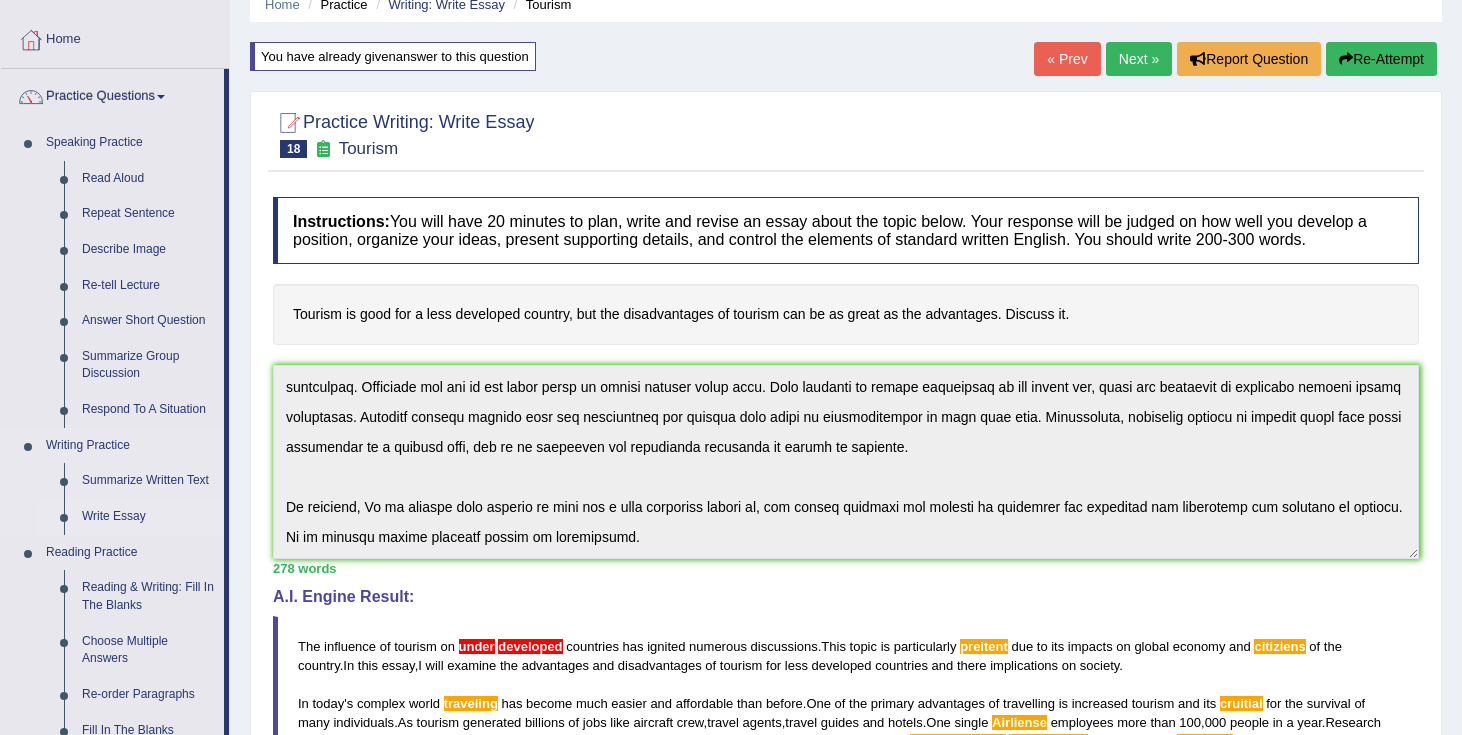 click on "Write Essay" at bounding box center (148, 517) 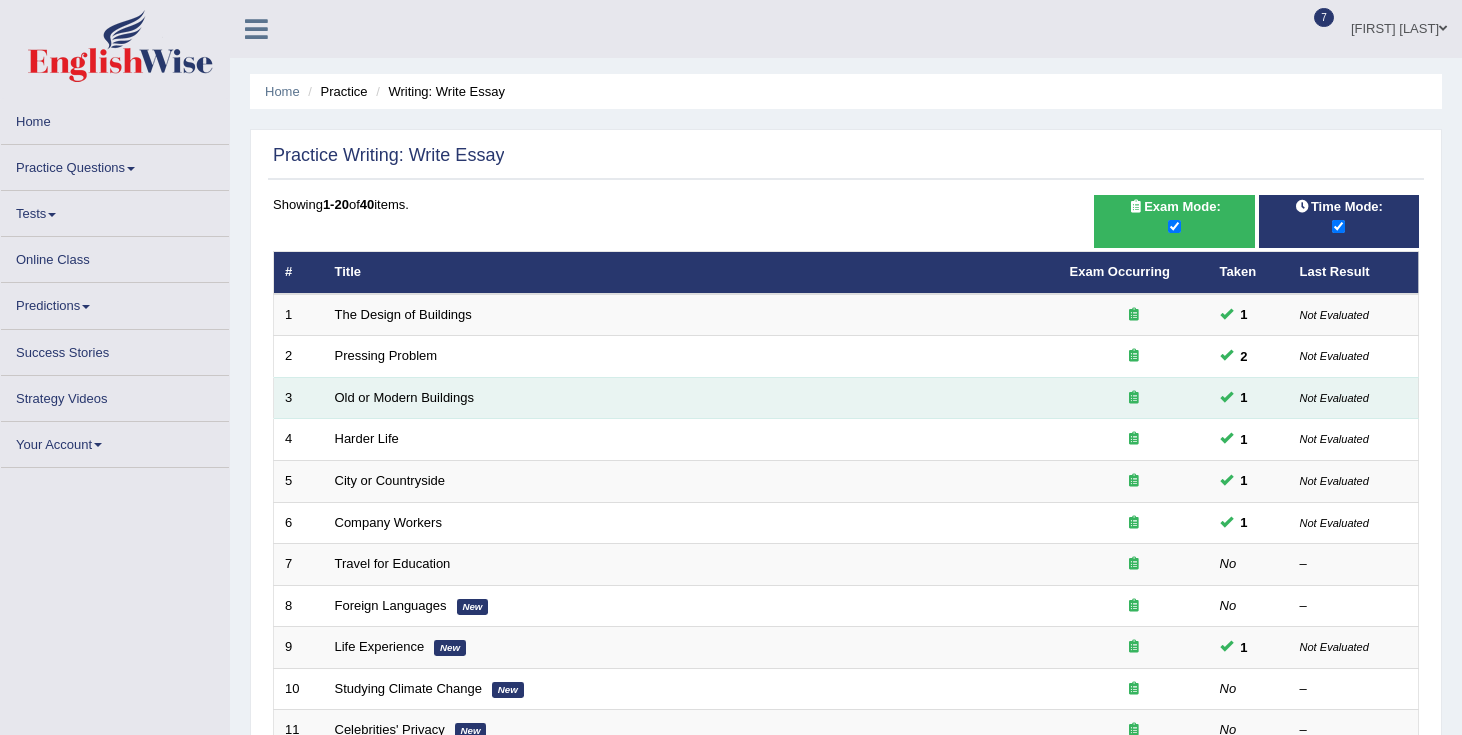 scroll, scrollTop: 0, scrollLeft: 0, axis: both 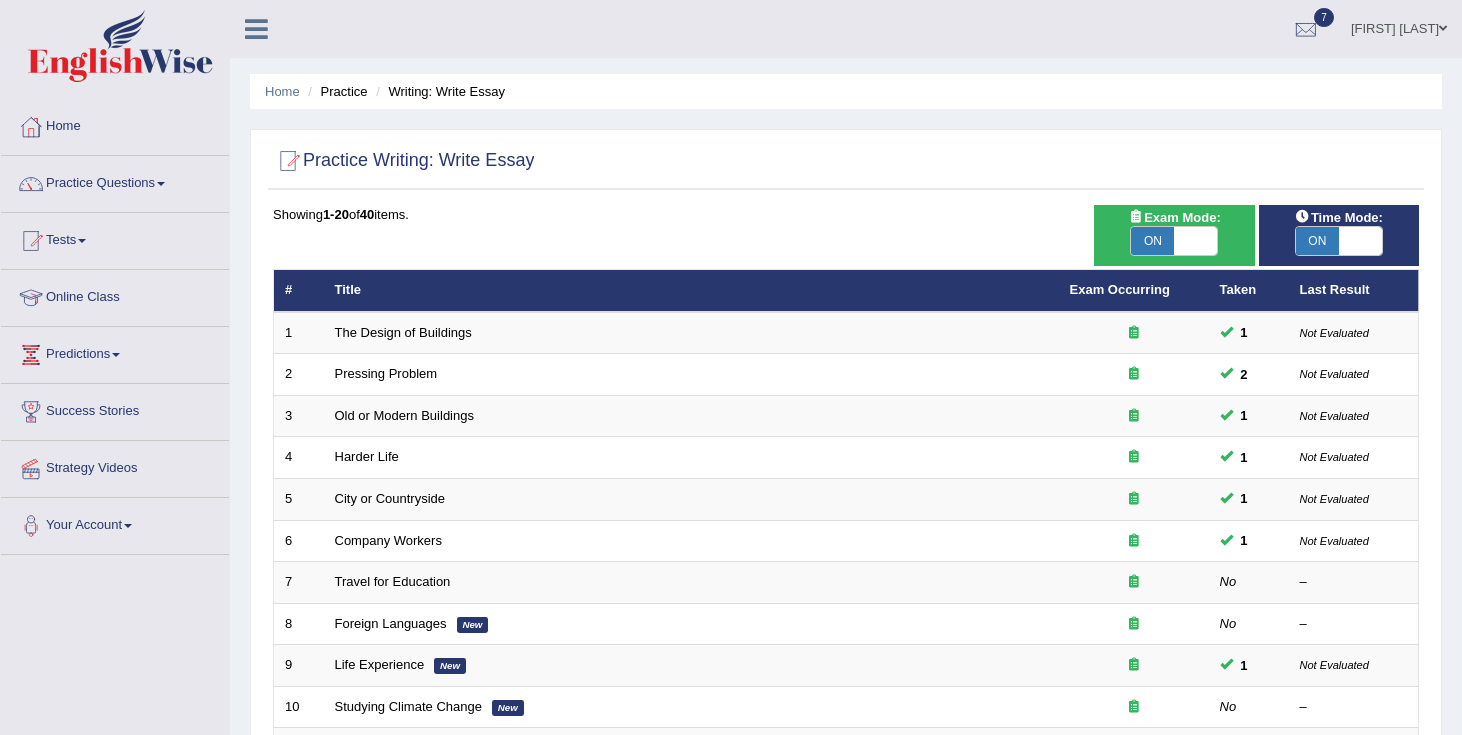 click at bounding box center (1360, 241) 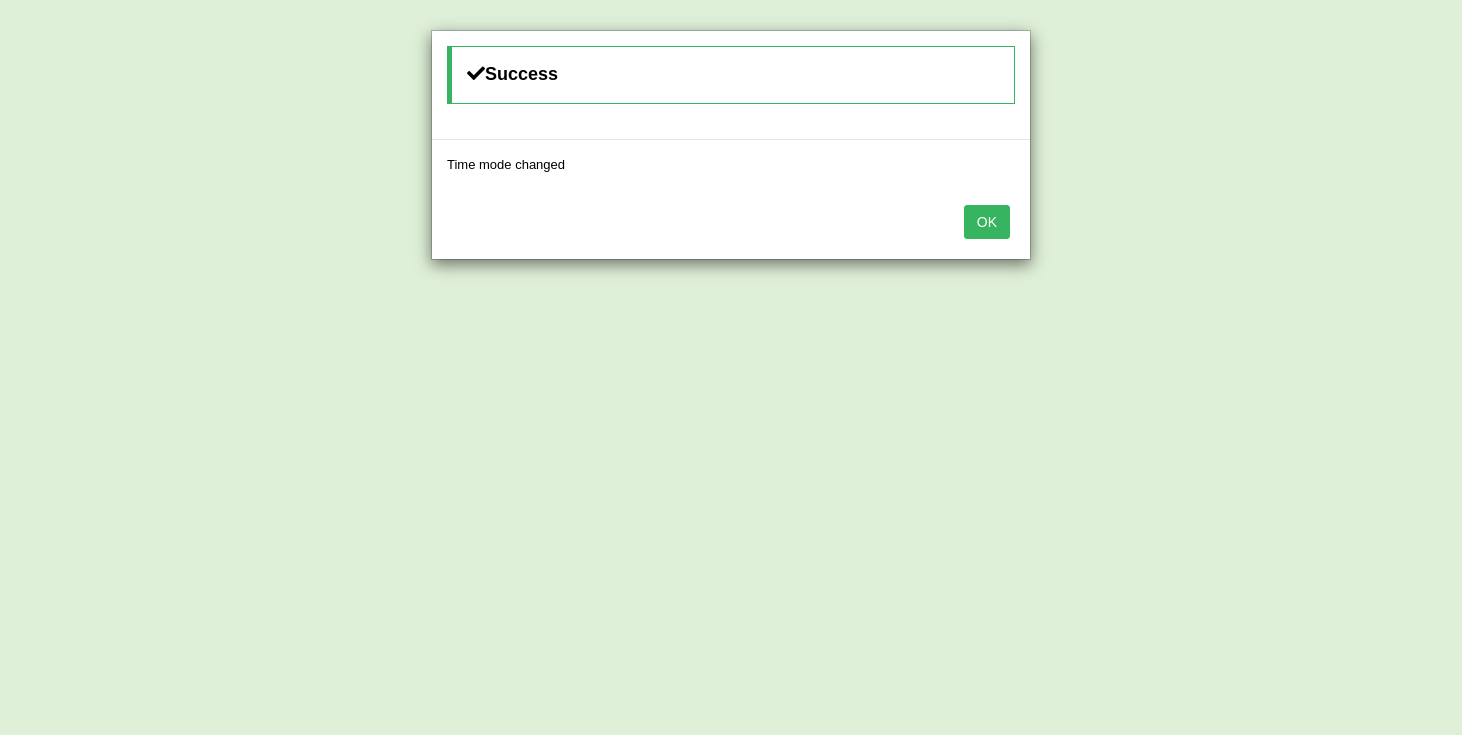 click on "OK" at bounding box center [987, 222] 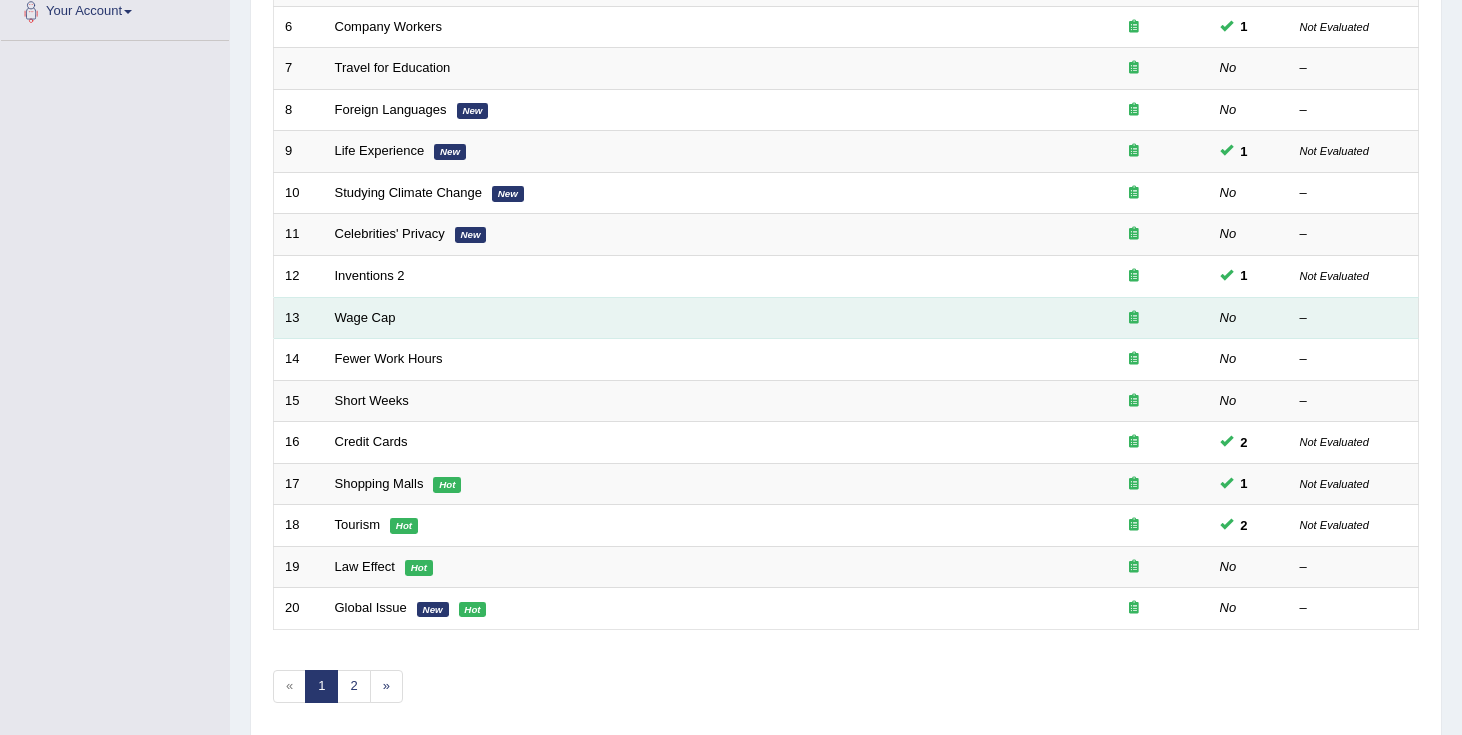 scroll, scrollTop: 510, scrollLeft: 0, axis: vertical 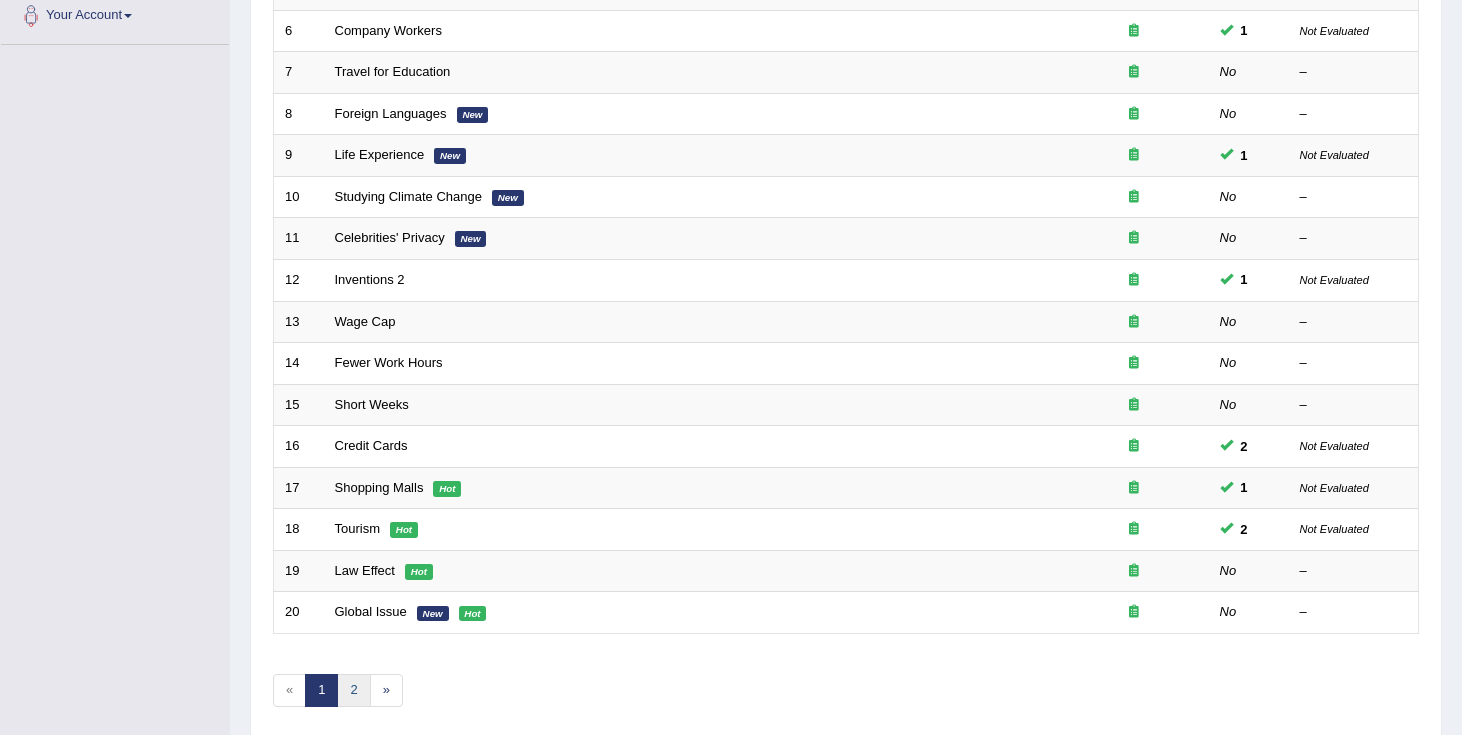click on "2" at bounding box center [353, 690] 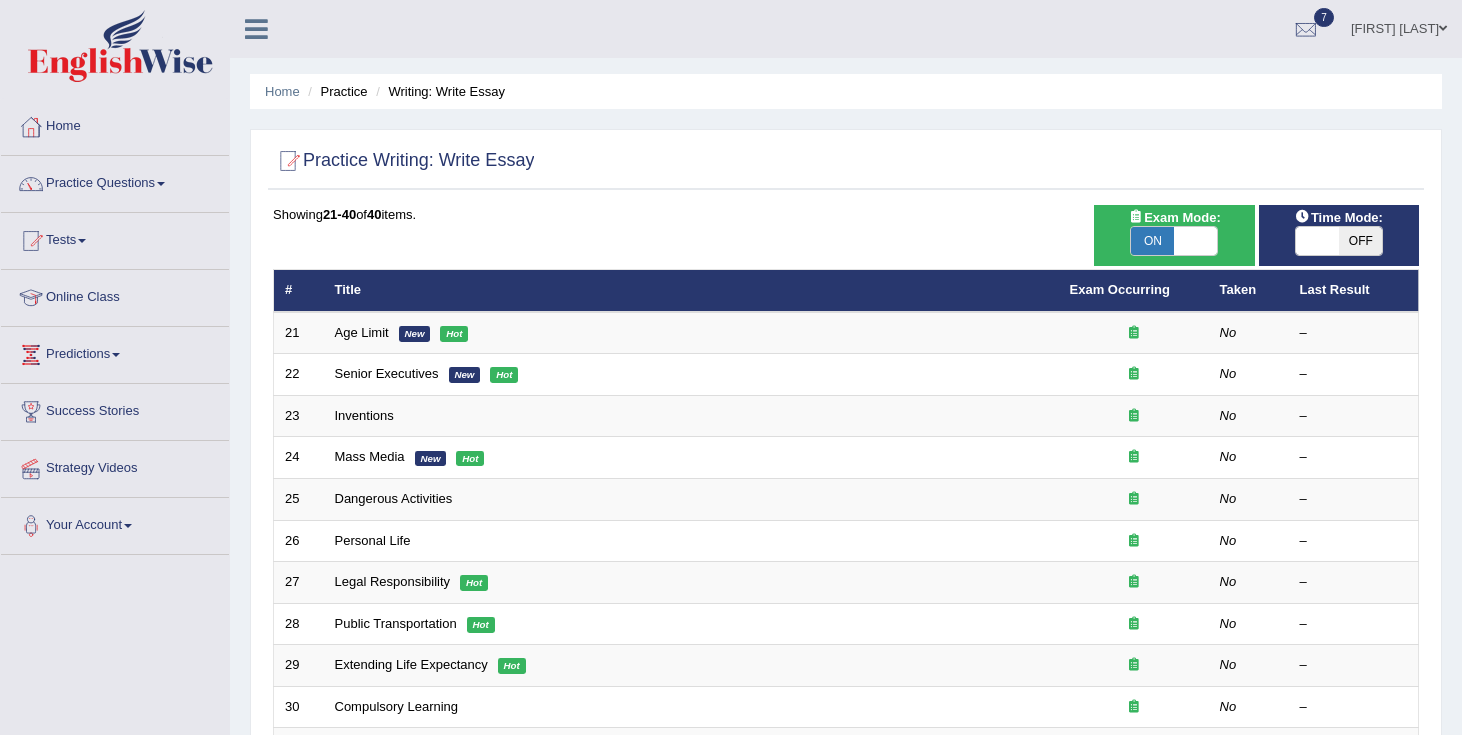 scroll, scrollTop: 0, scrollLeft: 0, axis: both 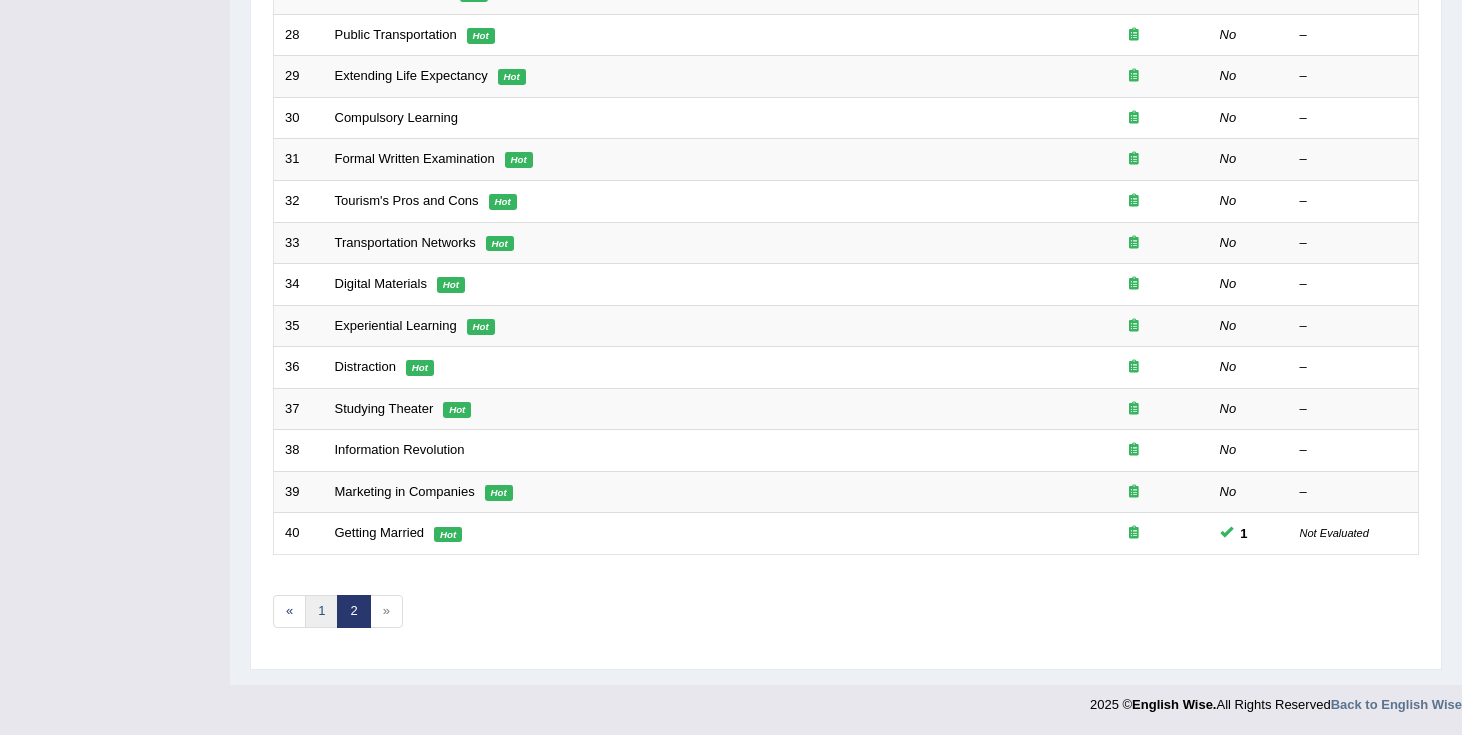 click on "1" at bounding box center [321, 611] 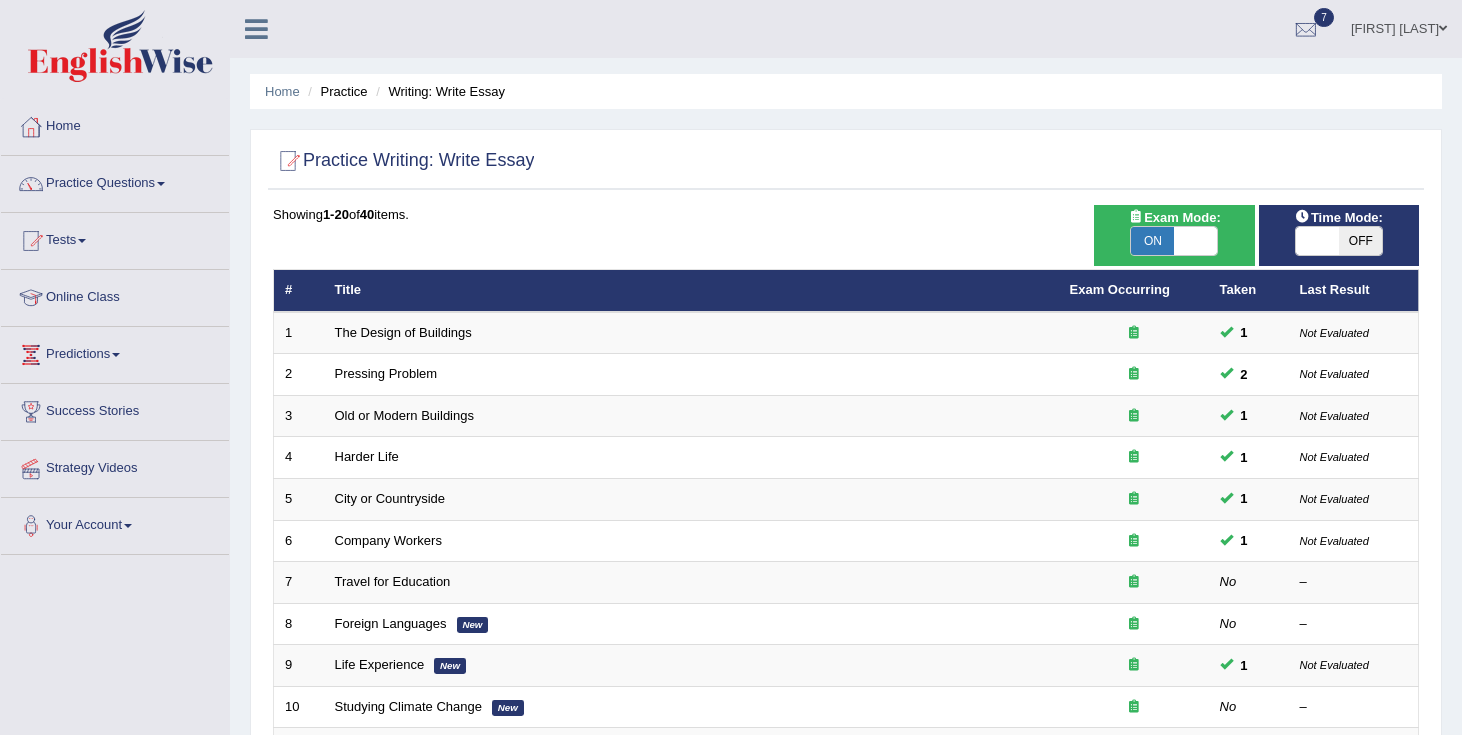 scroll, scrollTop: 0, scrollLeft: 0, axis: both 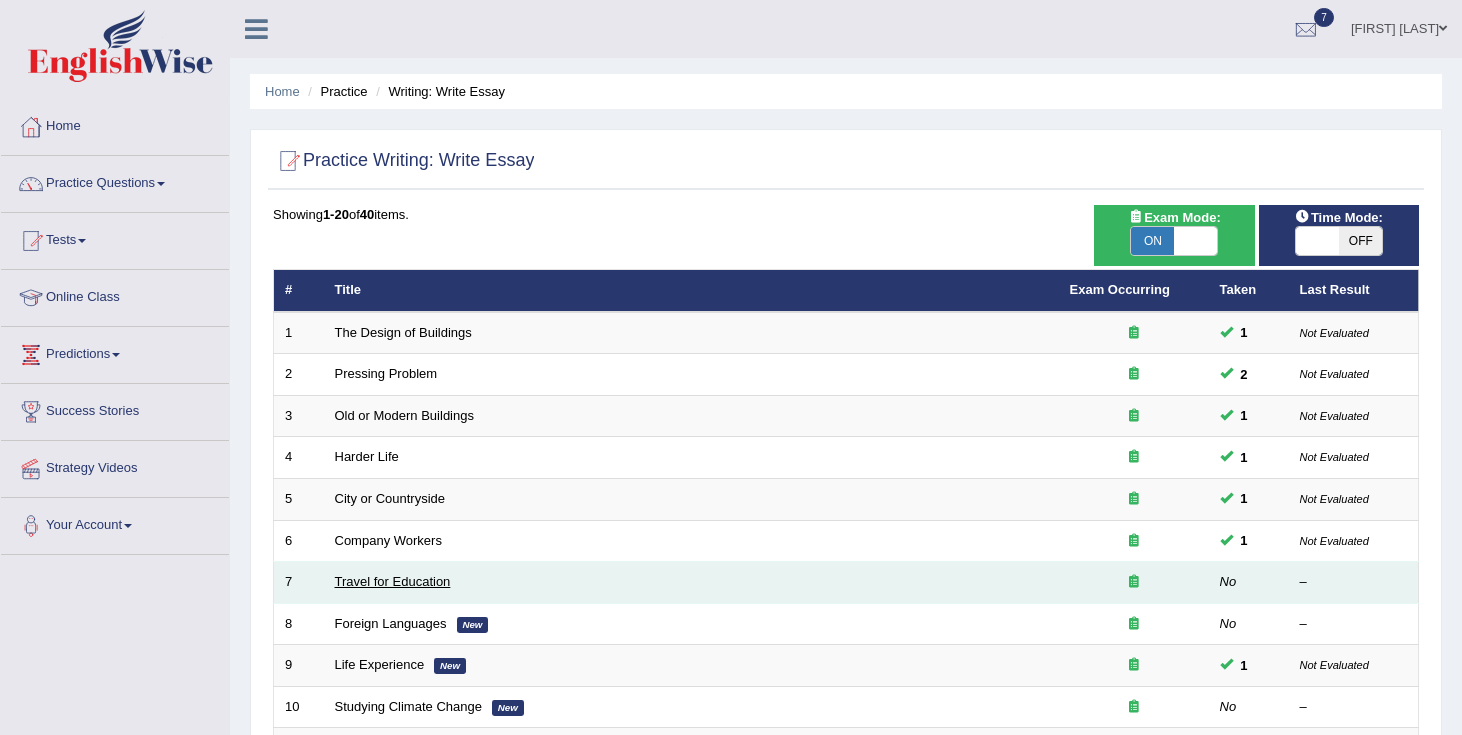 click on "Travel for Education" at bounding box center (393, 581) 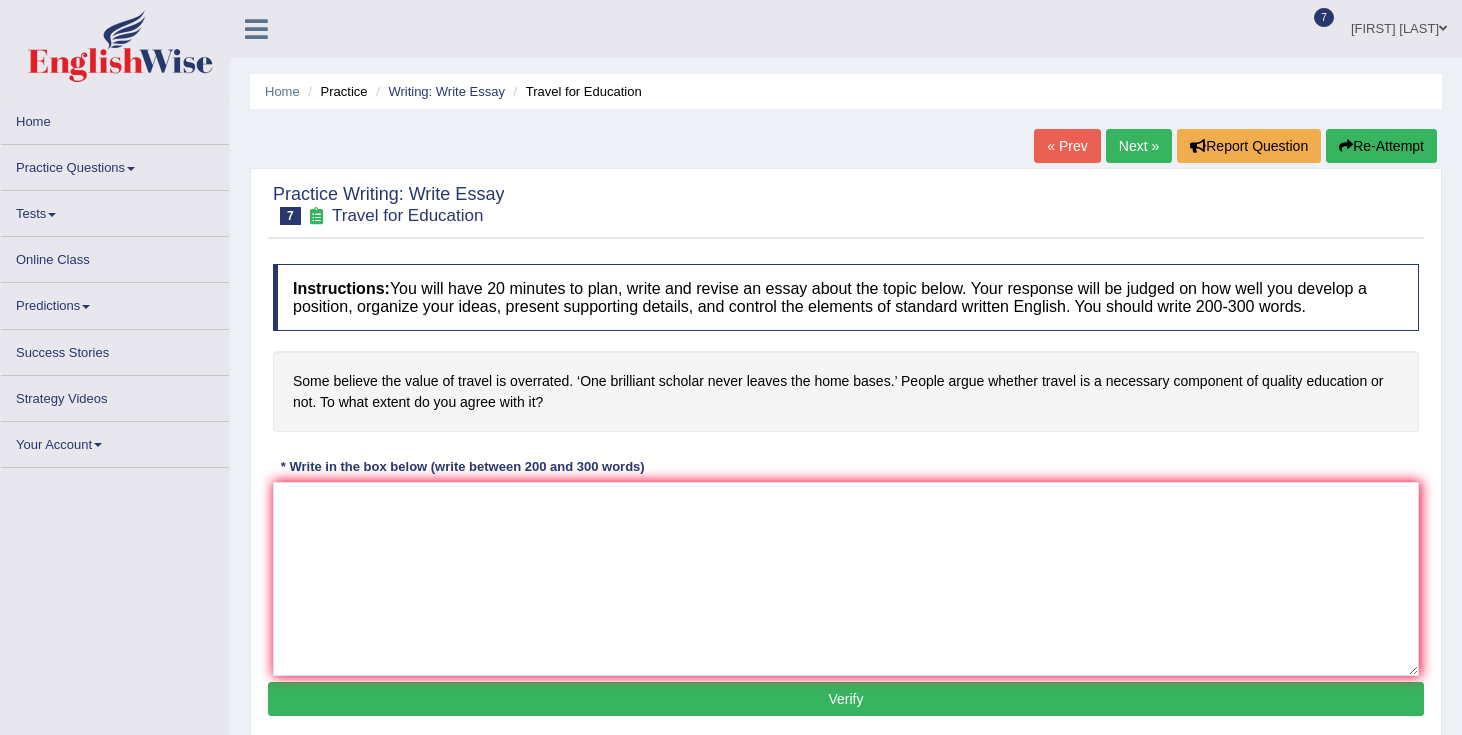 scroll, scrollTop: 0, scrollLeft: 0, axis: both 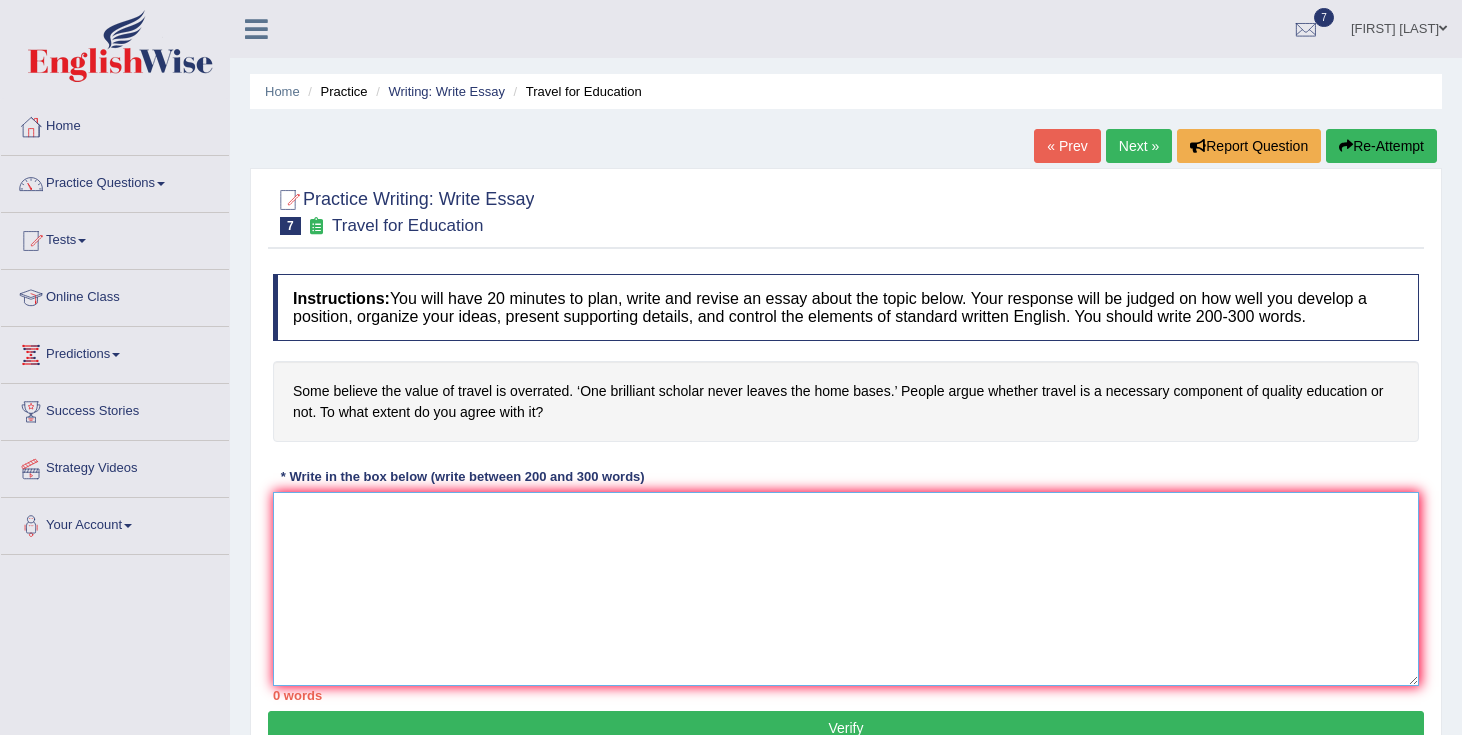click at bounding box center (846, 589) 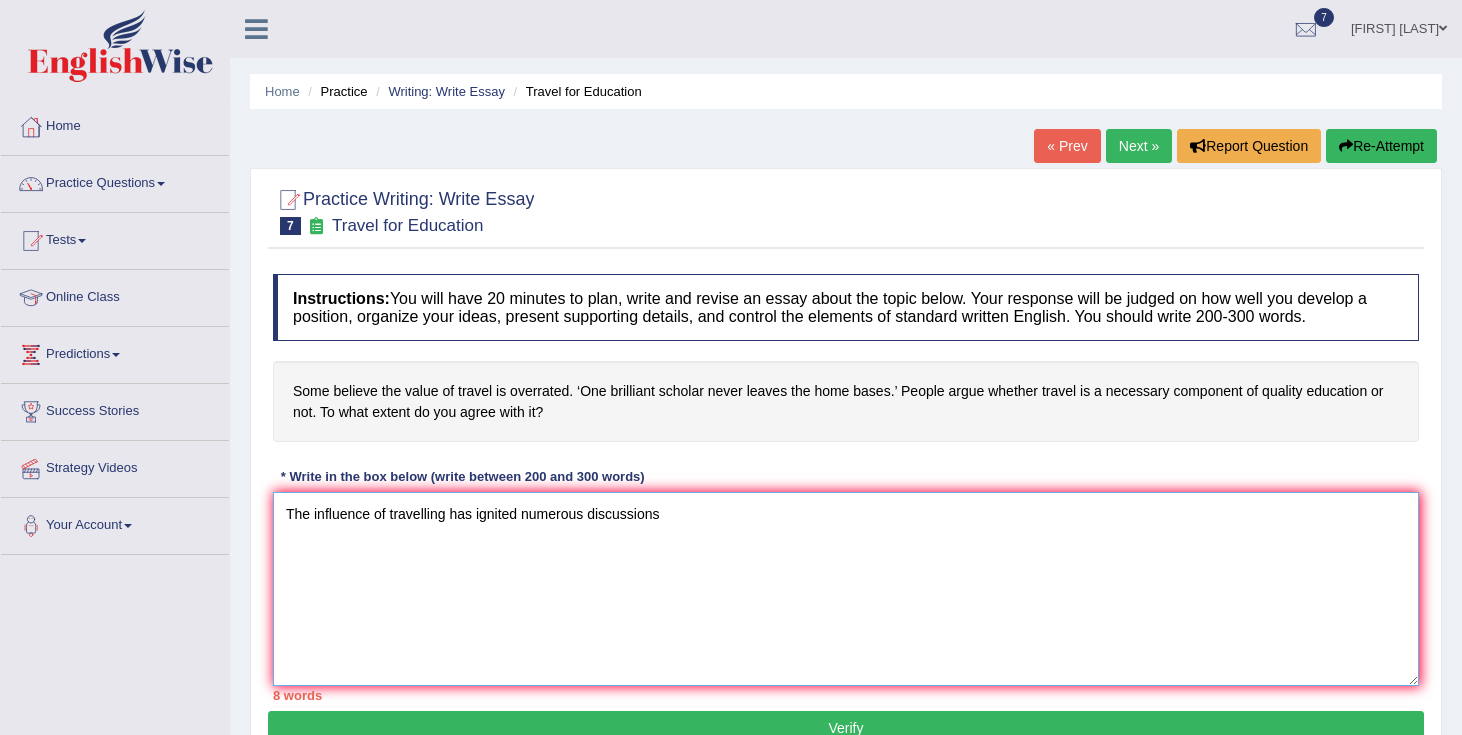 click on "The influence of travelling has ignited numerous discussions" at bounding box center [846, 589] 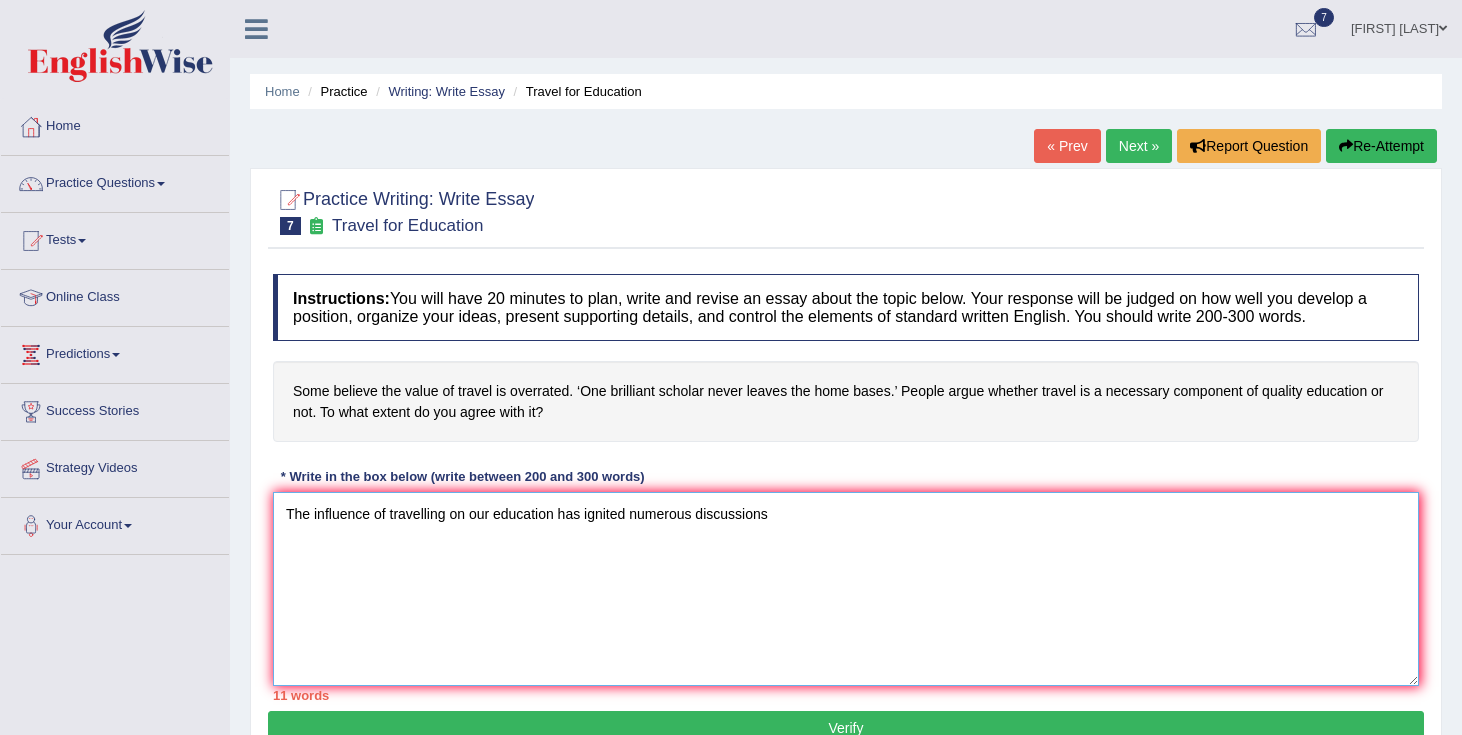 click on "The influence of travelling on our education has ignited numerous discussions" at bounding box center [846, 589] 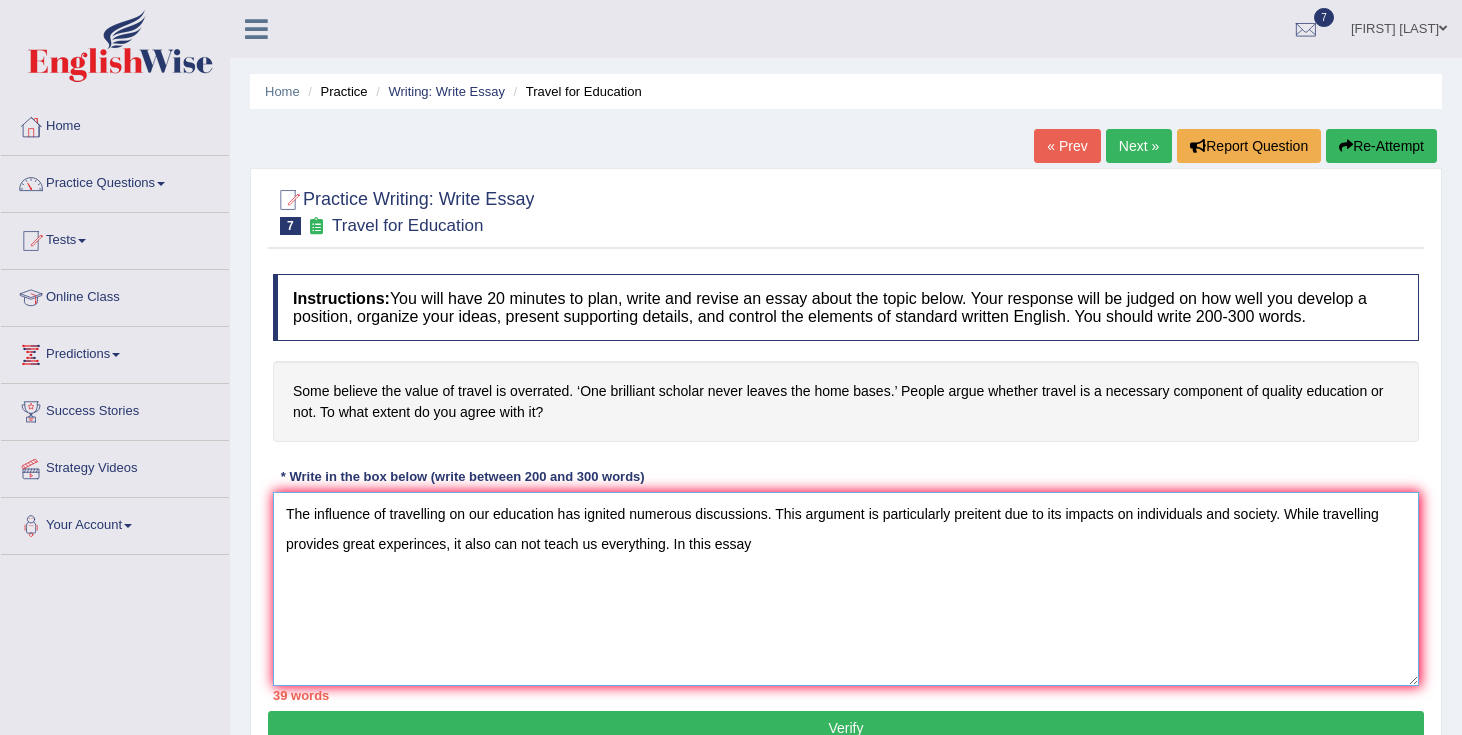 click on "The influence of travelling on our education has ignited numerous discussions. This argument is particularly preitent due to its impacts on individuals and society. While travelling provides great experinces, it also can not teach us everything. In this essay" at bounding box center [846, 589] 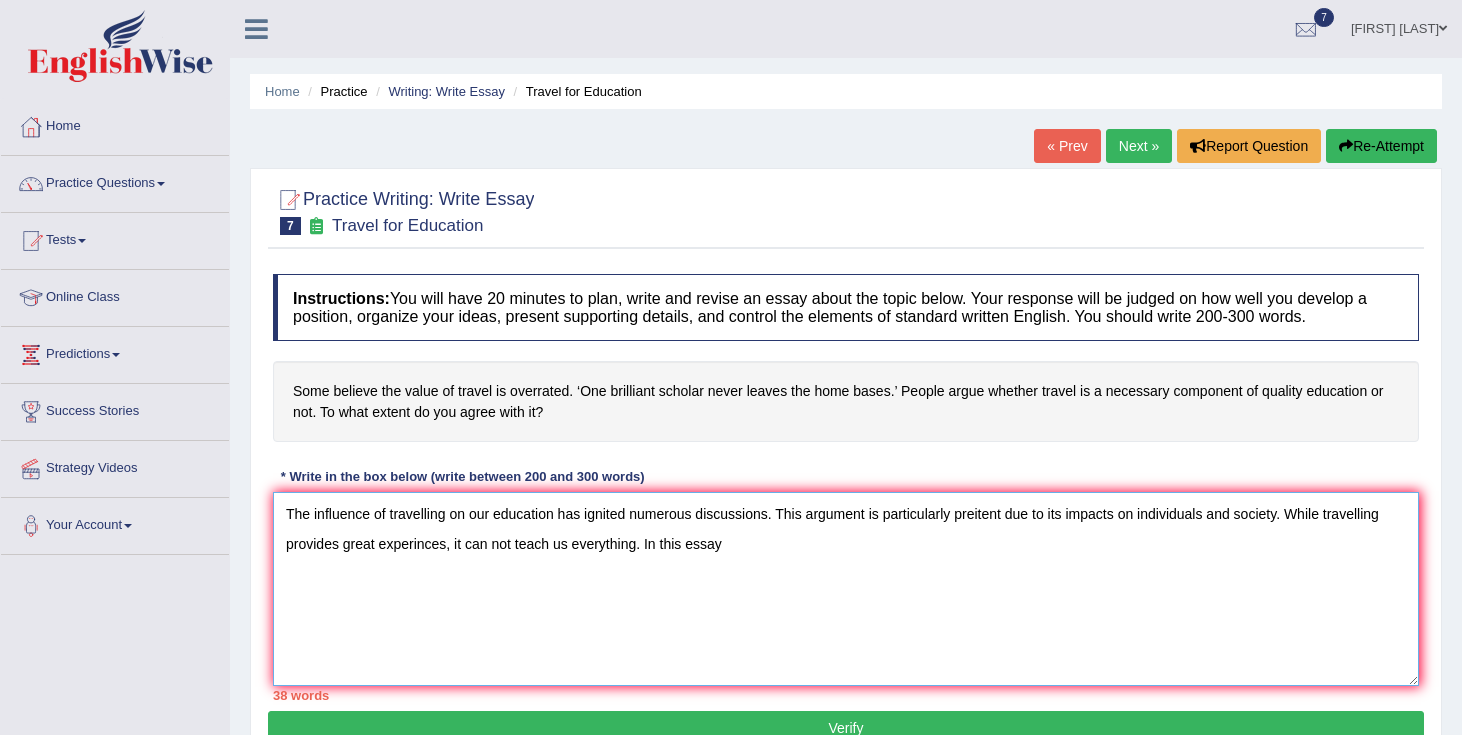 click on "The influence of travelling on our education has ignited numerous discussions. This argument is particularly preitent due to its impacts on individuals and society. While travelling provides great experinces, it can not teach us everything. In this essay" at bounding box center [846, 589] 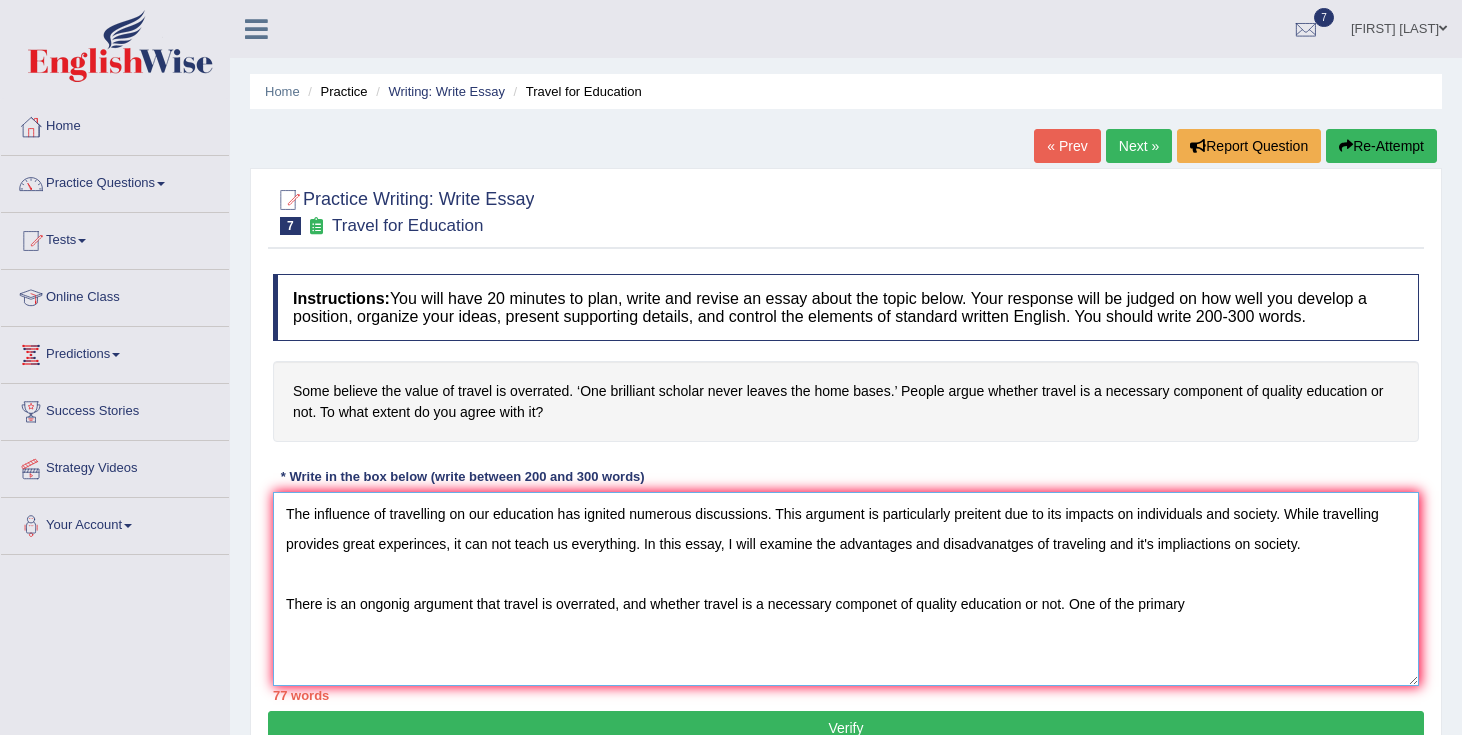 drag, startPoint x: 291, startPoint y: 604, endPoint x: 1071, endPoint y: 601, distance: 780.0058 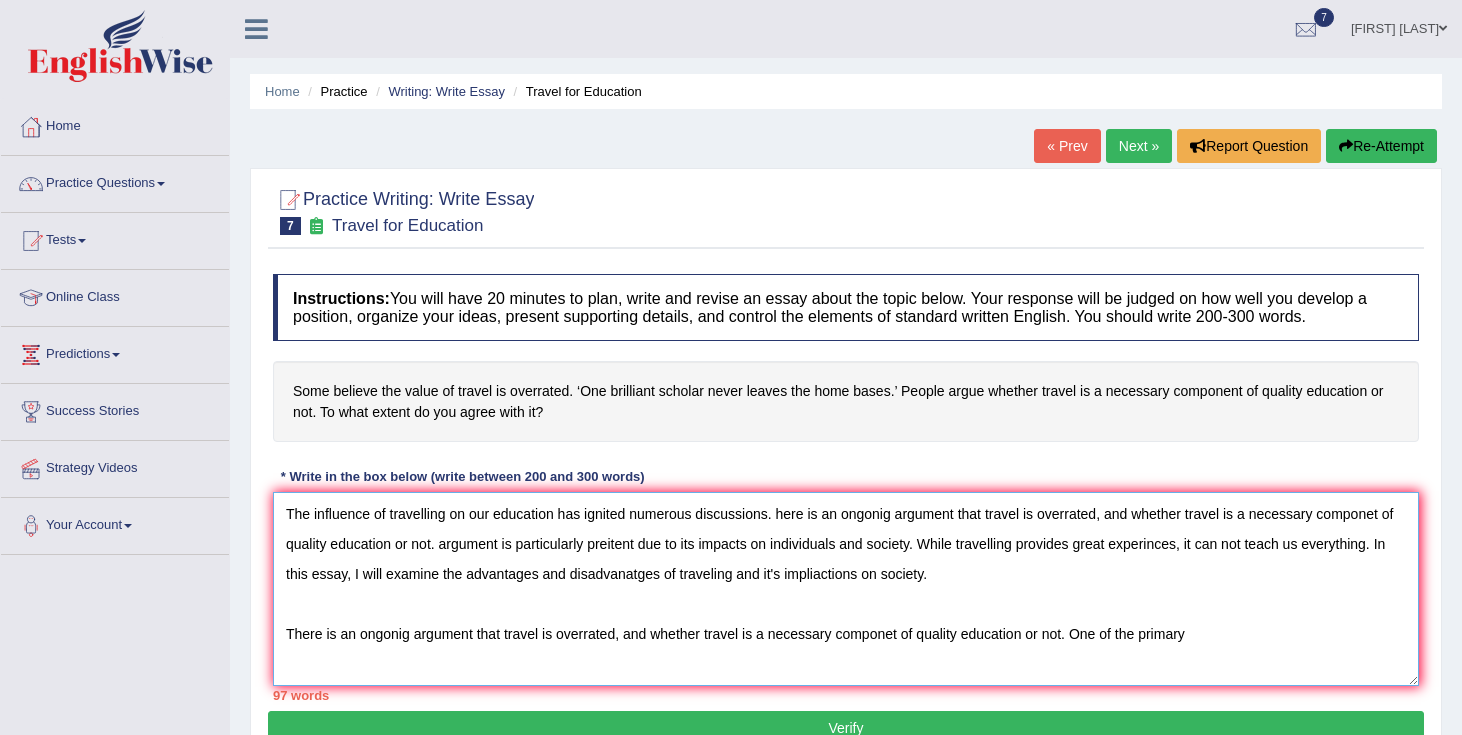 click on "The influence of travelling on our education has ignited numerous discussions. here is an ongonig argument that travel is overrated, and whether travel is a necessary componet of quality education or not. argument is particularly preitent due to its impacts on individuals and society. While travelling provides great experinces, it can not teach us everything. In this essay, I will examine the advantages and disadvanatges of traveling and it's impliactions on society.
There is an ongonig argument that travel is overrated, and whether travel is a necessary componet of quality education or not. One of the primary" at bounding box center (846, 589) 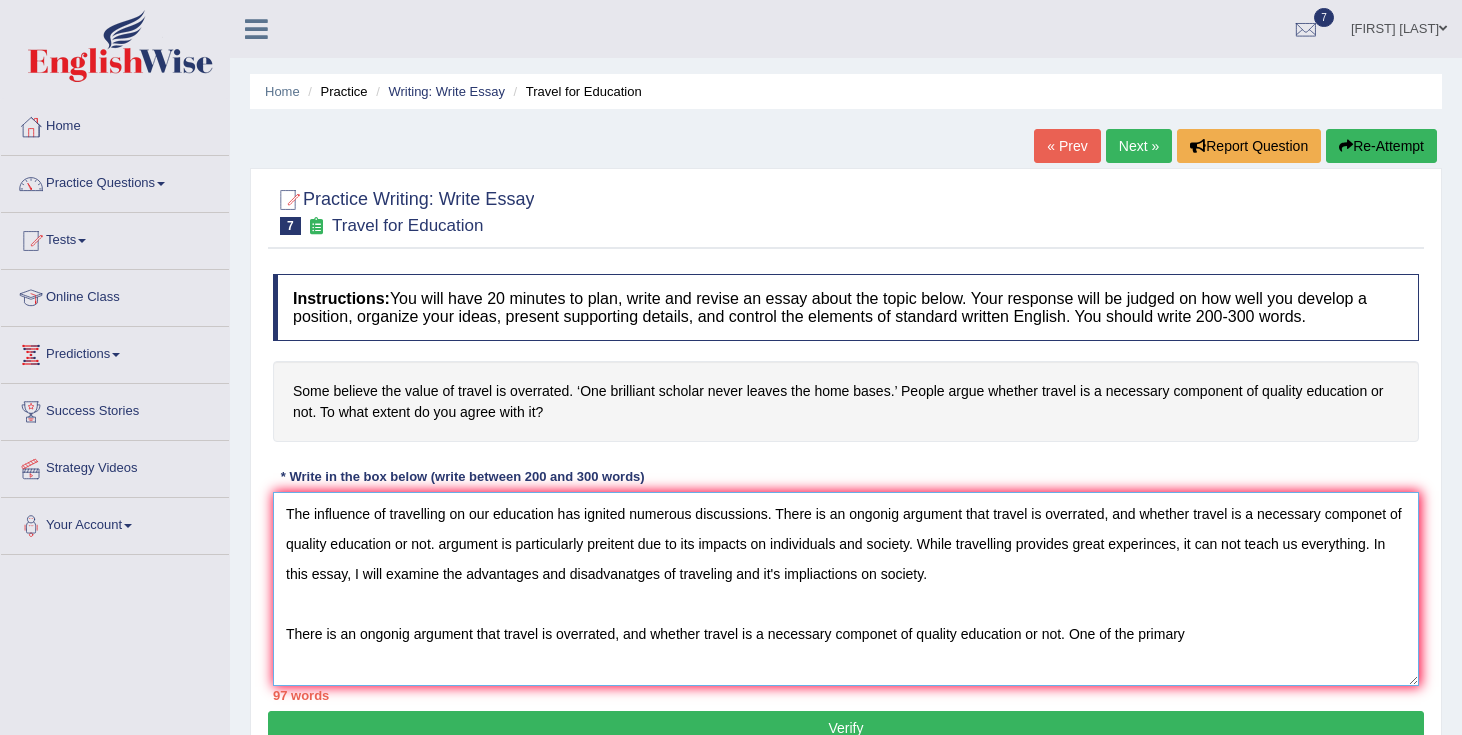 click on "The influence of travelling on our education has ignited numerous discussions. There is an ongonig argument that travel is overrated, and whether travel is a necessary componet of quality education or not. argument is particularly preitent due to its impacts on individuals and society. While travelling provides great experinces, it can not teach us everything. In this essay, I will examine the advantages and disadvanatges of traveling and it's impliactions on society.
There is an ongonig argument that travel is overrated, and whether travel is a necessary componet of quality education or not. One of the primary" at bounding box center (846, 589) 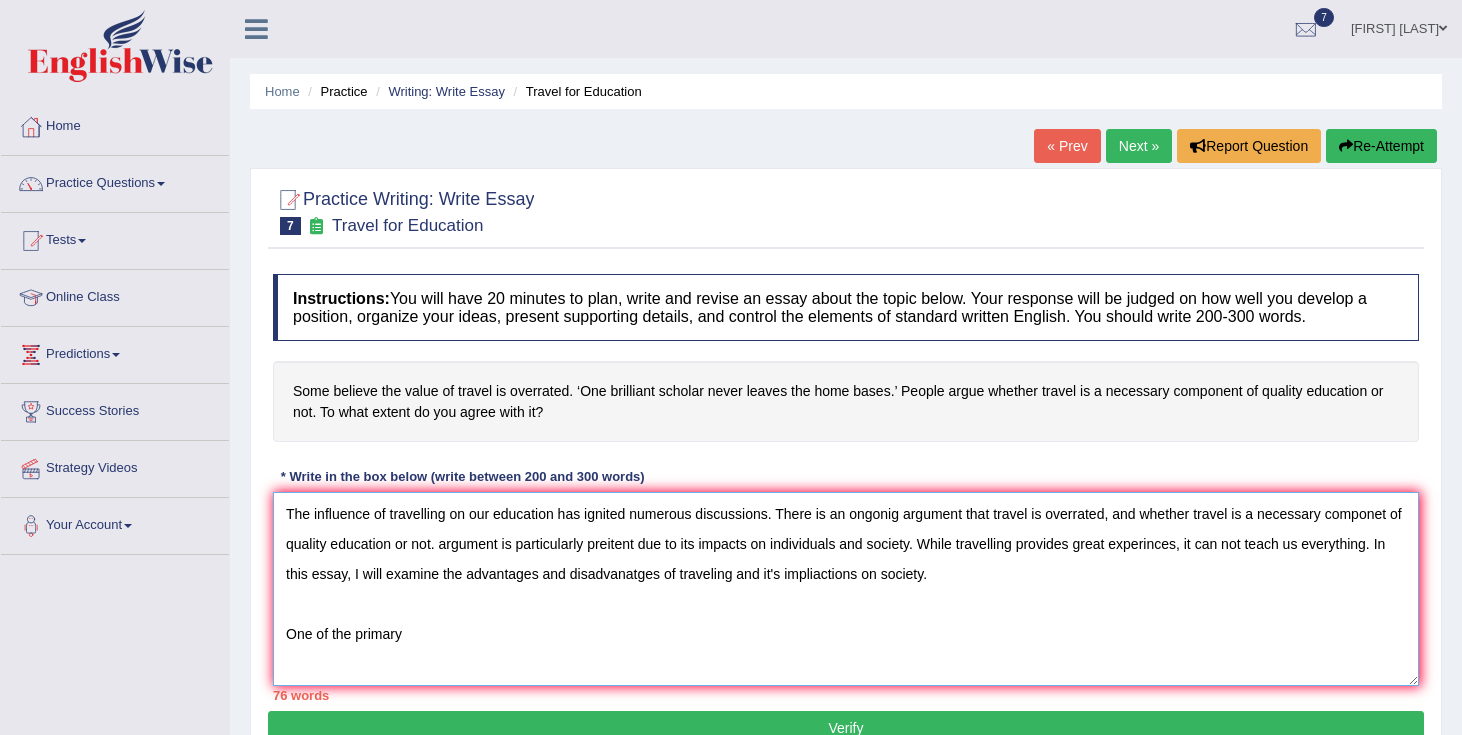 click on "The influence of travelling on our education has ignited numerous discussions. There is an ongonig argument that travel is overrated, and whether travel is a necessary componet of quality education or not. argument is particularly preitent due to its impacts on individuals and society. While travelling provides great experinces, it can not teach us everything. In this essay, I will examine the advantages and disadvanatges of traveling and it's impliactions on society.
One of the primary" at bounding box center (846, 589) 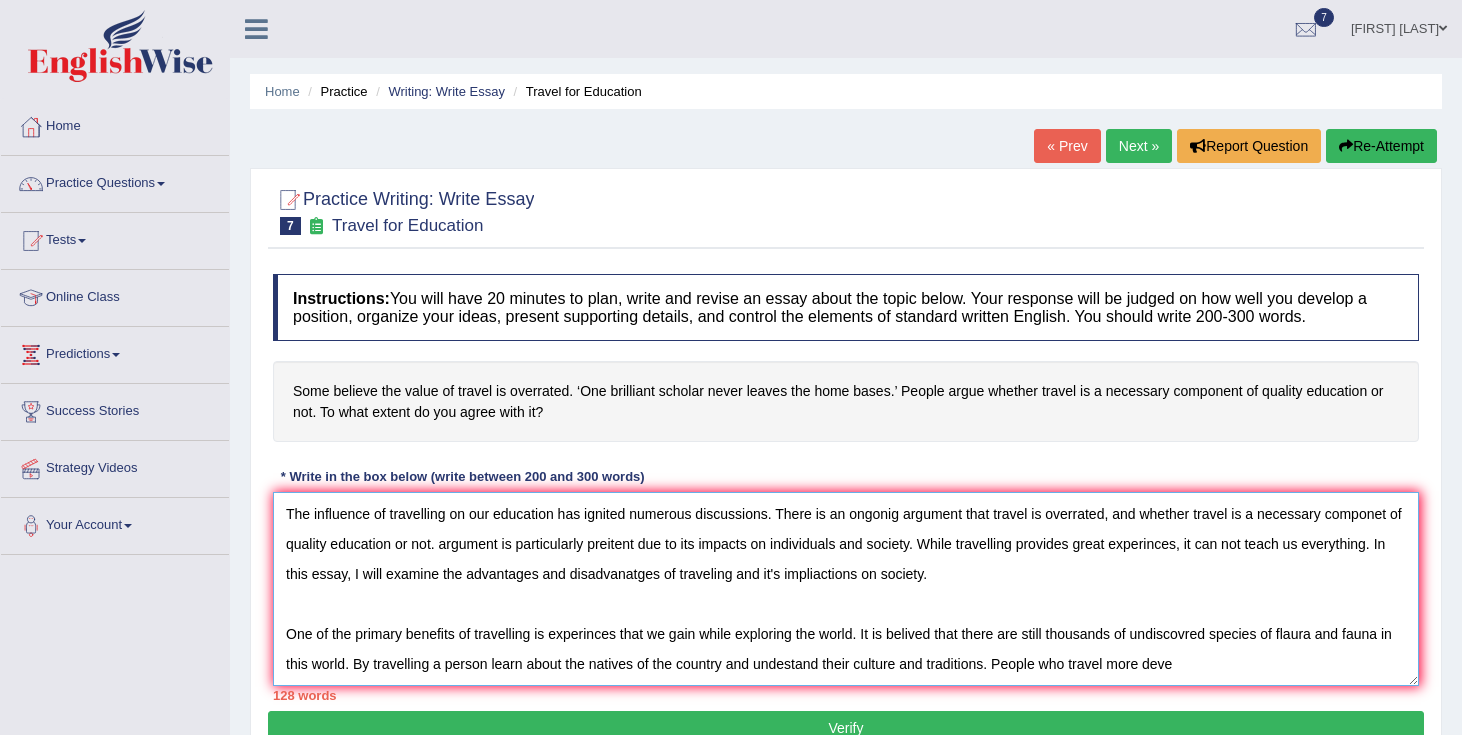 click on "The influence of travelling on our education has ignited numerous discussions. There is an ongonig argument that travel is overrated, and whether travel is a necessary componet of quality education or not. argument is particularly preitent due to its impacts on individuals and society. While travelling provides great experinces, it can not teach us everything. In this essay, I will examine the advantages and disadvanatges of traveling and it's impliactions on society.
One of the primary benefits of travelling is experinces that we gain while exploring the world. It is belived that there are still thousands of undiscovred species of flaura and fauna in this world. By travelling a person learn about the natives of the country and undestand their culture and traditions. People who travel more deve" at bounding box center (846, 589) 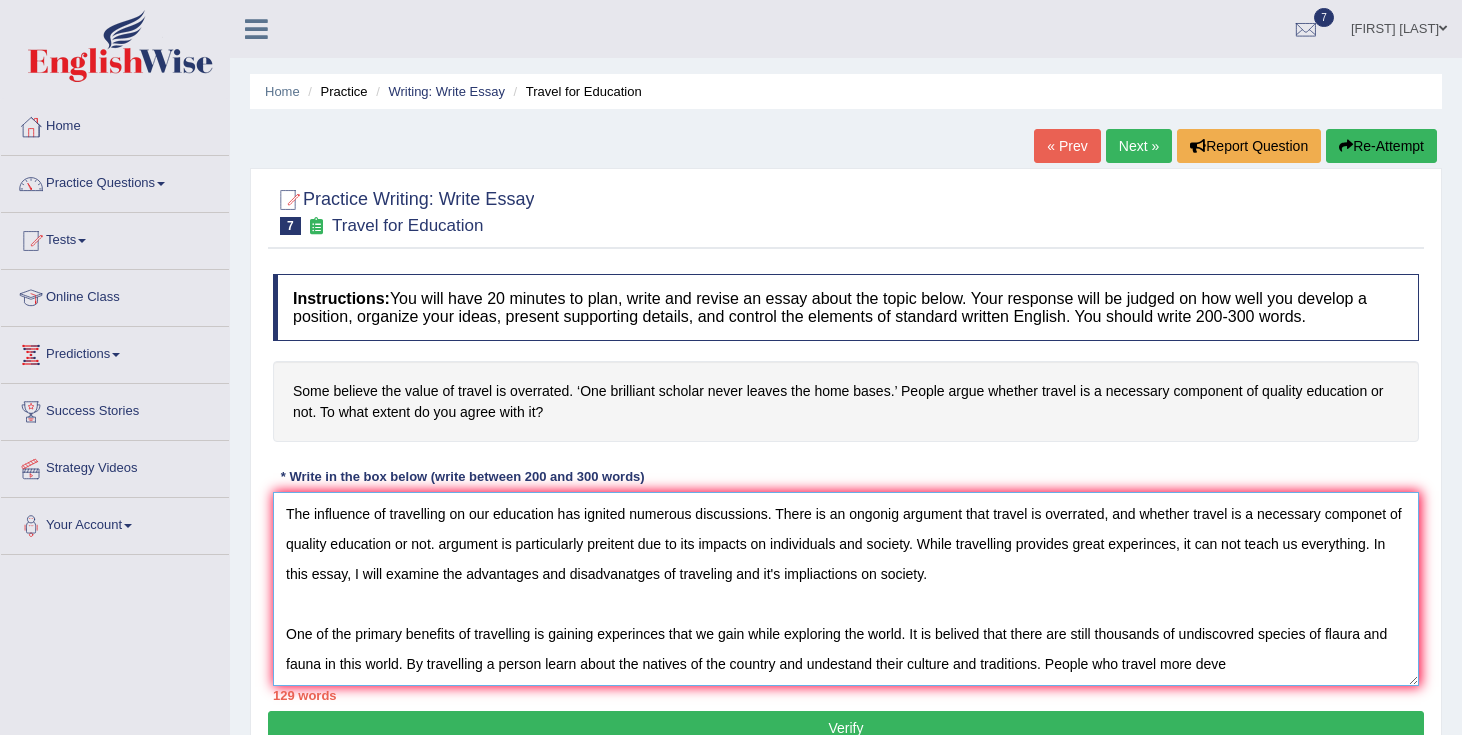 click on "The influence of travelling on our education has ignited numerous discussions. There is an ongonig argument that travel is overrated, and whether travel is a necessary componet of quality education or not. argument is particularly preitent due to its impacts on individuals and society. While travelling provides great experinces, it can not teach us everything. In this essay, I will examine the advantages and disadvanatges of traveling and it's impliactions on society.
One of the primary benefits of travelling is gaining experinces that we gain while exploring the world. It is belived that there are still thousands of undiscovred species of flaura and fauna in this world. By travelling a person learn about the natives of the country and undestand their culture and traditions. People who travel more deve" at bounding box center (846, 589) 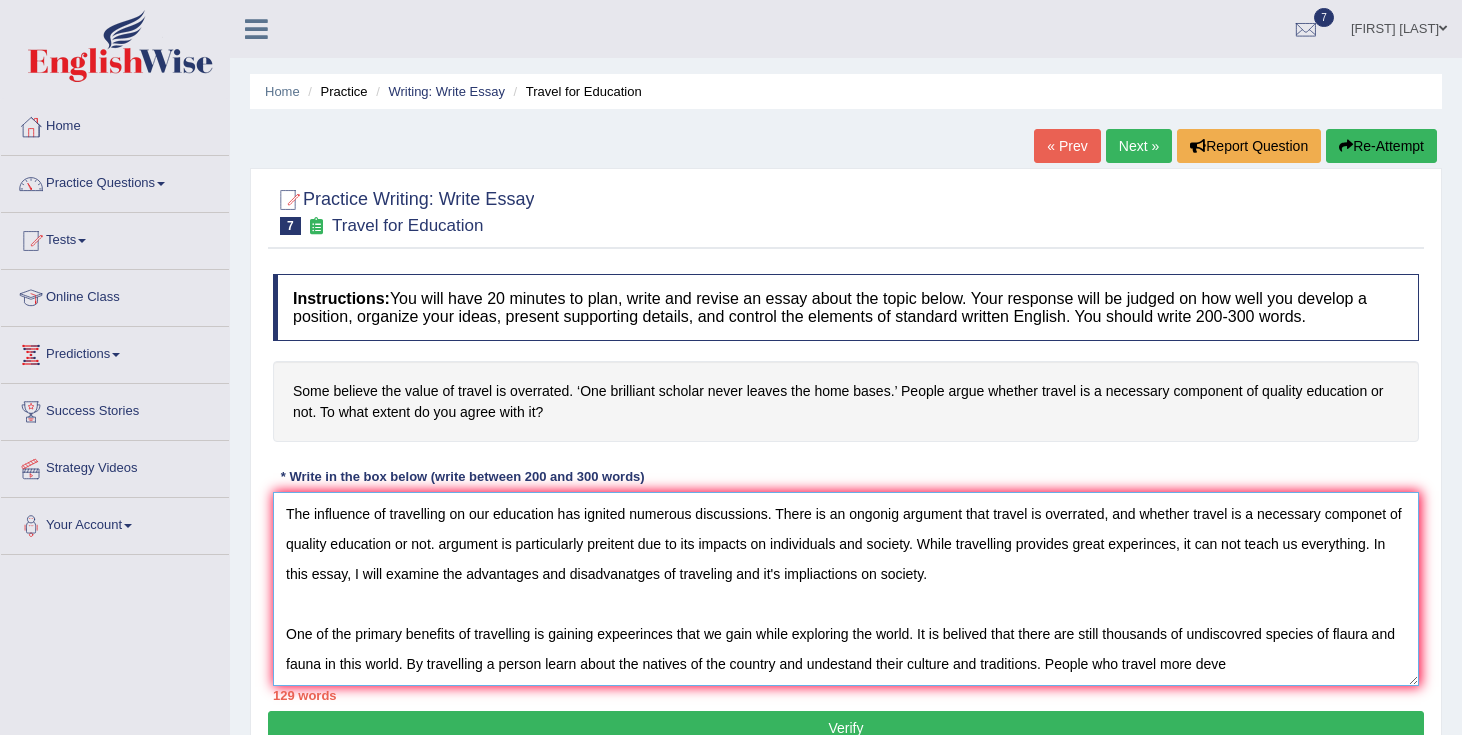 click on "The influence of travelling on our education has ignited numerous discussions. There is an ongonig argument that travel is overrated, and whether travel is a necessary componet of quality education or not. argument is particularly preitent due to its impacts on individuals and society. While travelling provides great experinces, it can not teach us everything. In this essay, I will examine the advantages and disadvanatges of traveling and it's impliactions on society.
One of the primary benefits of travelling is gaining expeerinces that we gain while exploring the world. It is belived that there are still thousands of undiscovred species of flaura and fauna in this world. By travelling a person learn about the natives of the country and undestand their culture and traditions. People who travel more deve" at bounding box center [846, 589] 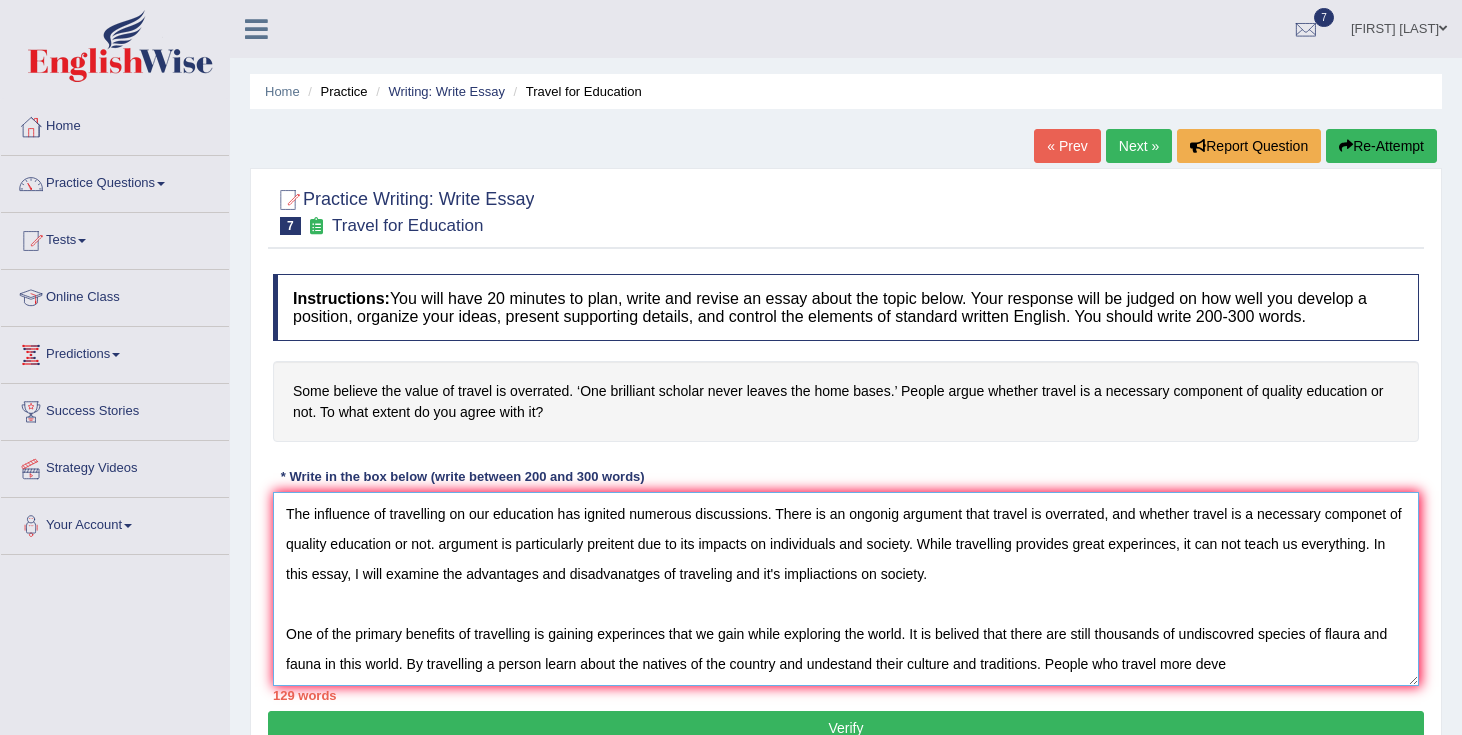 drag, startPoint x: 678, startPoint y: 638, endPoint x: 741, endPoint y: 638, distance: 63 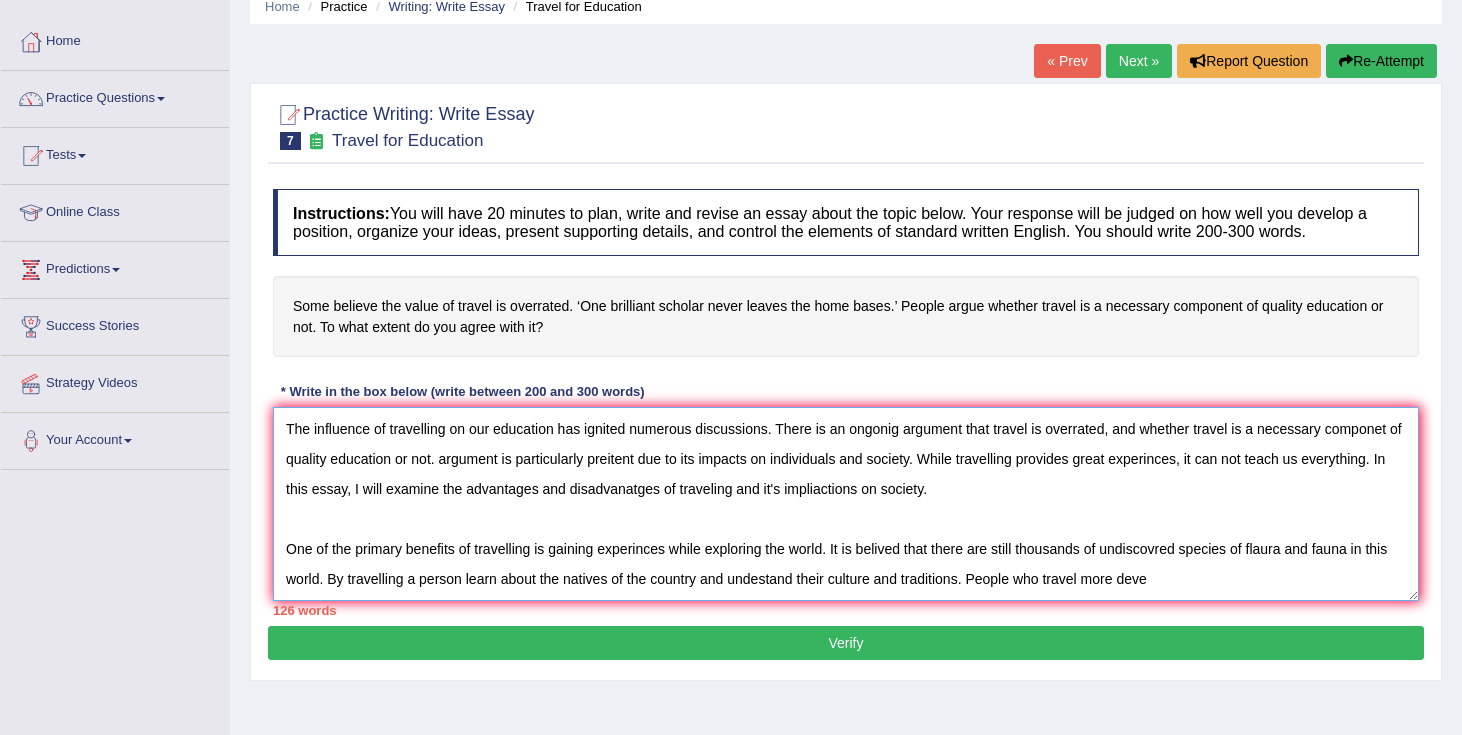 scroll, scrollTop: 88, scrollLeft: 0, axis: vertical 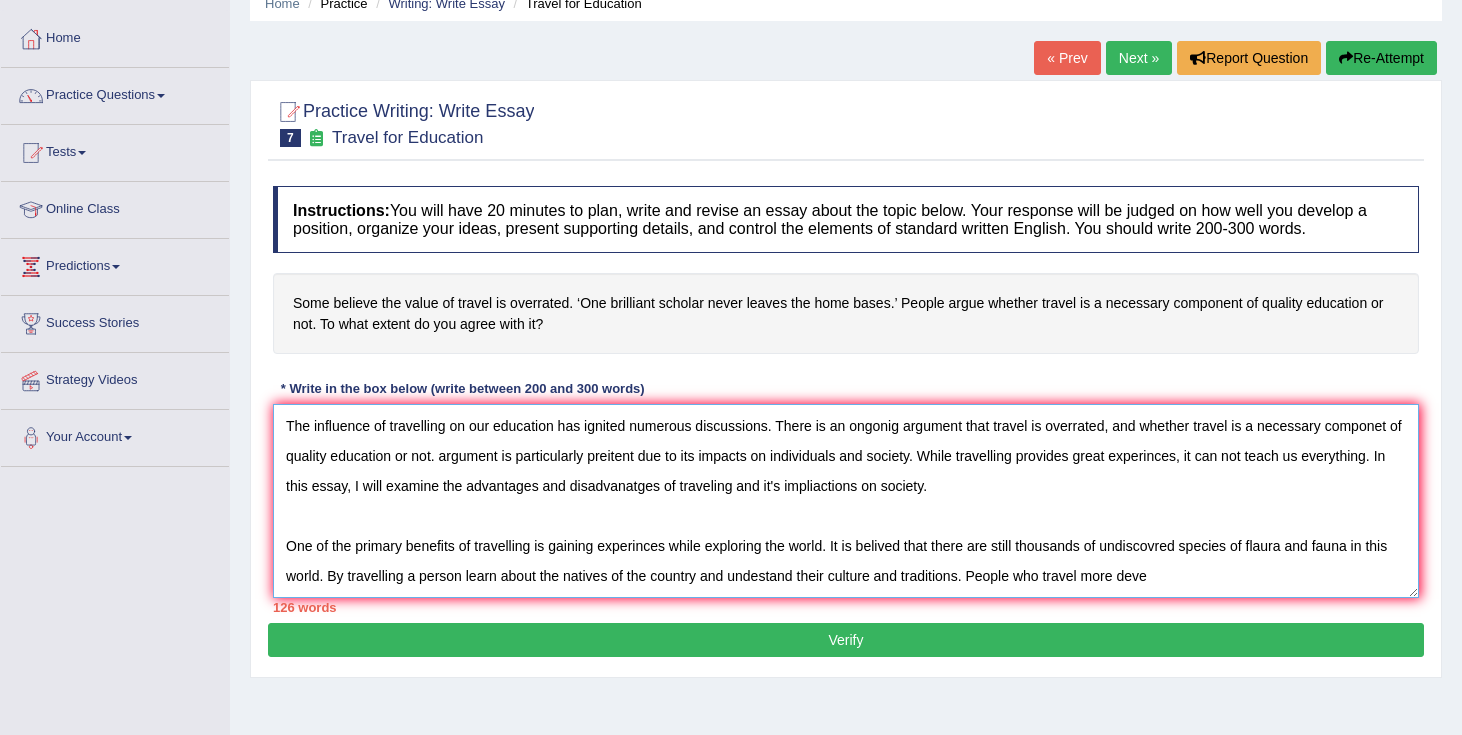 click on "The influence of travelling on our education has ignited numerous discussions. There is an ongonig argument that travel is overrated, and whether travel is a necessary componet of quality education or not. argument is particularly preitent due to its impacts on individuals and society. While travelling provides great experinces, it can not teach us everything. In this essay, I will examine the advantages and disadvanatges of traveling and it's impliactions on society.
One of the primary benefits of travelling is gaining experinces while exploring the world. It is belived that there are still thousands of undiscovred species of flaura and fauna in this world. By travelling a person learn about the natives of the country and undestand their culture and traditions. People who travel more deve" at bounding box center (846, 501) 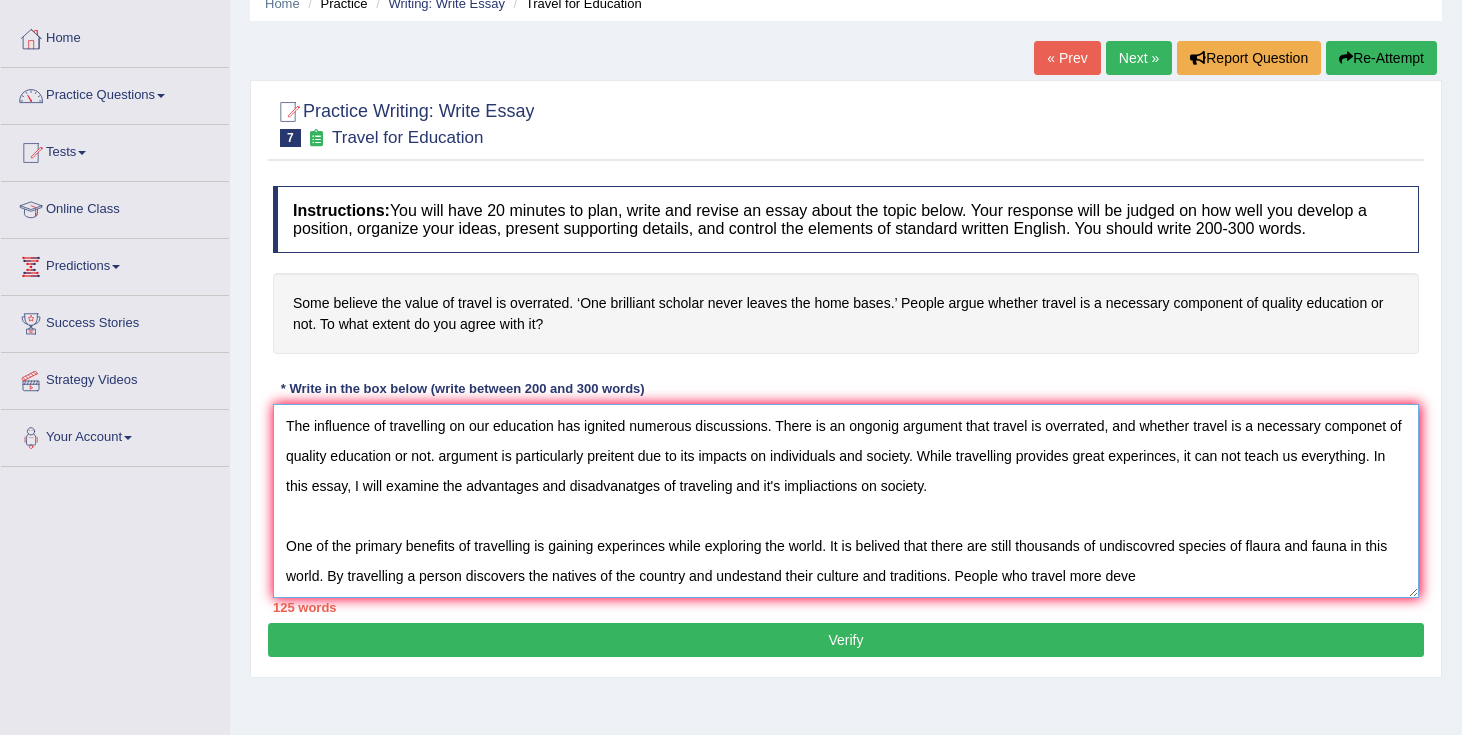 click on "The influence of travelling on our education has ignited numerous discussions. There is an ongonig argument that travel is overrated, and whether travel is a necessary componet of quality education or not. argument is particularly preitent due to its impacts on individuals and society. While travelling provides great experinces, it can not teach us everything. In this essay, I will examine the advantages and disadvanatges of traveling and it's impliactions on society.
One of the primary benefits of travelling is gaining experinces while exploring the world. It is belived that there are still thousands of undiscovred species of flaura and fauna in this world. By travelling a person discovers the natives of the country and undestand their culture and traditions. People who travel more deve" at bounding box center (846, 501) 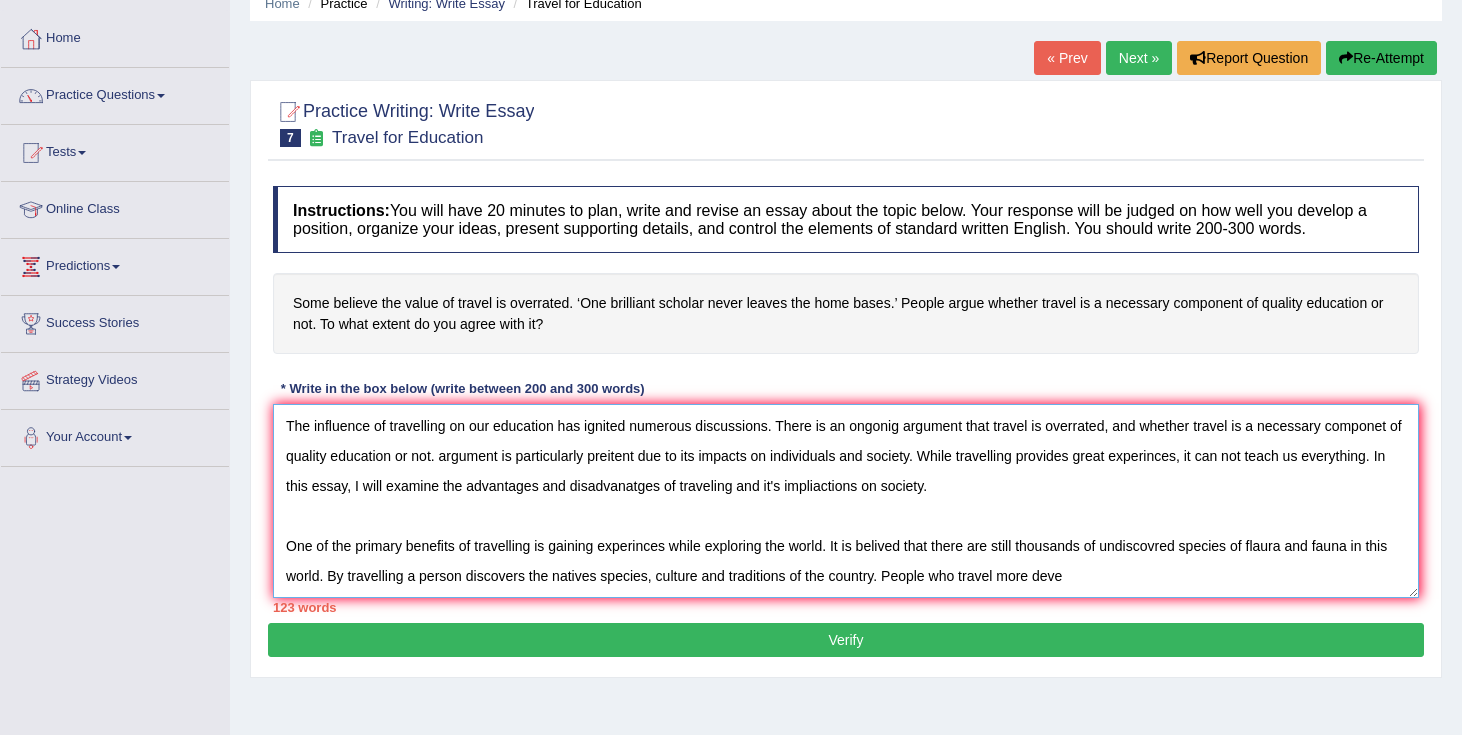 click on "The influence of travelling on our education has ignited numerous discussions. There is an ongonig argument that travel is overrated, and whether travel is a necessary componet of quality education or not. argument is particularly preitent due to its impacts on individuals and society. While travelling provides great experinces, it can not teach us everything. In this essay, I will examine the advantages and disadvanatges of traveling and it's impliactions on society.
One of the primary benefits of travelling is gaining experinces while exploring the world. It is belived that there are still thousands of undiscovred species of flaura and fauna in this world. By travelling a person discovers the natives species, culture and traditions of the country. People who travel more deve" at bounding box center (846, 501) 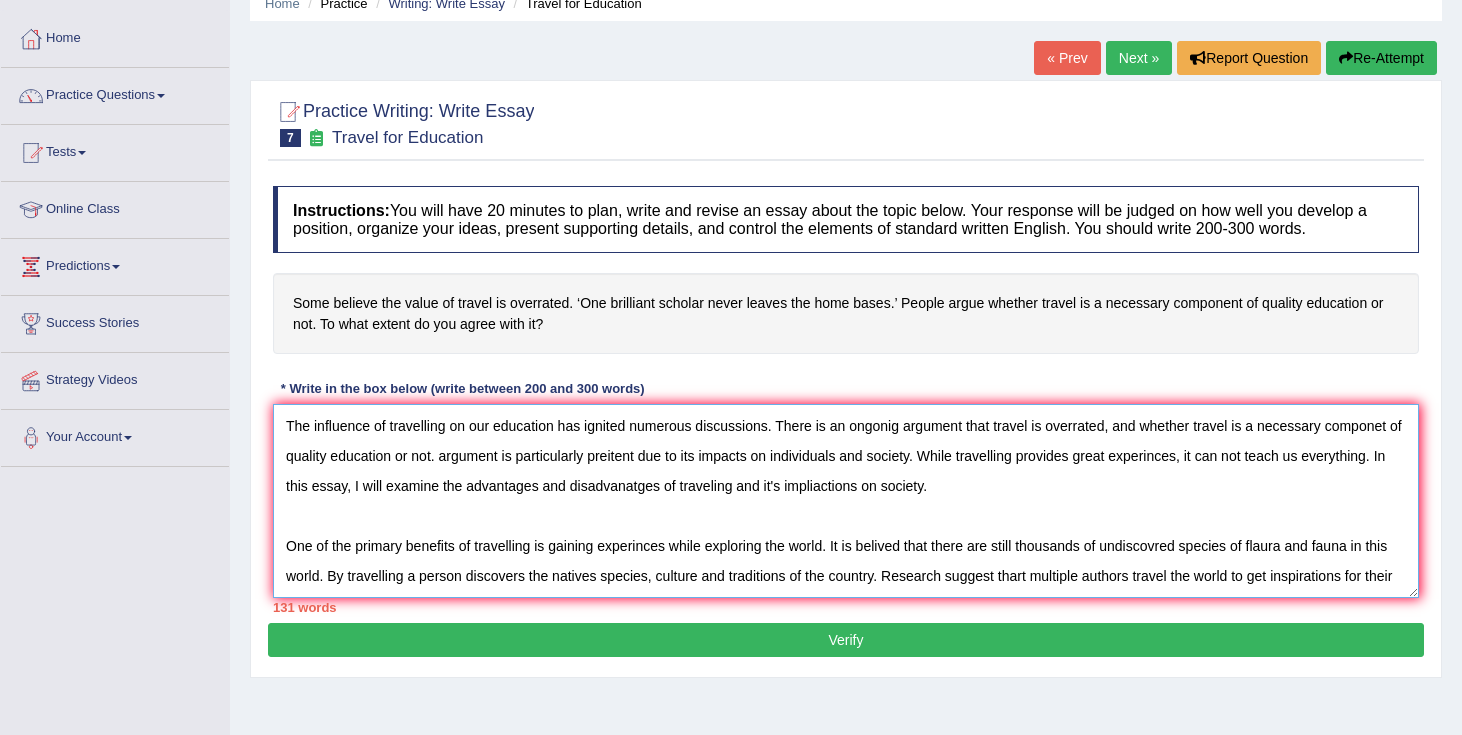 scroll, scrollTop: 17, scrollLeft: 0, axis: vertical 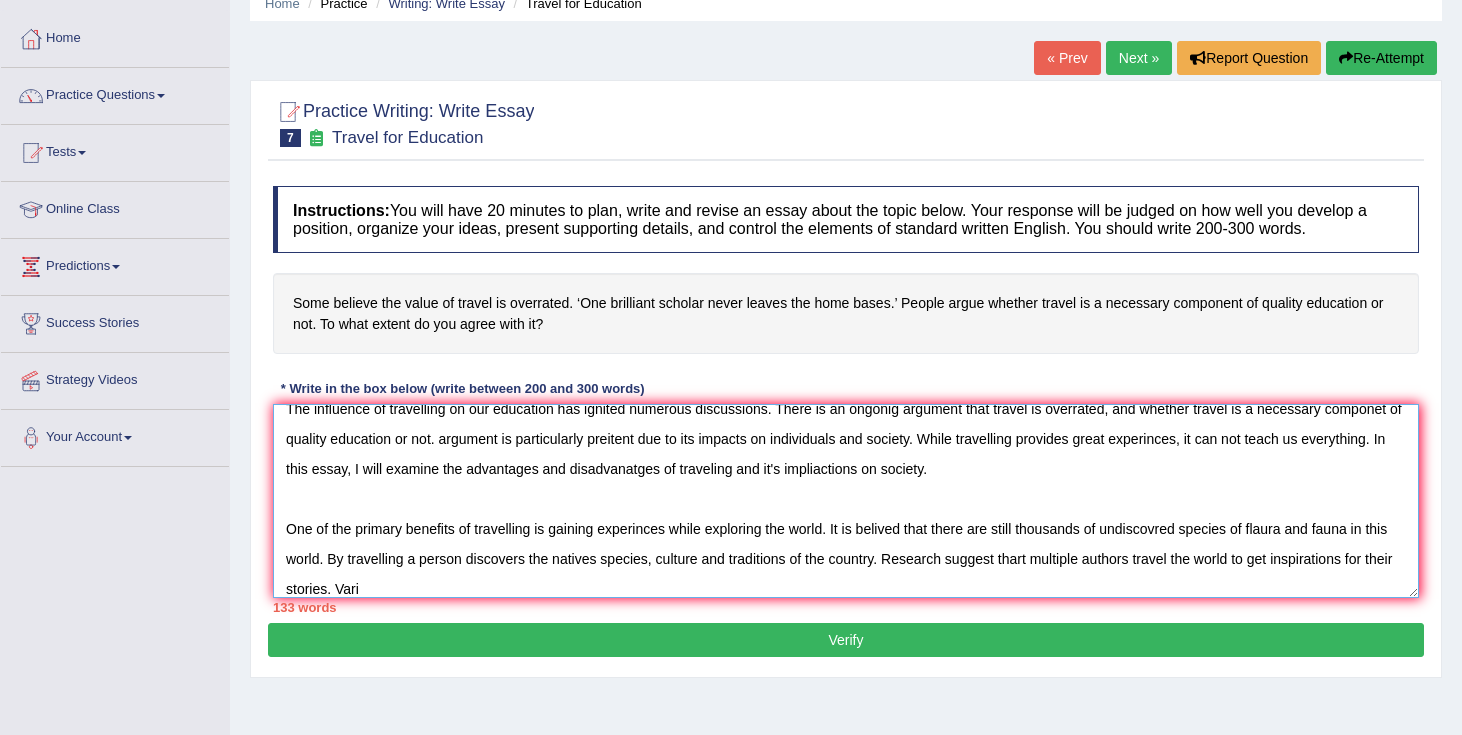 click on "The influence of travelling on our education has ignited numerous discussions. There is an ongonig argument that travel is overrated, and whether travel is a necessary componet of quality education or not. argument is particularly preitent due to its impacts on individuals and society. While travelling provides great experinces, it can not teach us everything. In this essay, I will examine the advantages and disadvanatges of traveling and it's impliactions on society.
One of the primary benefits of travelling is gaining experinces while exploring the world. It is belived that there are still thousands of undiscovred species of flaura and fauna in this world. By travelling a person discovers the natives species, culture and traditions of the country. Research suggest thart multiple authors travel the world to get inspirations for their stories. Vari" at bounding box center [846, 501] 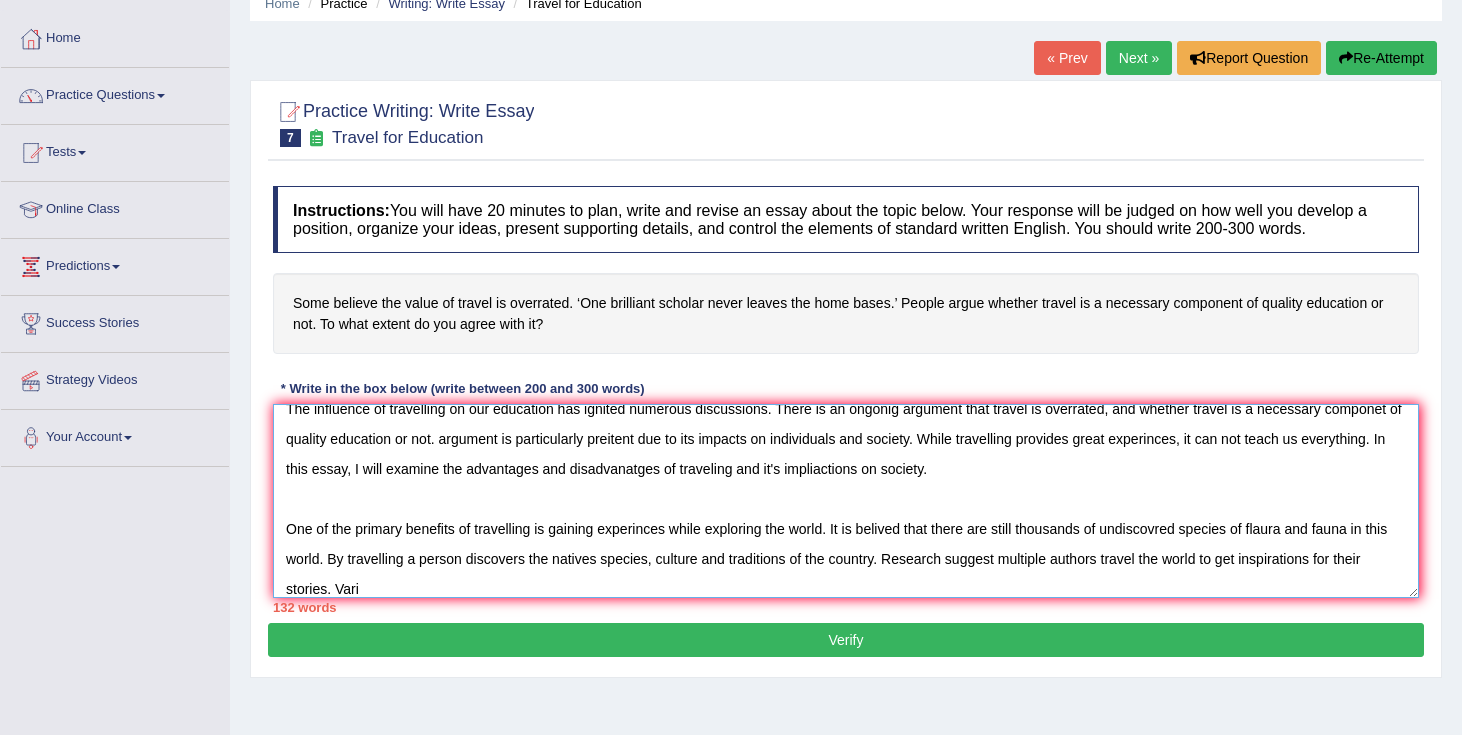 click on "The influence of travelling on our education has ignited numerous discussions. There is an ongonig argument that travel is overrated, and whether travel is a necessary componet of quality education or not. argument is particularly preitent due to its impacts on individuals and society. While travelling provides great experinces, it can not teach us everything. In this essay, I will examine the advantages and disadvanatges of traveling and it's impliactions on society.
One of the primary benefits of travelling is gaining experinces while exploring the world. It is belived that there are still thousands of undiscovred species of flaura and fauna in this world. By travelling a person discovers the natives species, culture and traditions of the country. Research suggest multiple authors travel the world to get inspirations for their stories. Vari" at bounding box center (846, 501) 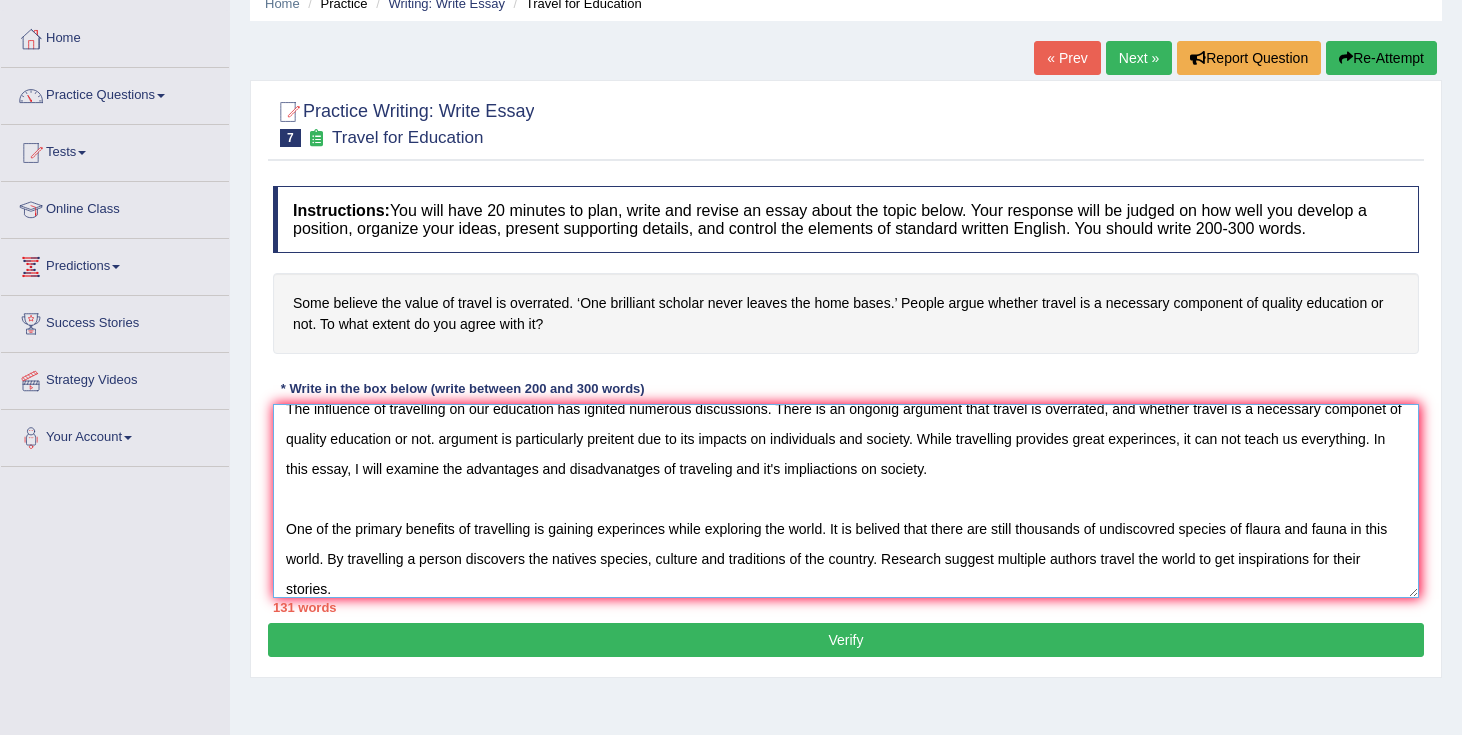 click on "The influence of travelling on our education has ignited numerous discussions. There is an ongonig argument that travel is overrated, and whether travel is a necessary componet of quality education or not. argument is particularly preitent due to its impacts on individuals and society. While travelling provides great experinces, it can not teach us everything. In this essay, I will examine the advantages and disadvanatges of traveling and it's impliactions on society.
One of the primary benefits of travelling is gaining experinces while exploring the world. It is belived that there are still thousands of undiscovred species of flaura and fauna in this world. By travelling a person discovers the natives species, culture and traditions of the country. Research suggest multiple authors travel the world to get inspirations for their stories." at bounding box center (846, 501) 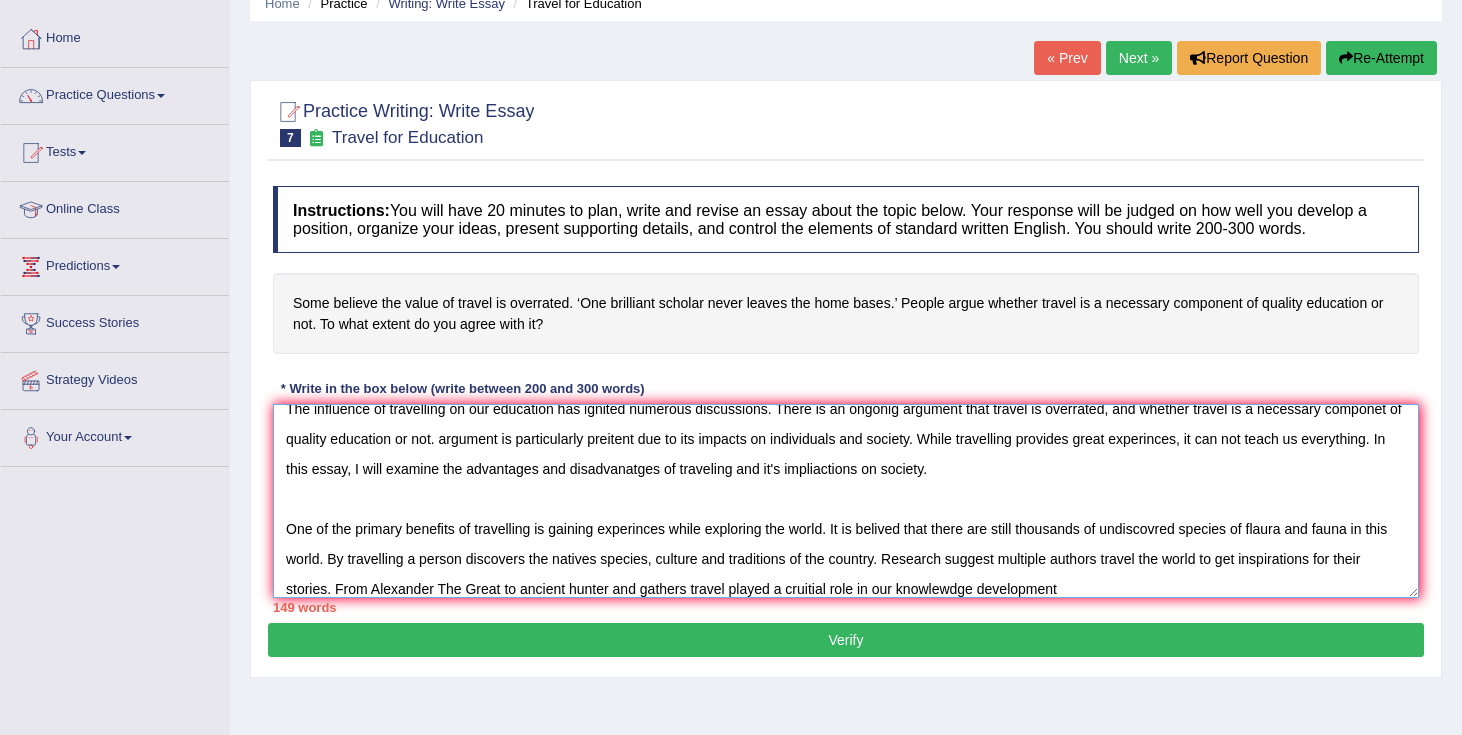 click on "The influence of travelling on our education has ignited numerous discussions. There is an ongonig argument that travel is overrated, and whether travel is a necessary componet of quality education or not. argument is particularly preitent due to its impacts on individuals and society. While travelling provides great experinces, it can not teach us everything. In this essay, I will examine the advantages and disadvanatges of traveling and it's impliactions on society.
One of the primary benefits of travelling is gaining experinces while exploring the world. It is belived that there are still thousands of undiscovred species of flaura and fauna in this world. By travelling a person discovers the natives species, culture and traditions of the country. Research suggest multiple authors travel the world to get inspirations for their stories. From Alexander The Great to ancient hunter and gathers travel played a cruitial role in our knowlewdge development" at bounding box center (846, 501) 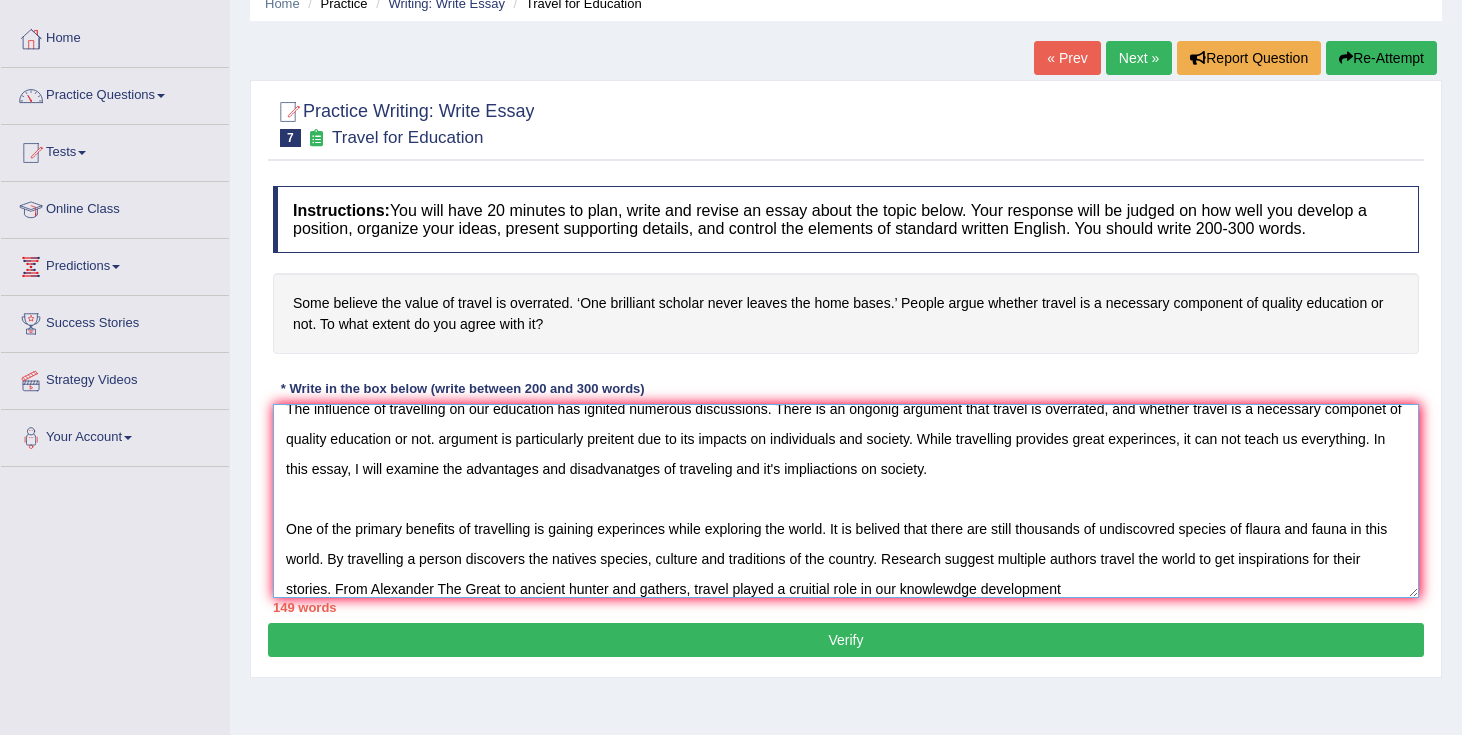 click on "The influence of travelling on our education has ignited numerous discussions. There is an ongonig argument that travel is overrated, and whether travel is a necessary componet of quality education or not. argument is particularly preitent due to its impacts on individuals and society. While travelling provides great experinces, it can not teach us everything. In this essay, I will examine the advantages and disadvanatges of traveling and it's impliactions on society.
One of the primary benefits of travelling is gaining experinces while exploring the world. It is belived that there are still thousands of undiscovred species of flaura and fauna in this world. By travelling a person discovers the natives species, culture and traditions of the country. Research suggest multiple authors travel the world to get inspirations for their stories. From Alexander The Great to ancient hunter and gathers, travel played a cruitial role in our knowlewdge development" at bounding box center [846, 501] 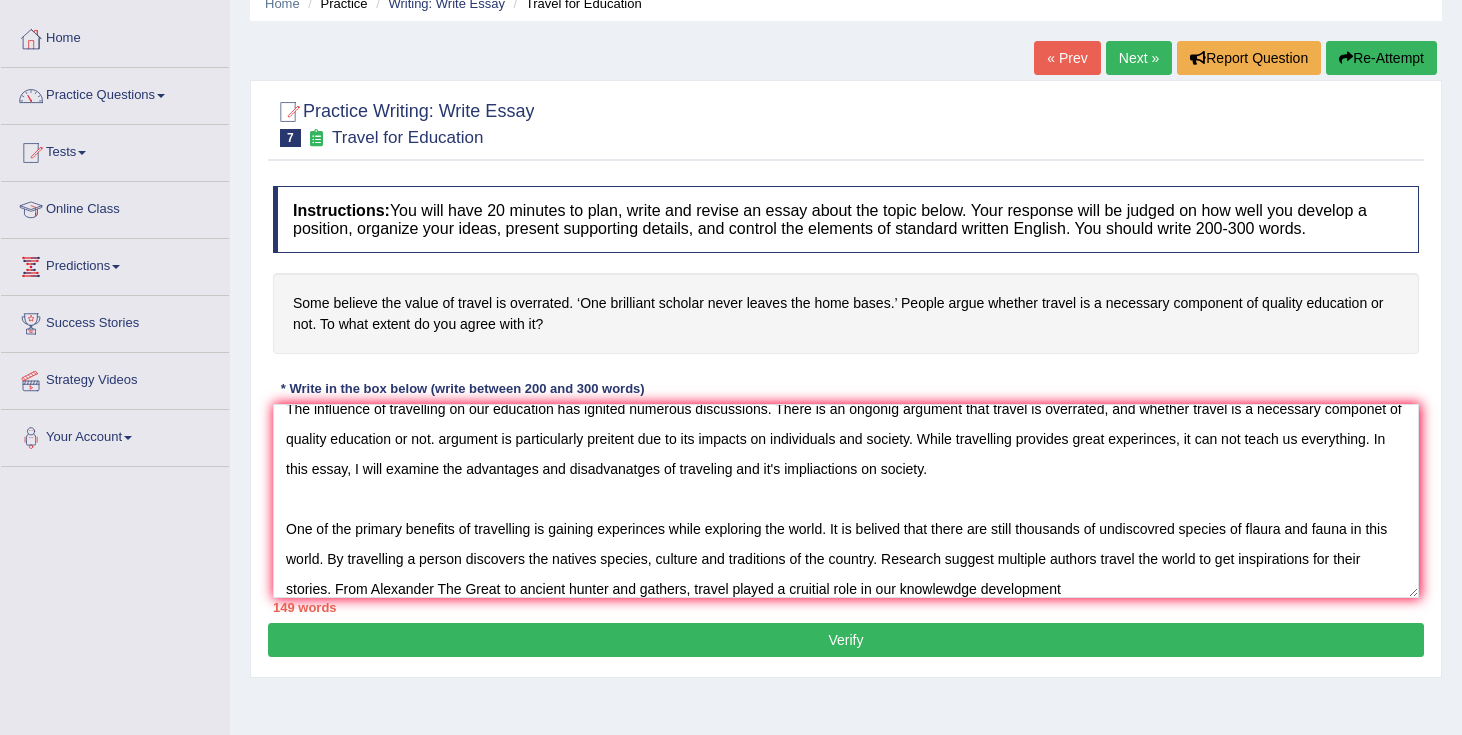 drag, startPoint x: 294, startPoint y: 307, endPoint x: 359, endPoint y: 308, distance: 65.00769 